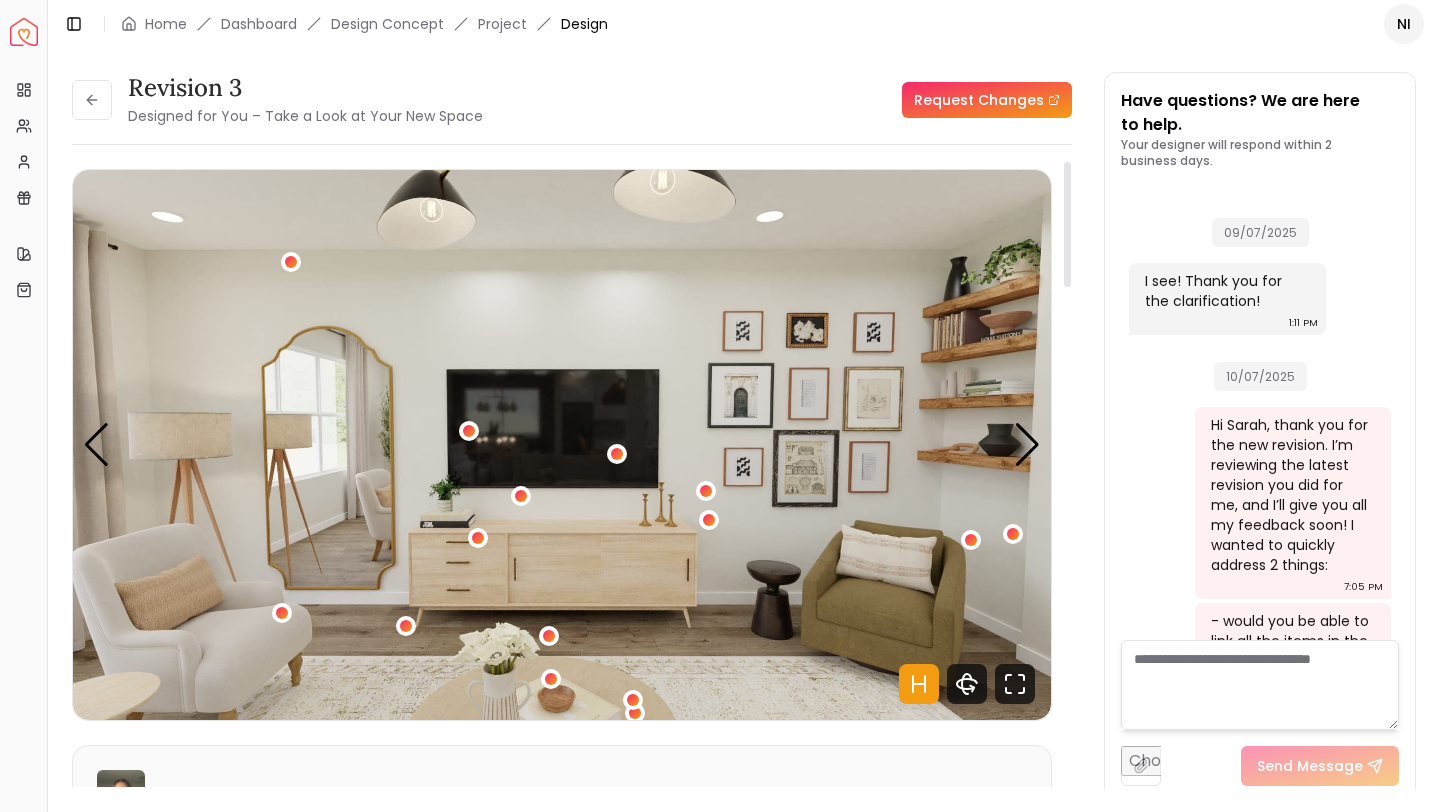 scroll, scrollTop: 0, scrollLeft: 0, axis: both 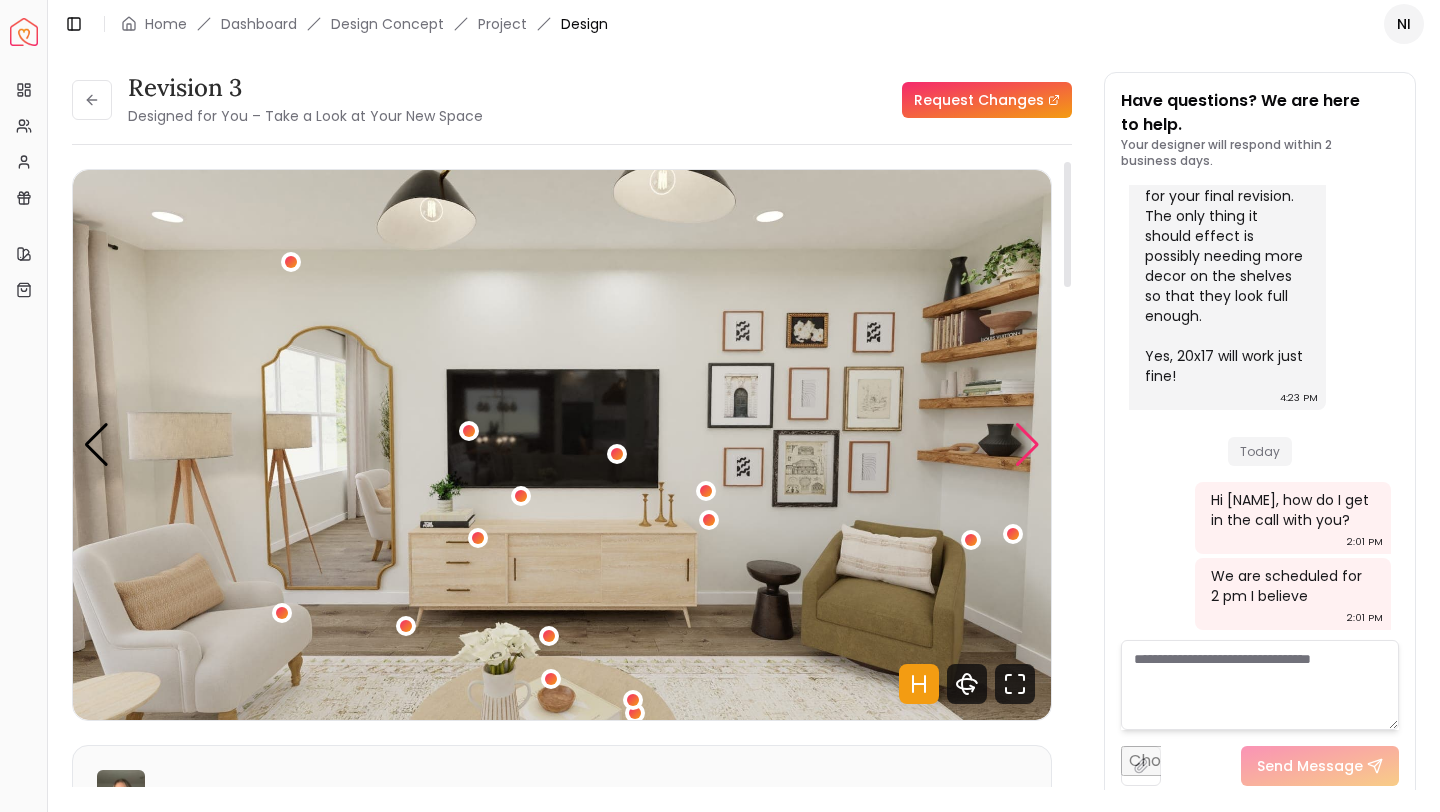 click at bounding box center (1027, 445) 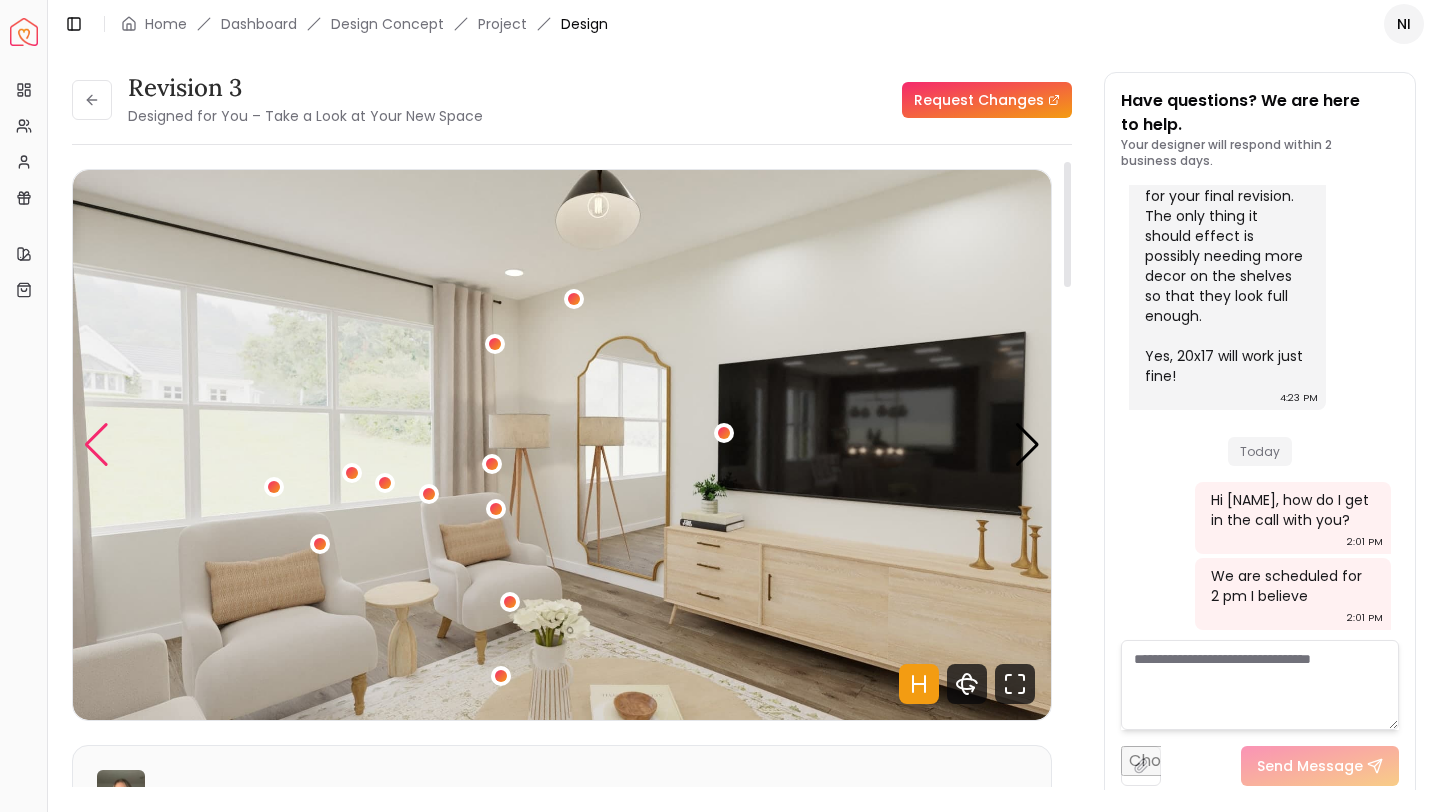 click at bounding box center (96, 445) 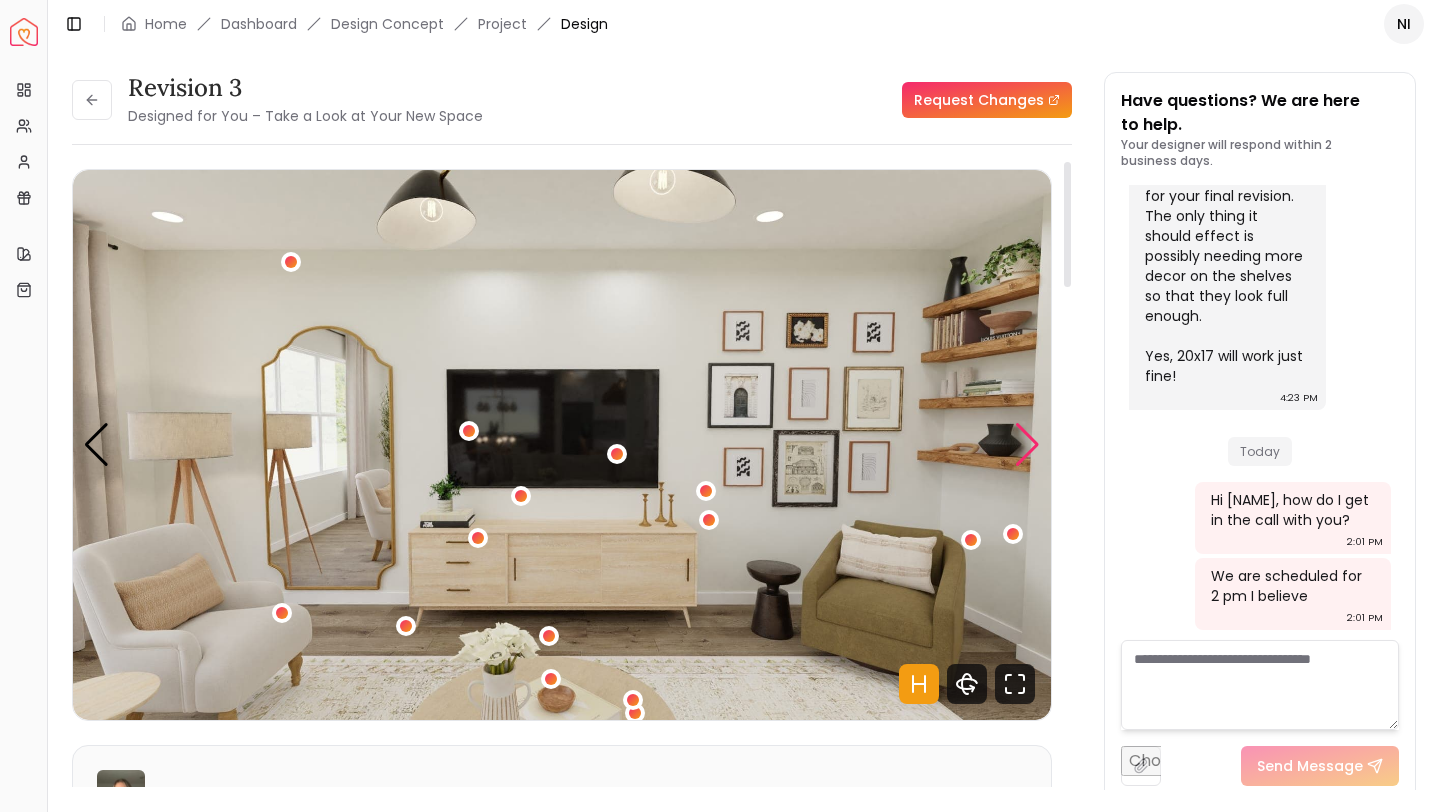 click at bounding box center [1027, 445] 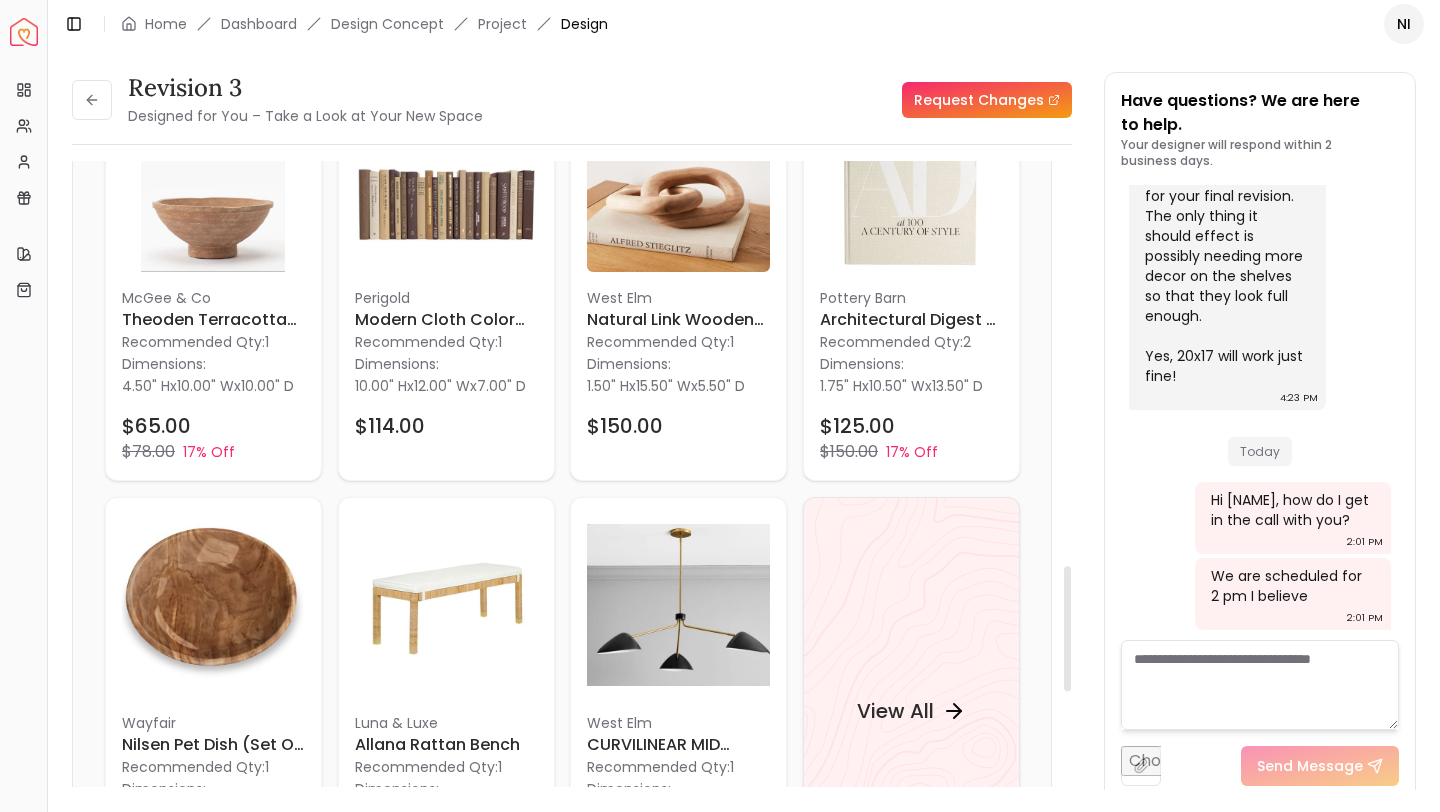 scroll, scrollTop: 1986, scrollLeft: 0, axis: vertical 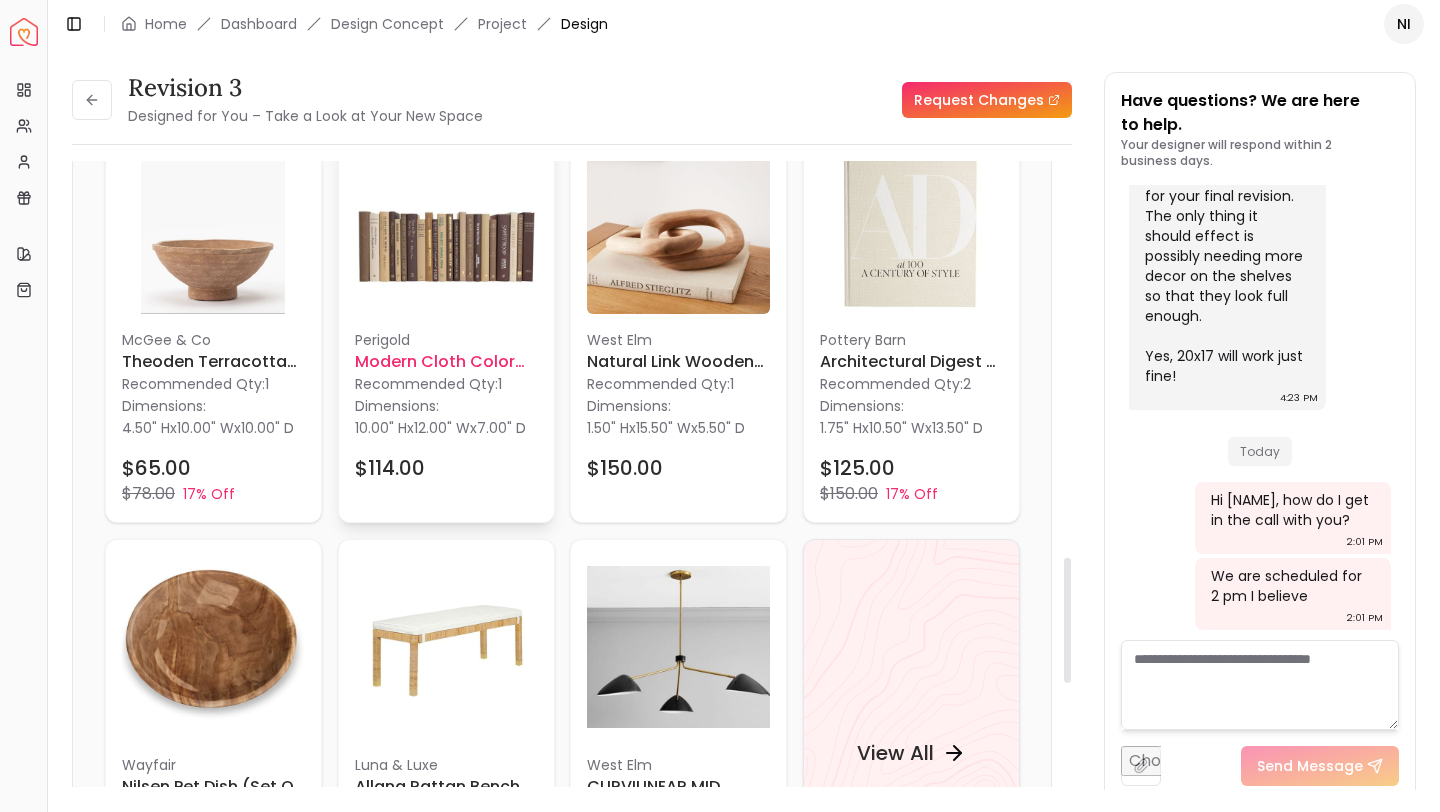 click at bounding box center (446, 222) 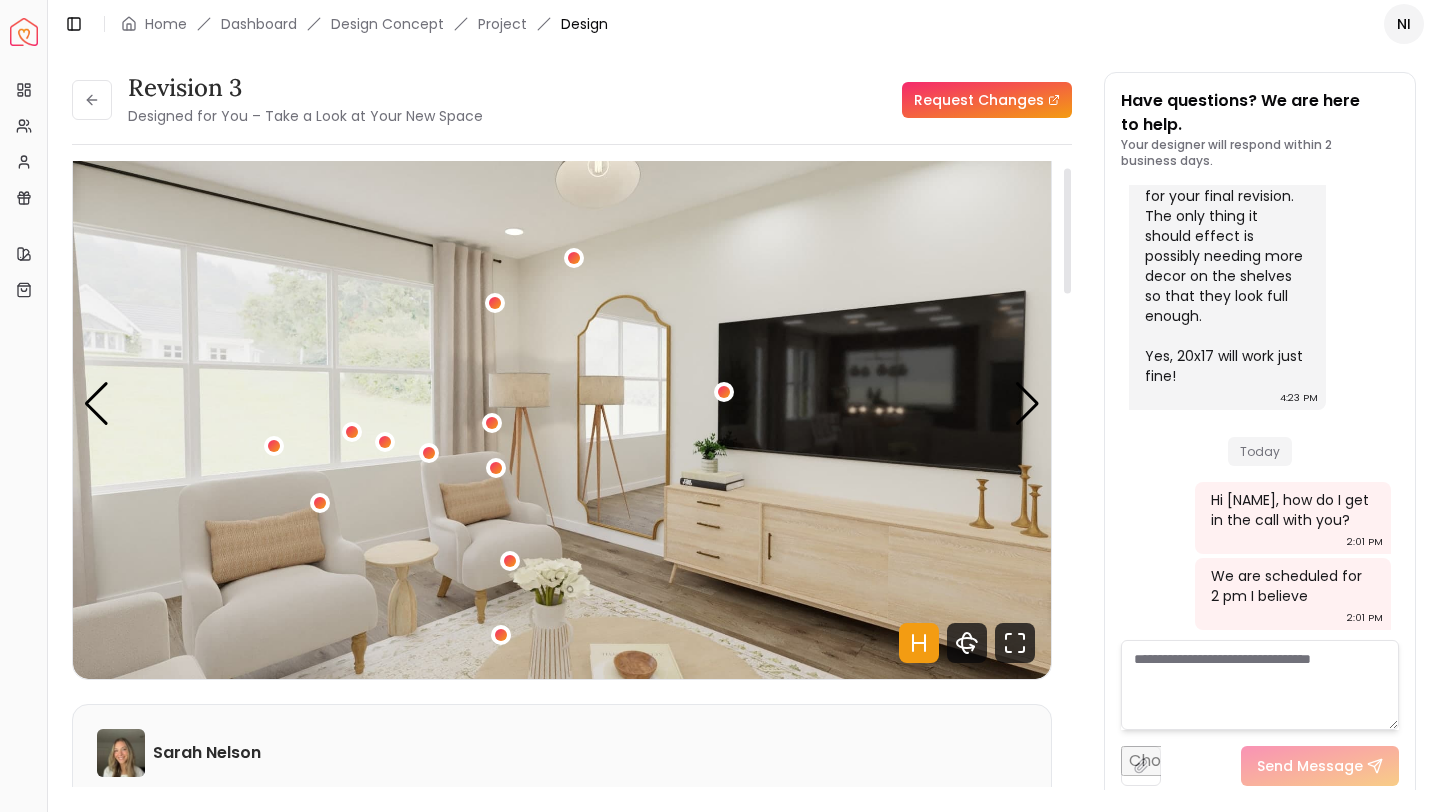 scroll, scrollTop: 0, scrollLeft: 0, axis: both 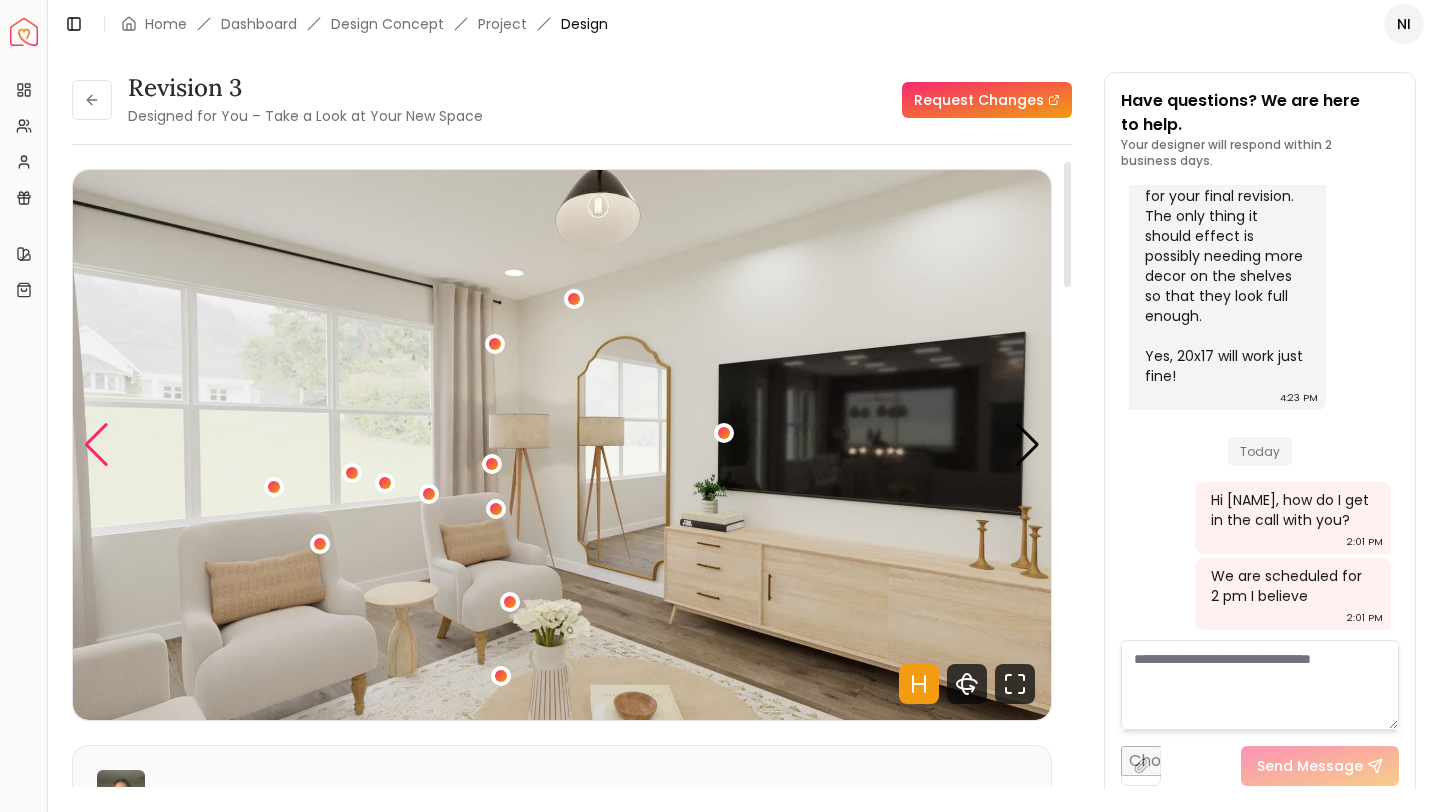 click at bounding box center (96, 445) 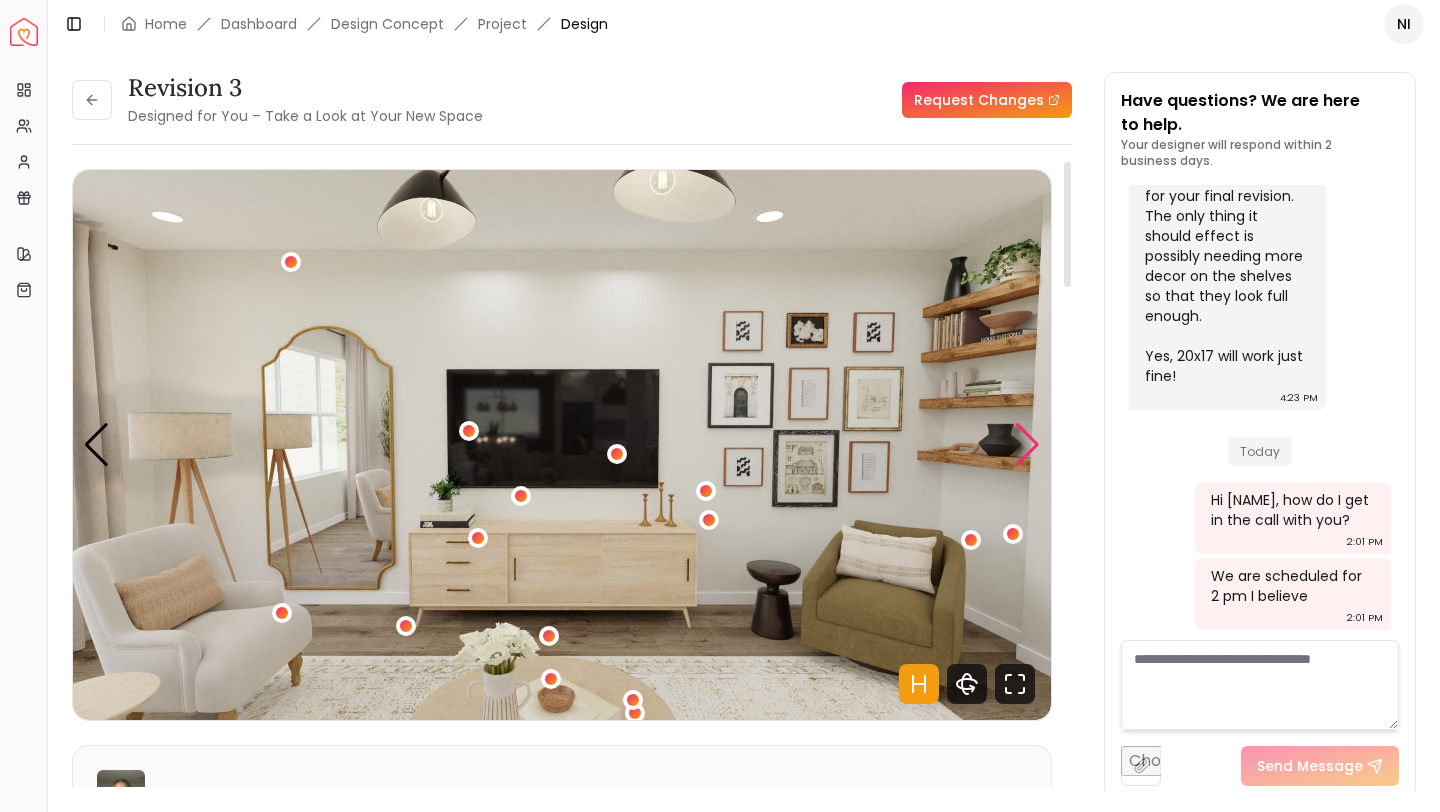click at bounding box center [1027, 445] 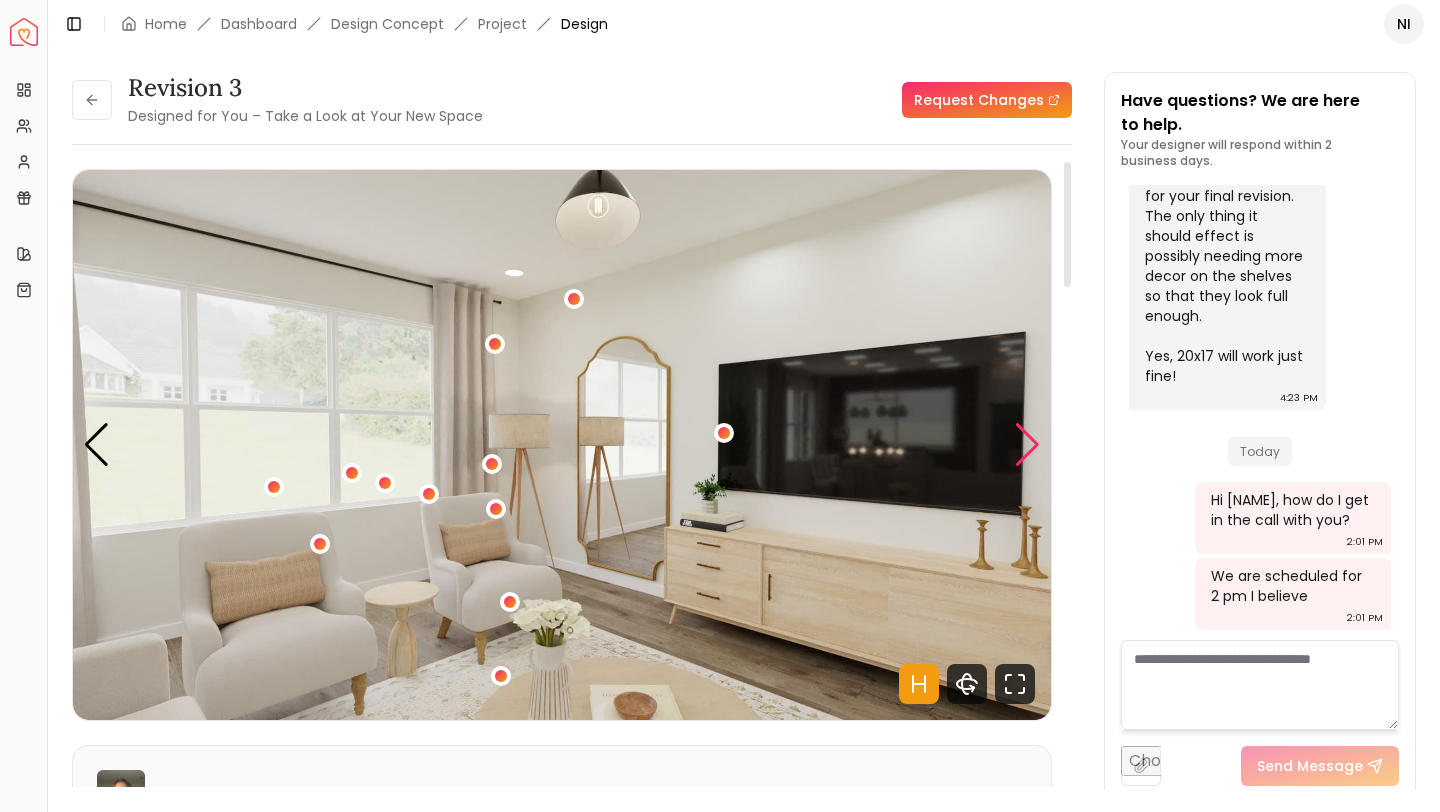 click at bounding box center (1027, 445) 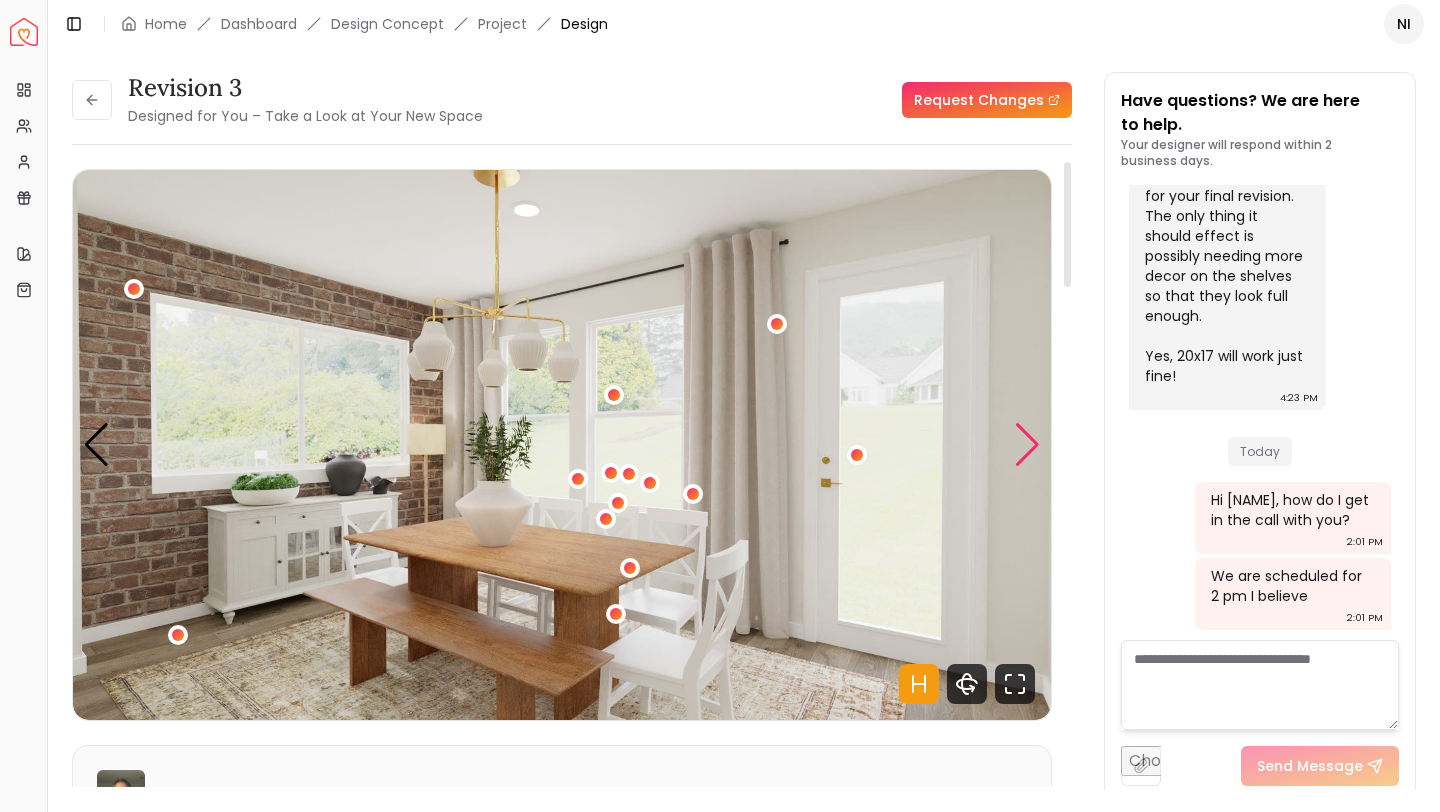 click at bounding box center [1027, 445] 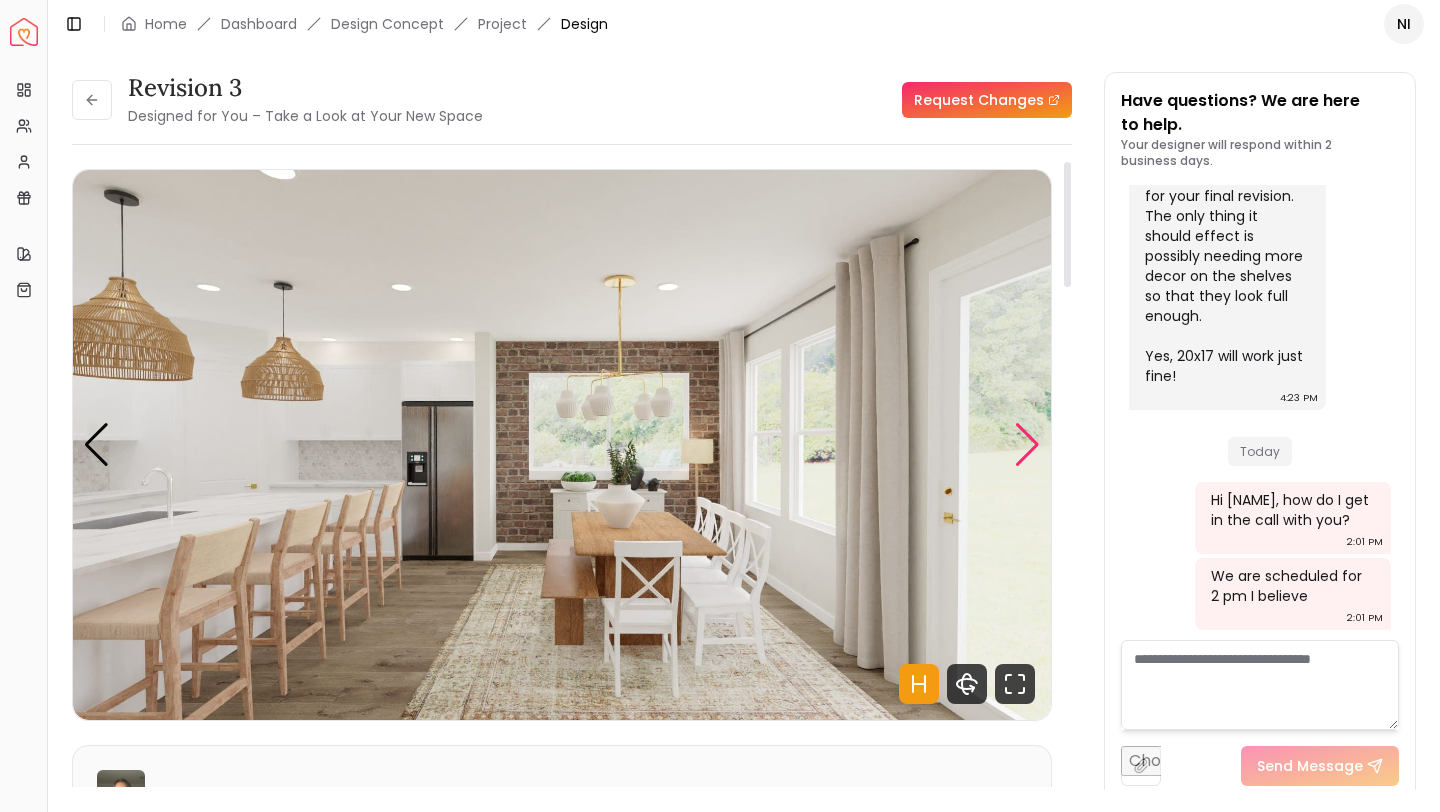 click at bounding box center [1027, 445] 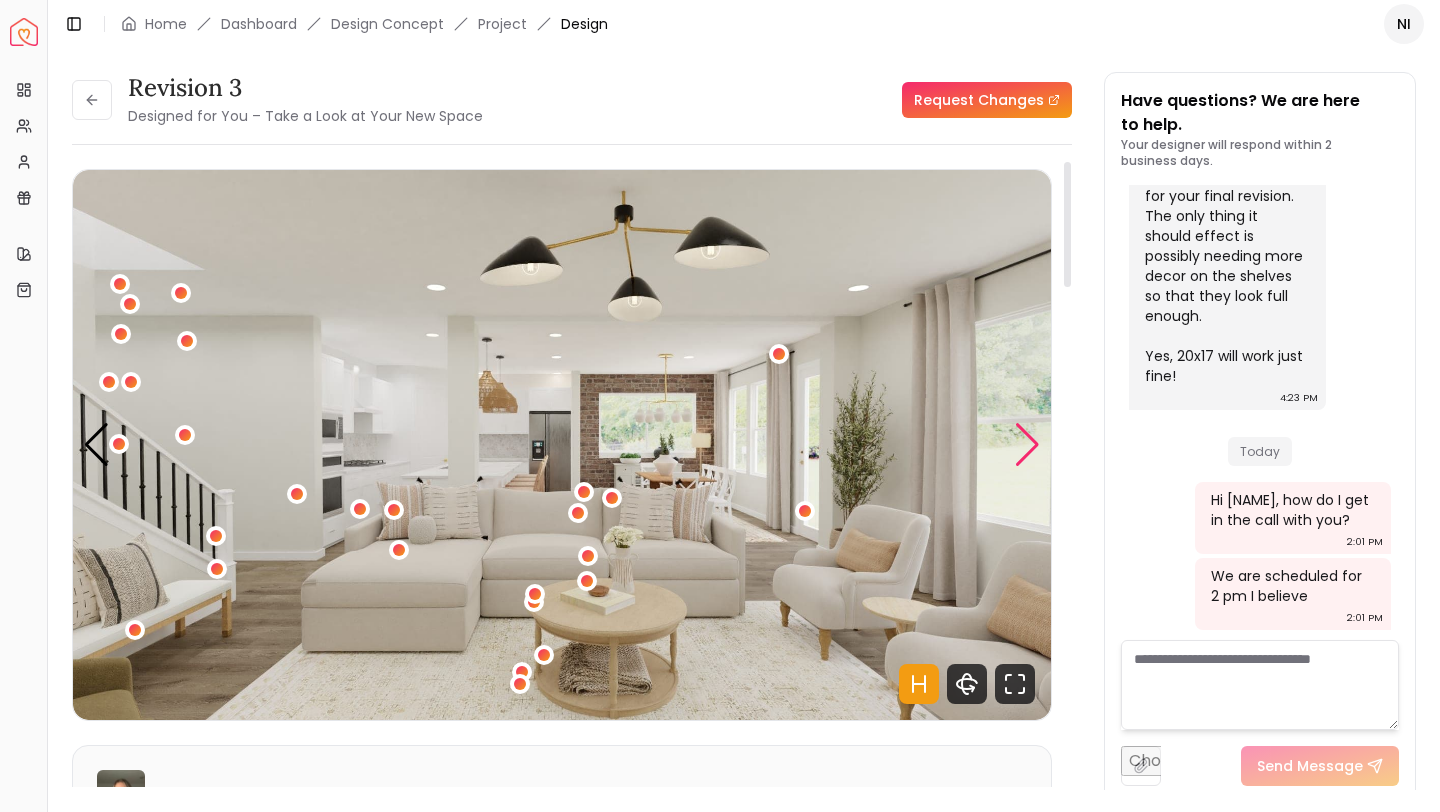 click at bounding box center (1027, 445) 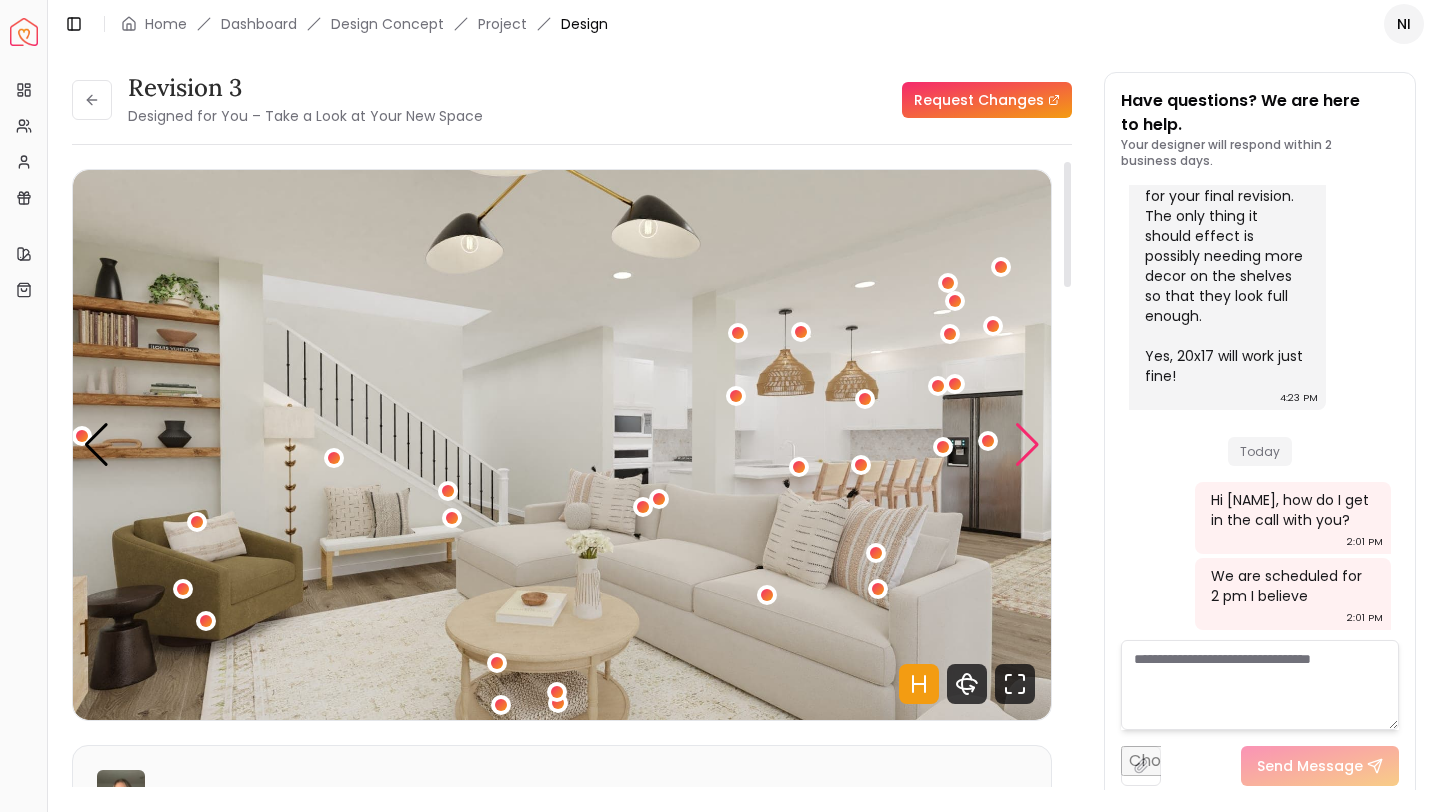 click at bounding box center (1027, 445) 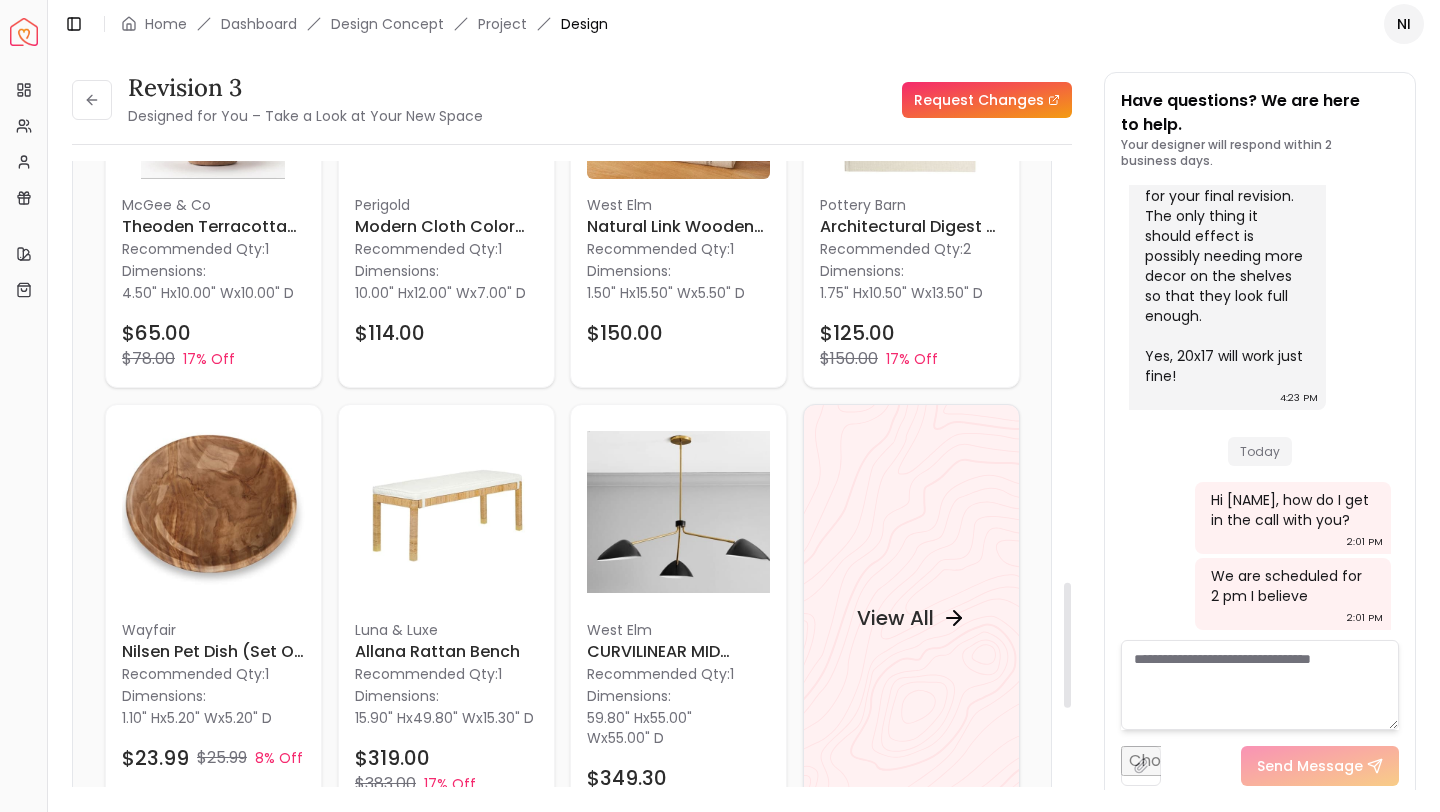 scroll, scrollTop: 2126, scrollLeft: 0, axis: vertical 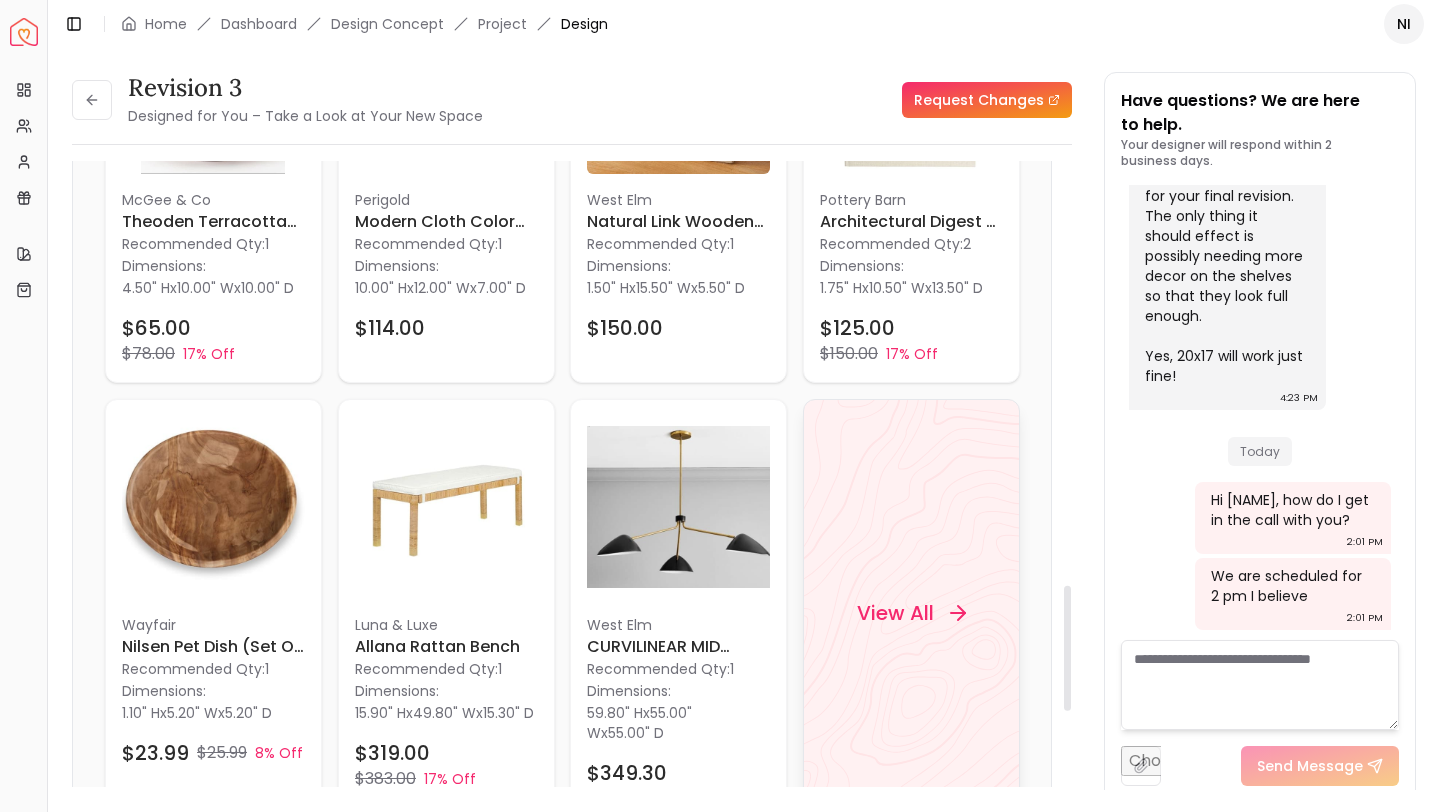 click 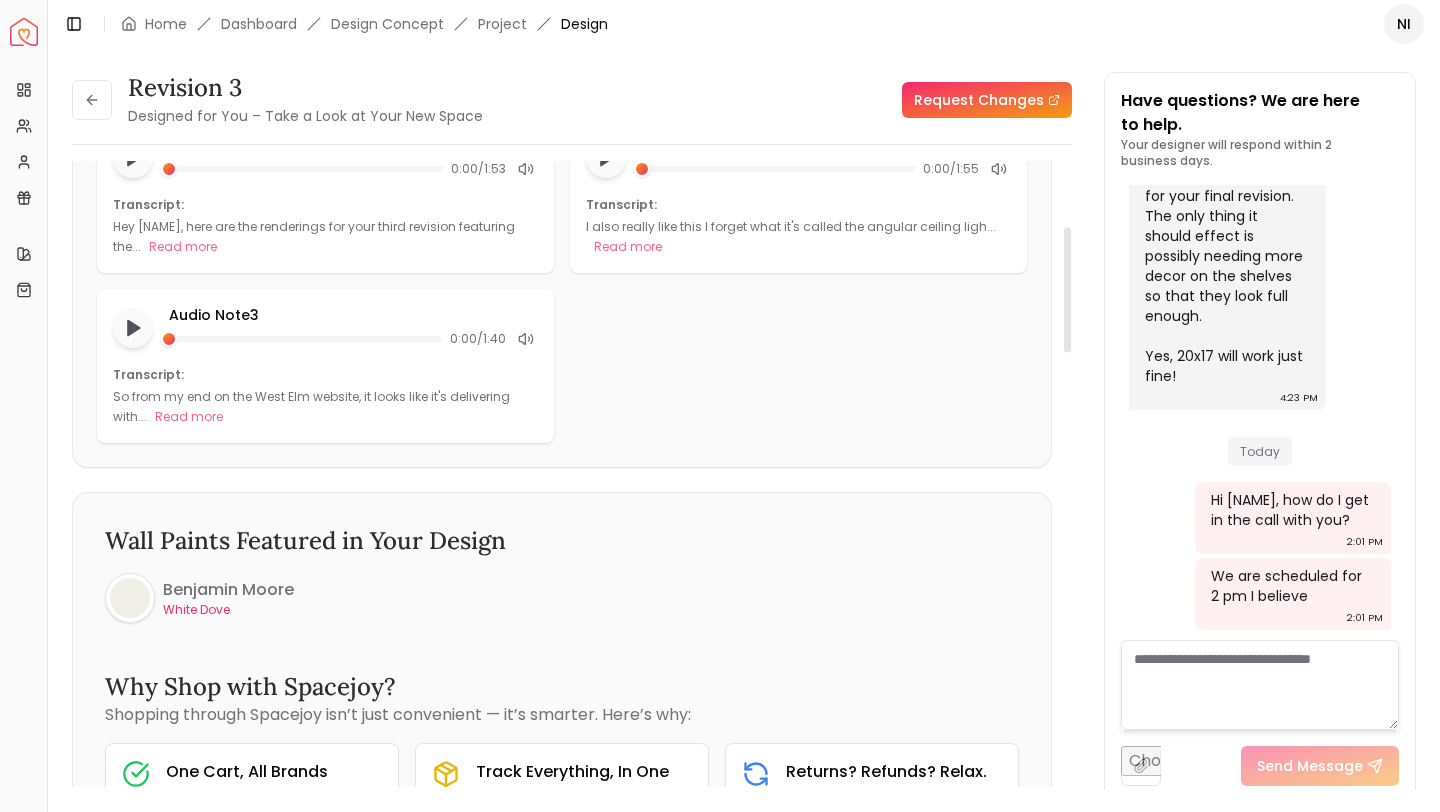 scroll, scrollTop: 0, scrollLeft: 0, axis: both 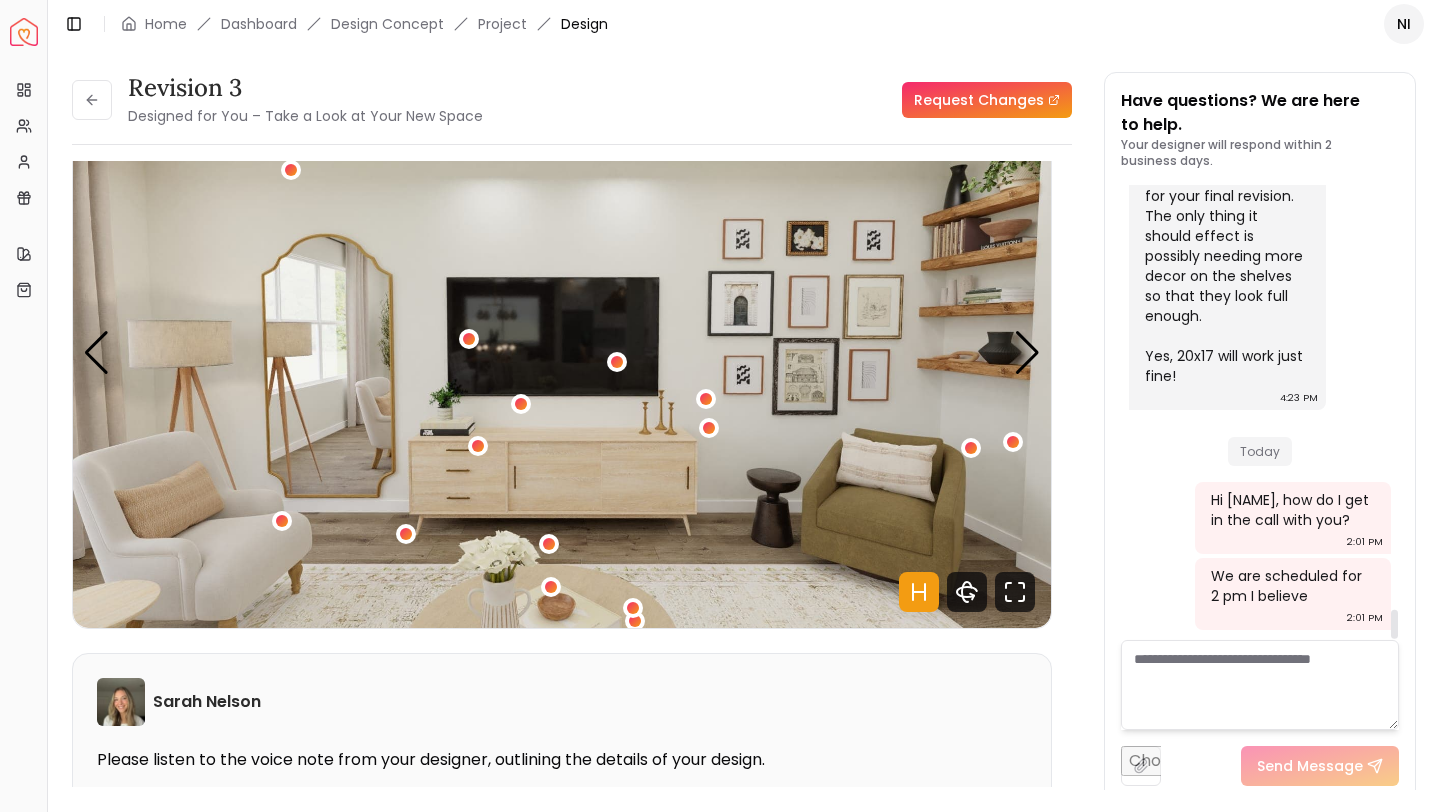 click at bounding box center [1260, 685] 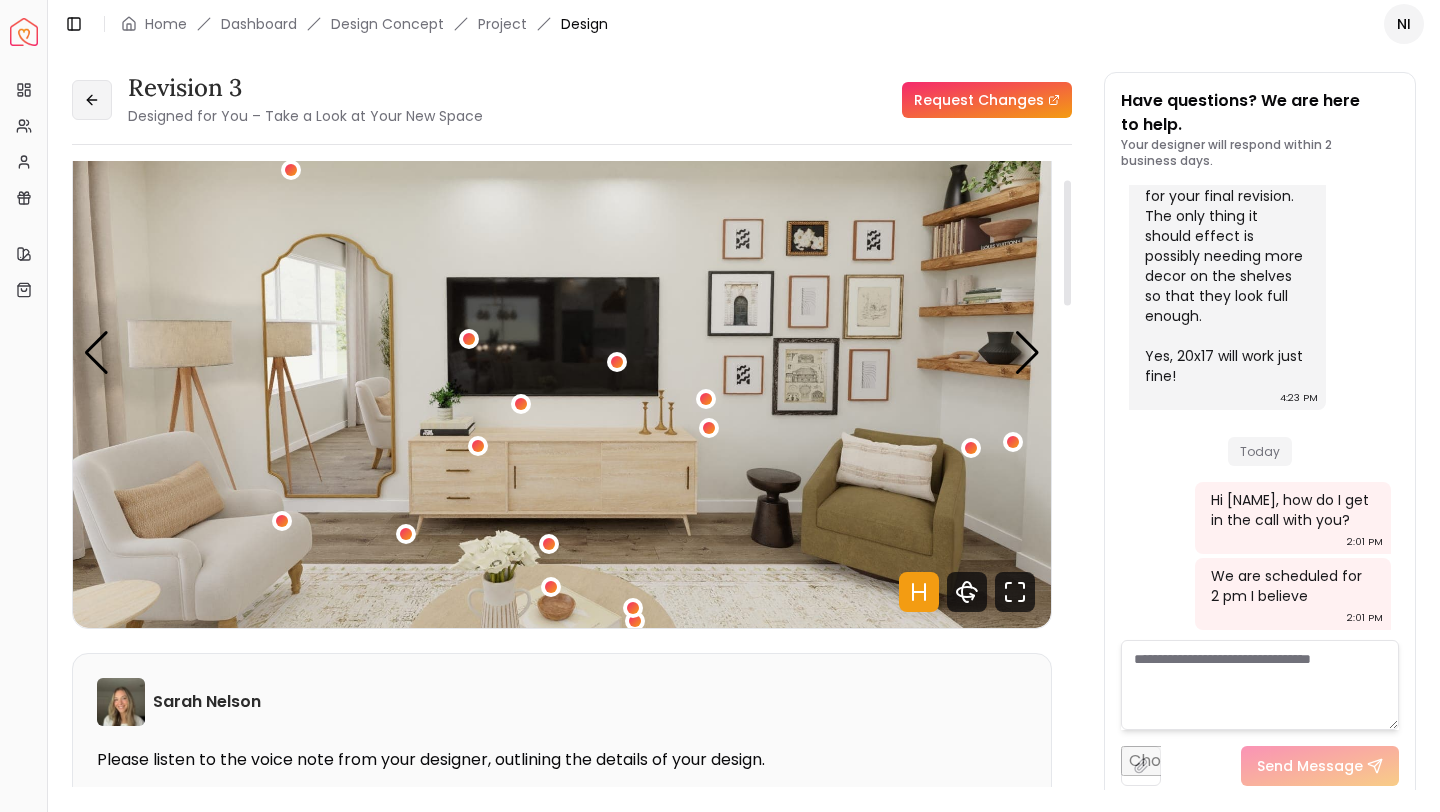 click at bounding box center (92, 100) 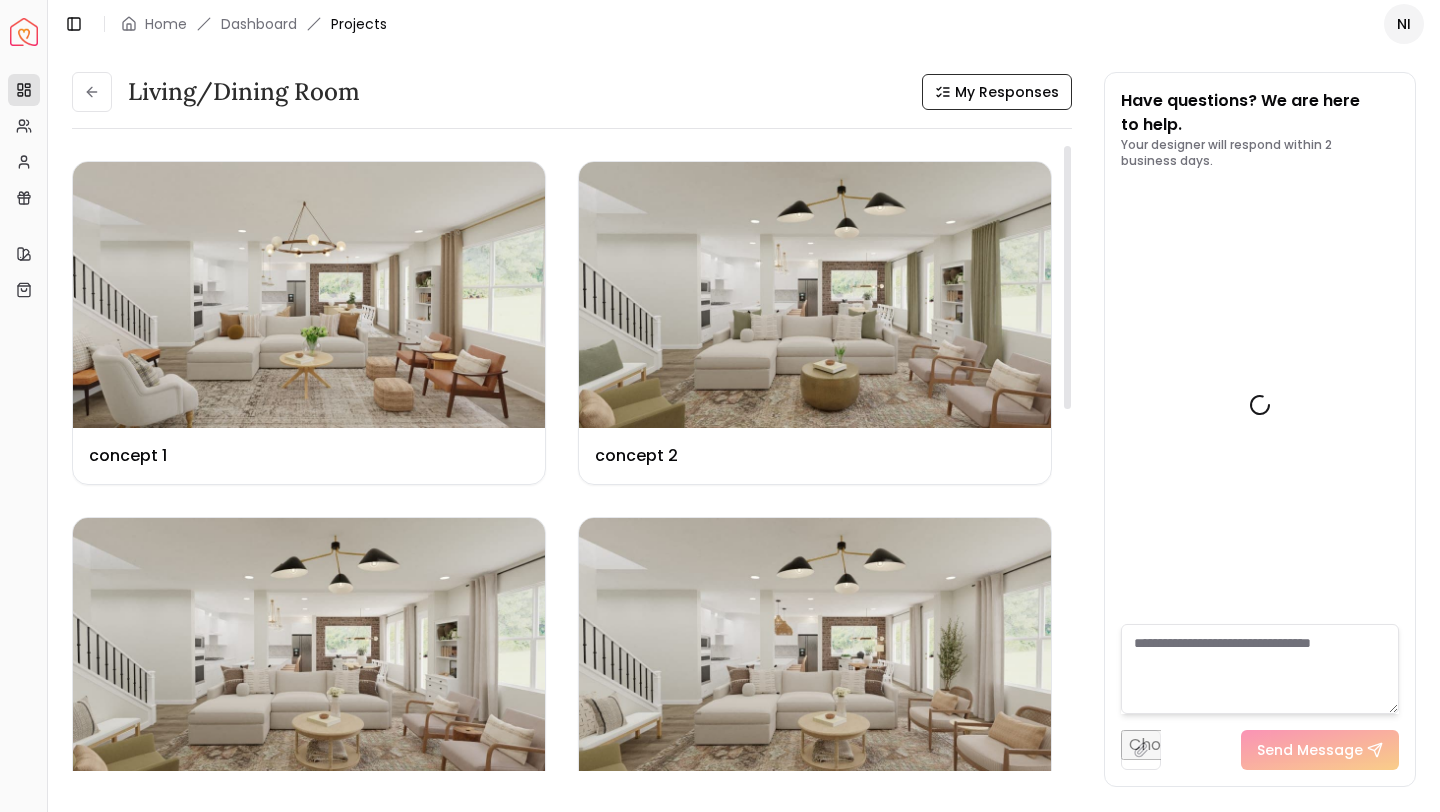 scroll, scrollTop: 6517, scrollLeft: 0, axis: vertical 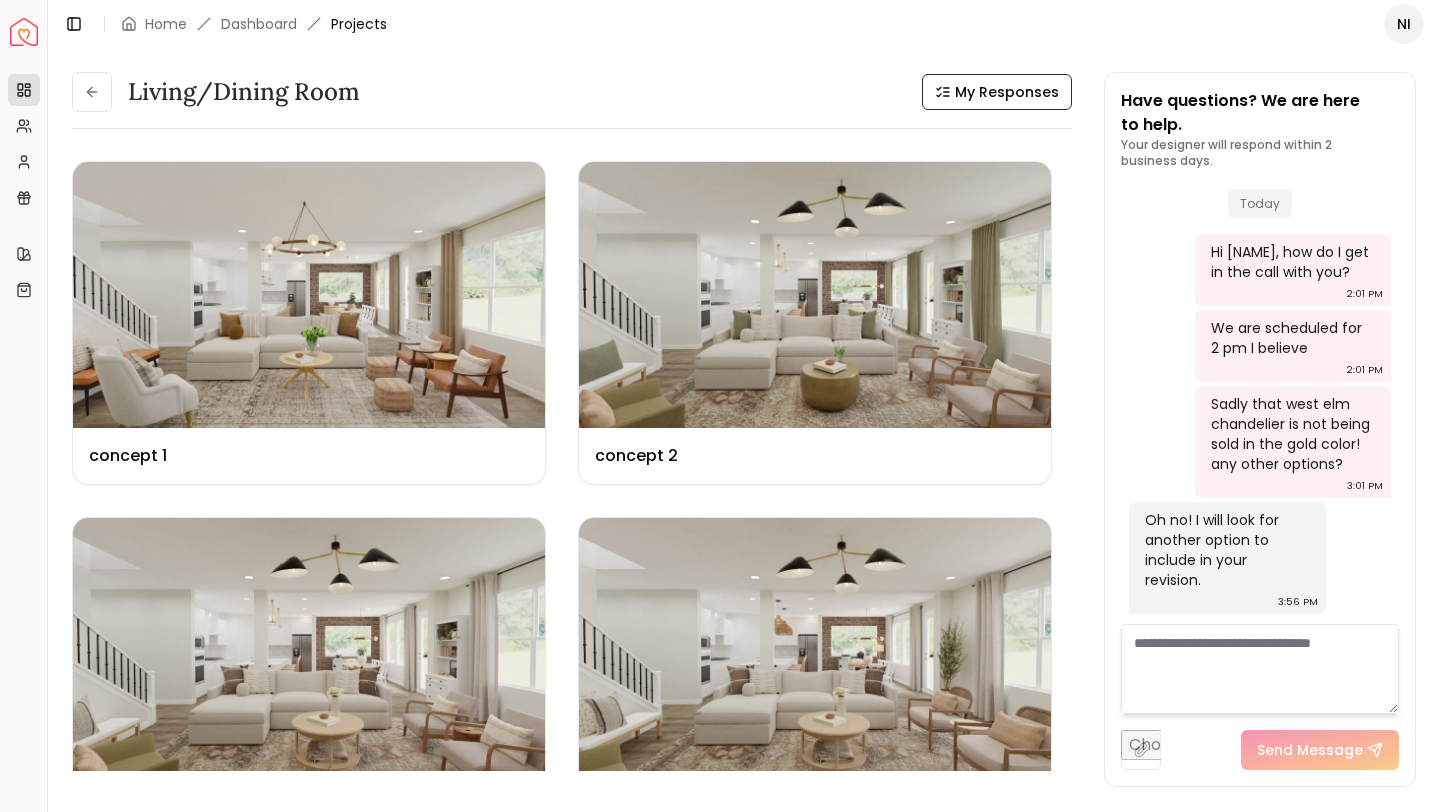 click at bounding box center (1260, 669) 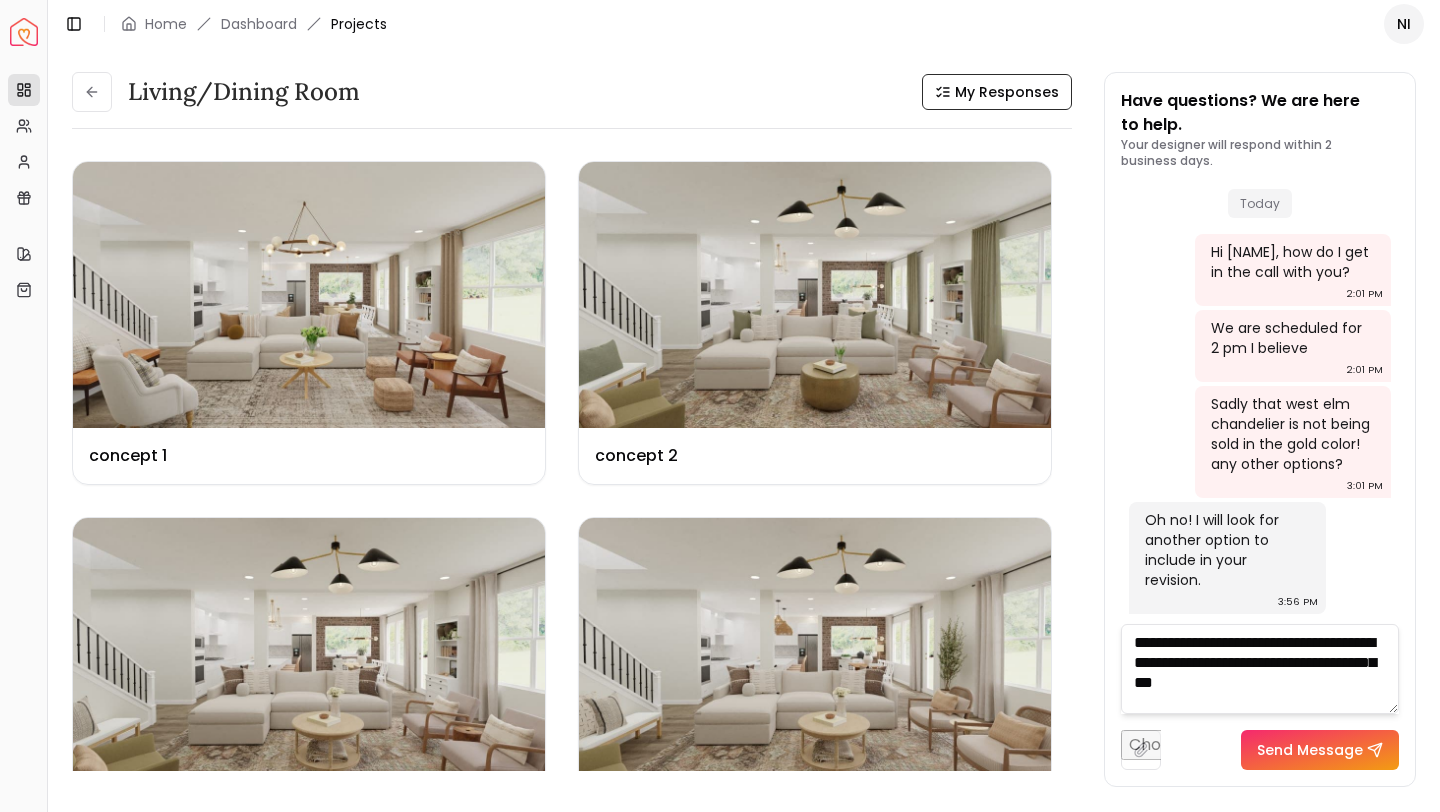 type on "**********" 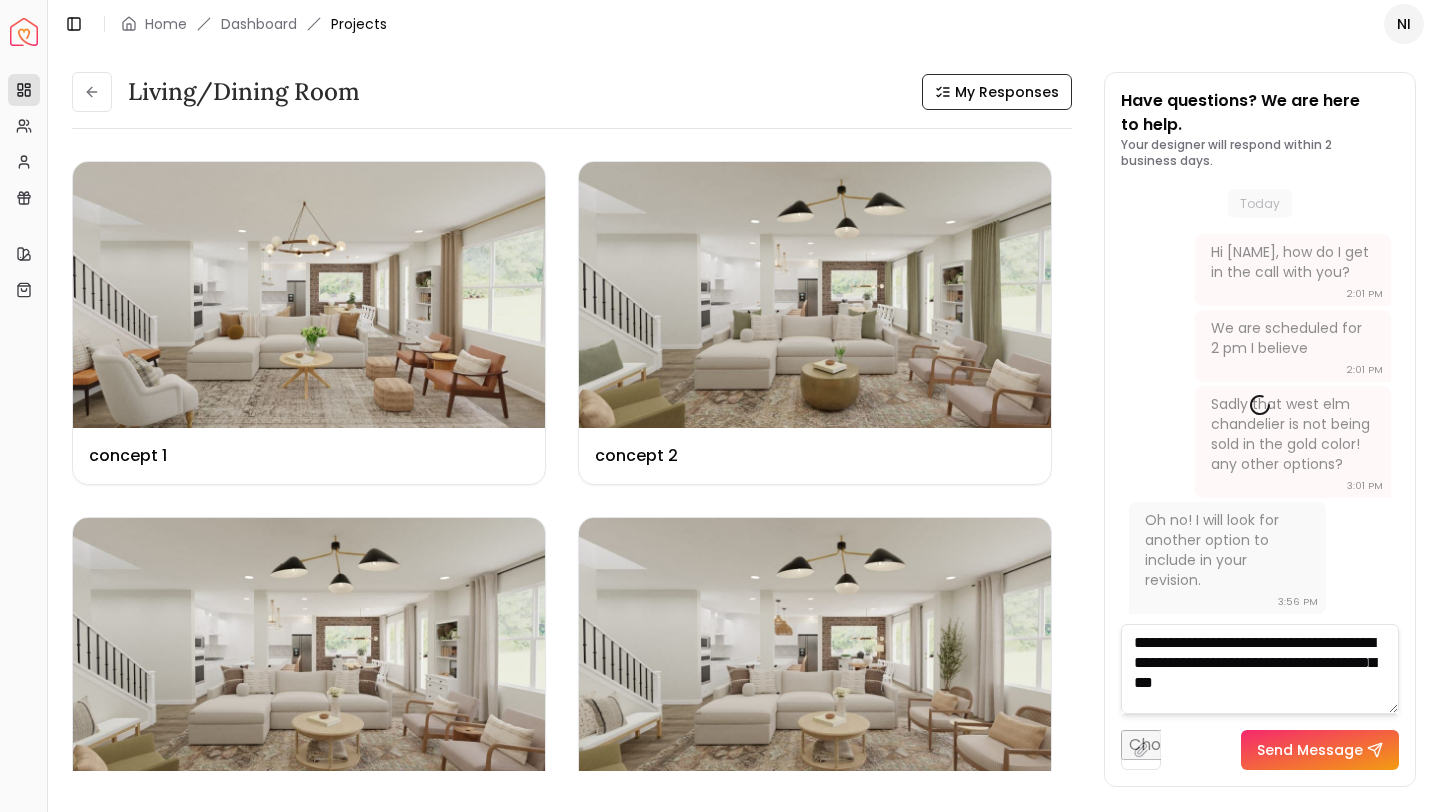 type 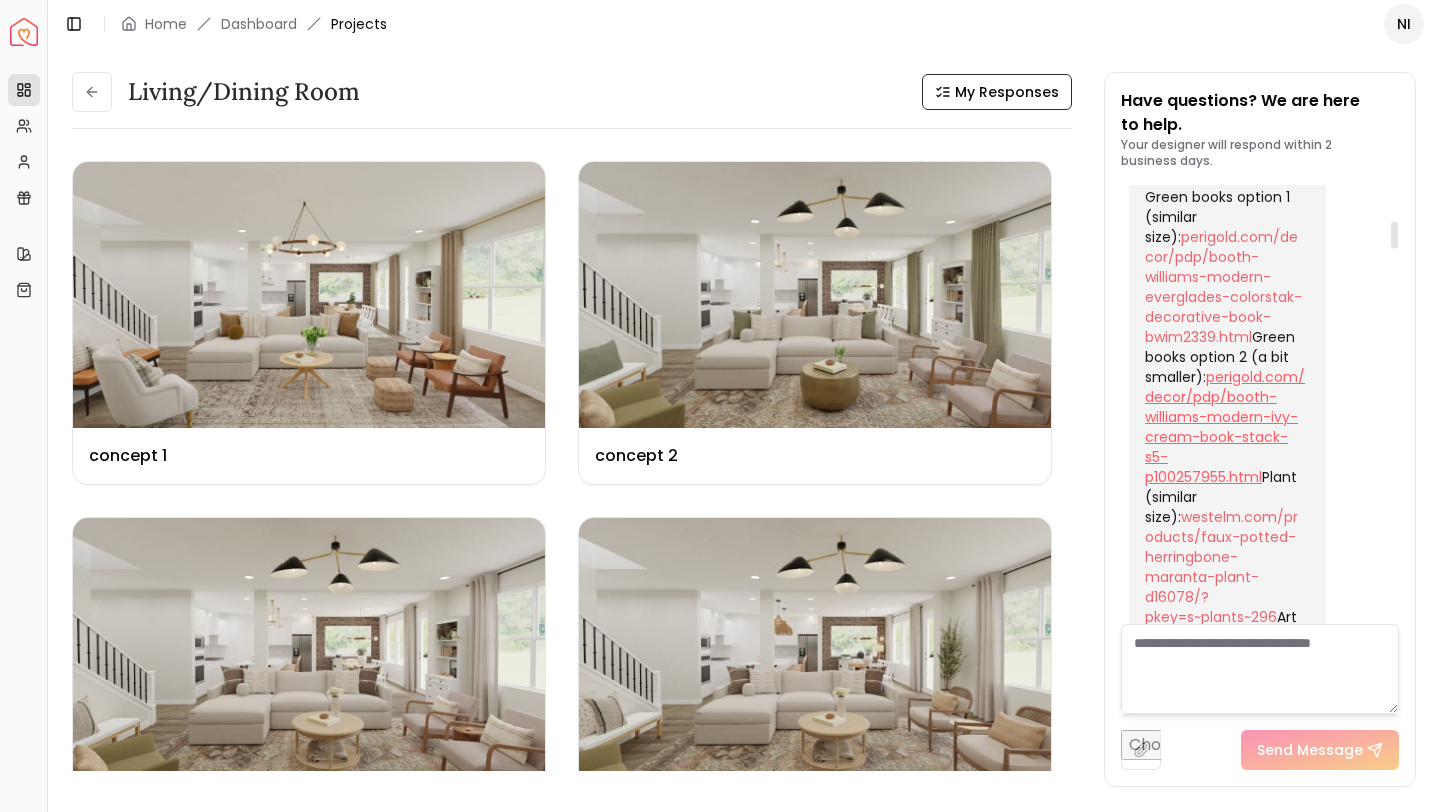 scroll, scrollTop: 538, scrollLeft: 0, axis: vertical 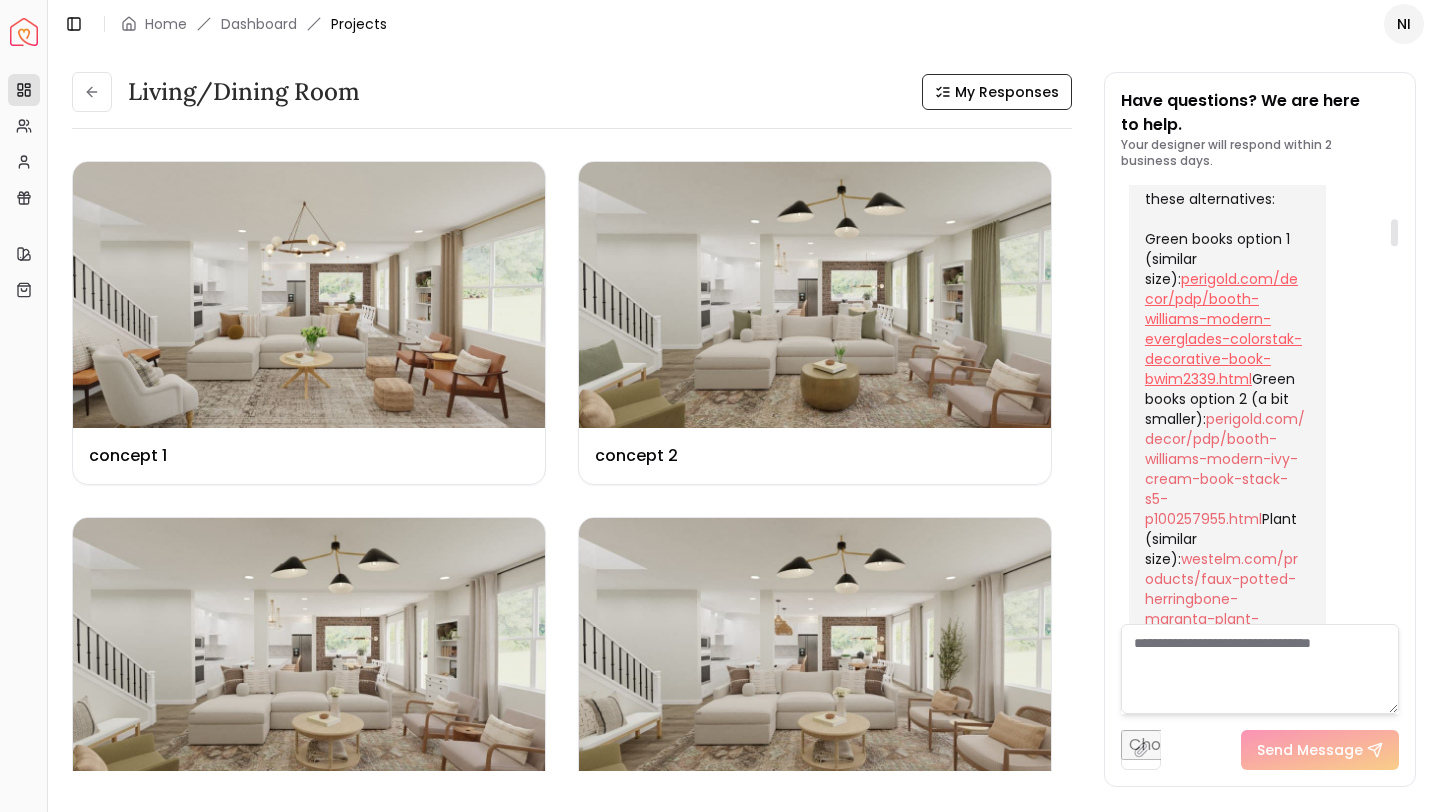 click on "perigold.com/decor/pdp/booth-williams-modern-everglades-colorstak-decorative-book-bwim2339.html" at bounding box center [1223, 329] 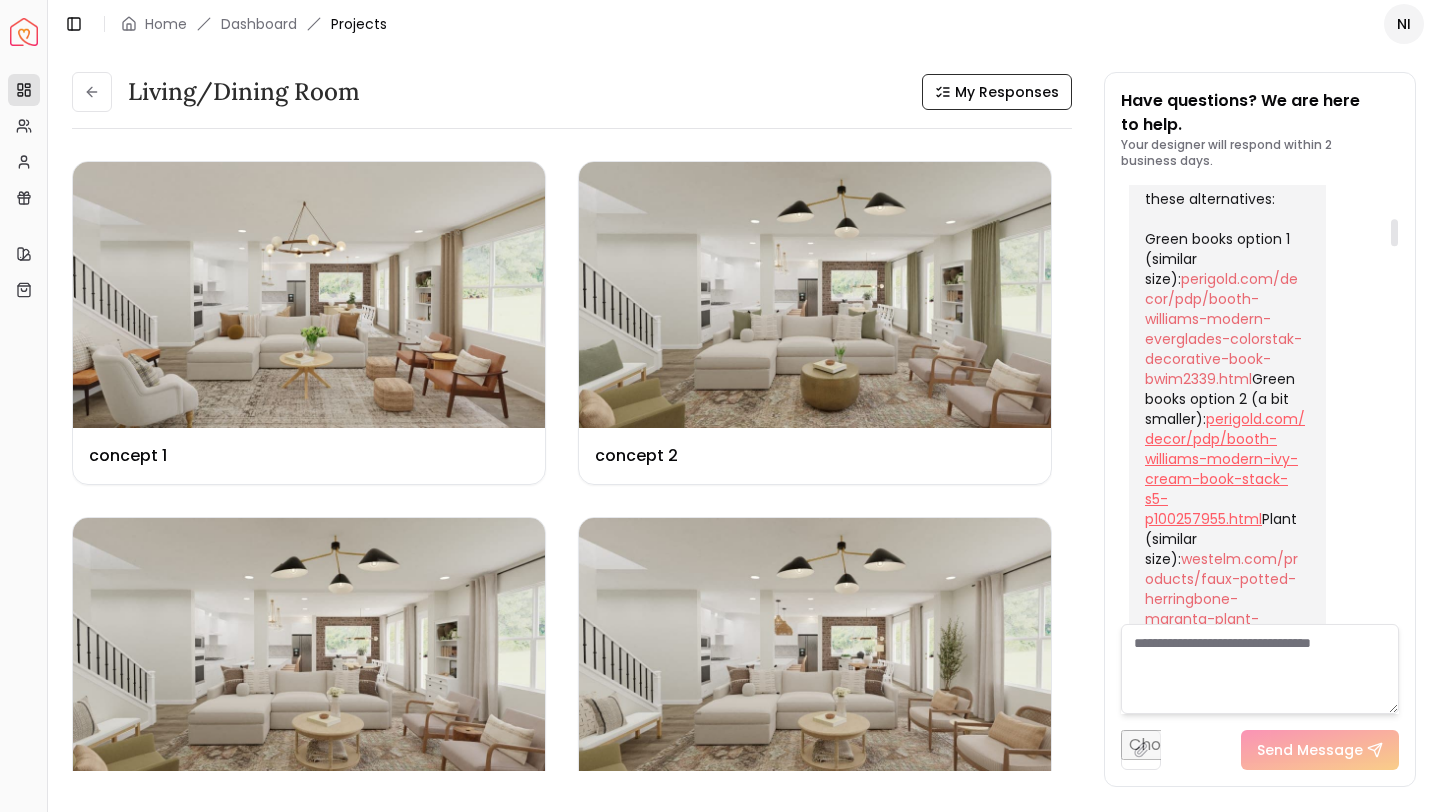click on "perigold.com/decor/pdp/booth-williams-modern-ivy-cream-book-stack-s5-p100257955.html" at bounding box center (1225, 469) 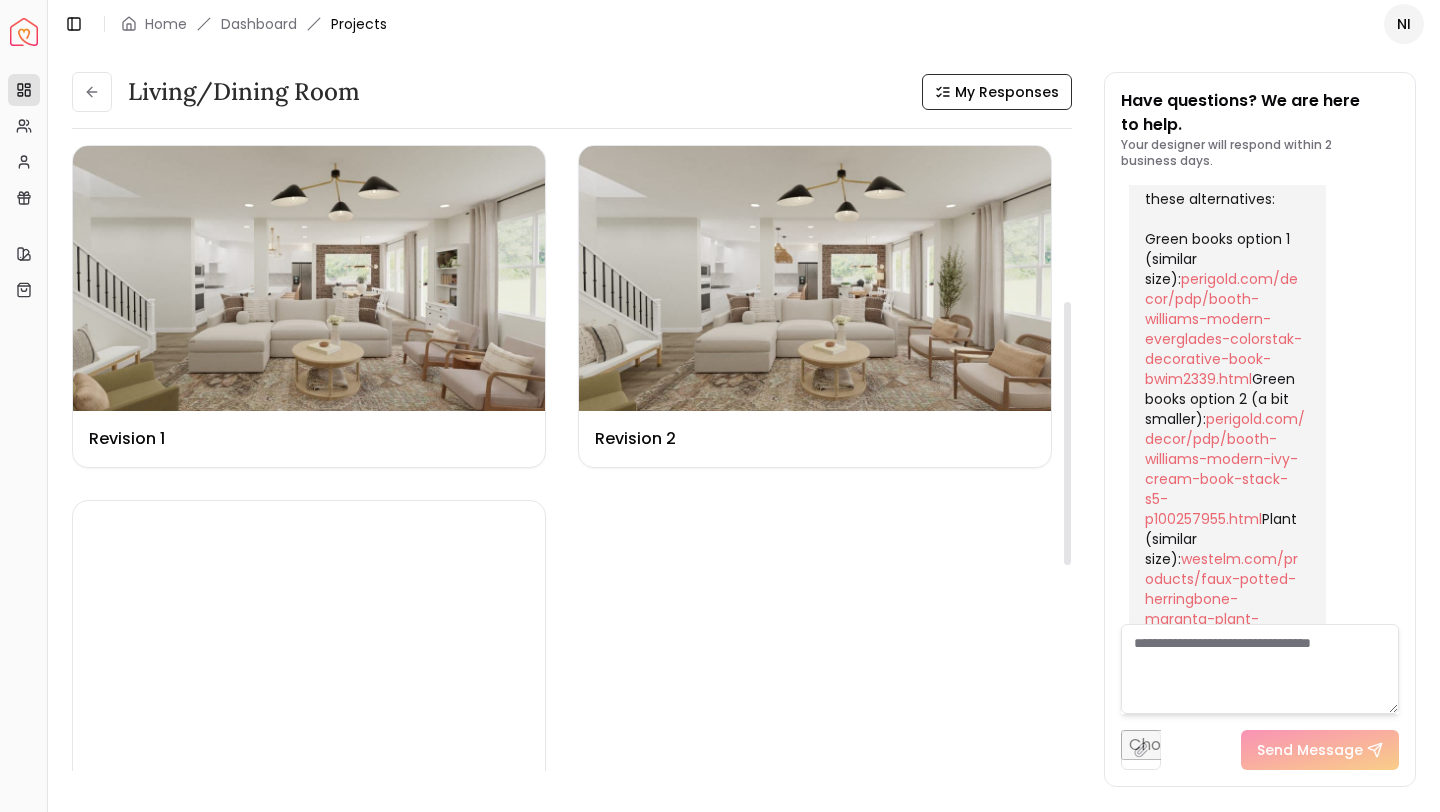scroll, scrollTop: 386, scrollLeft: 0, axis: vertical 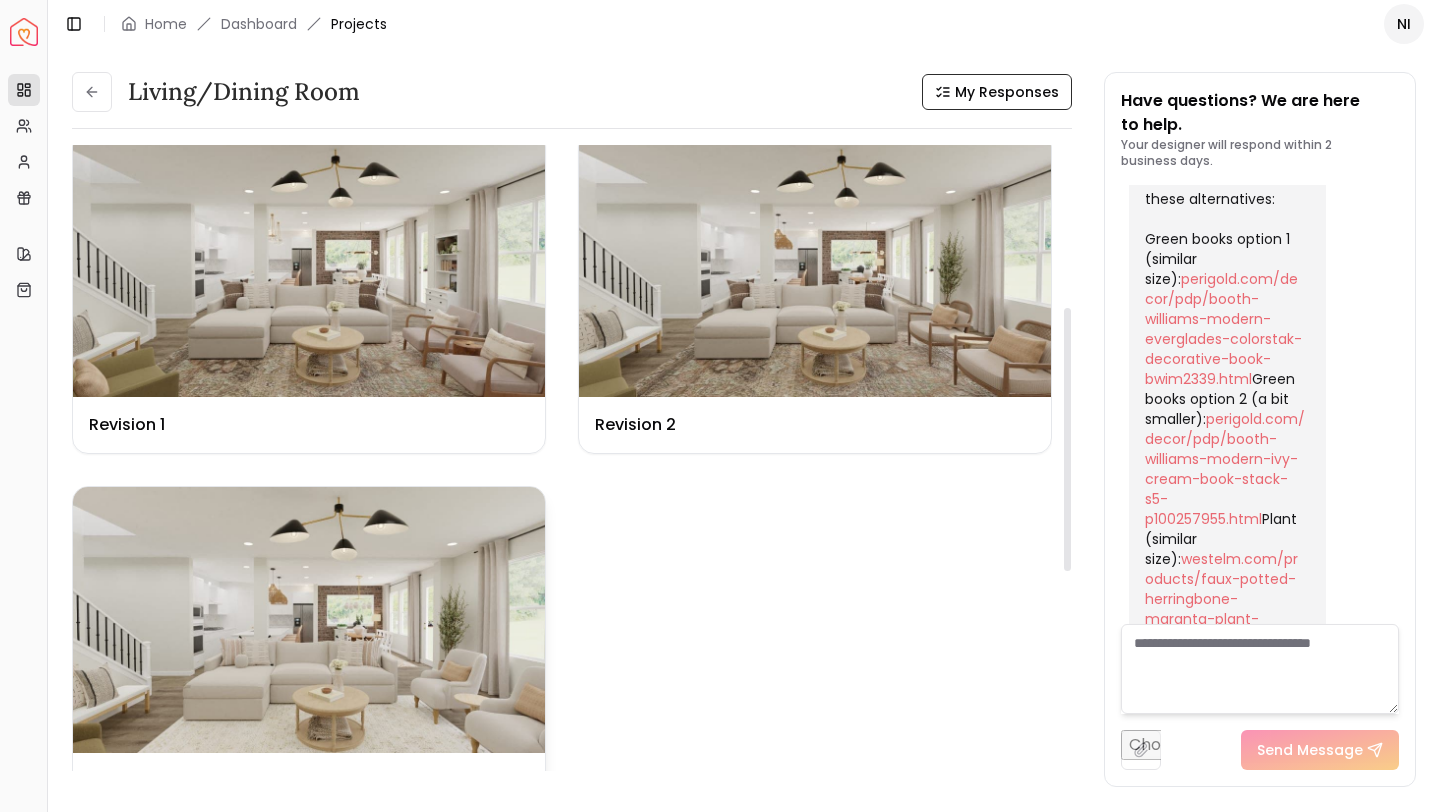 click at bounding box center [309, 620] 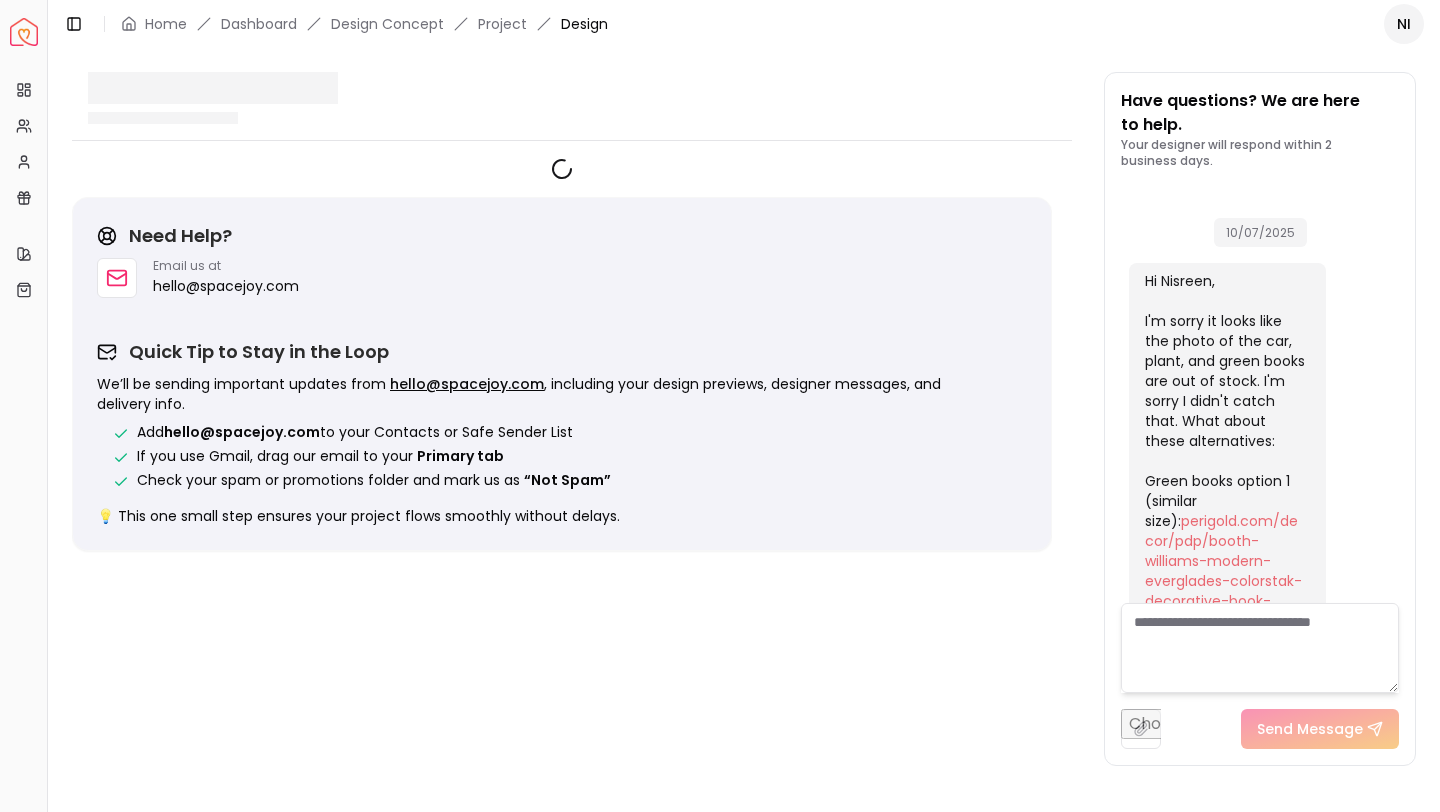scroll, scrollTop: 6321, scrollLeft: 0, axis: vertical 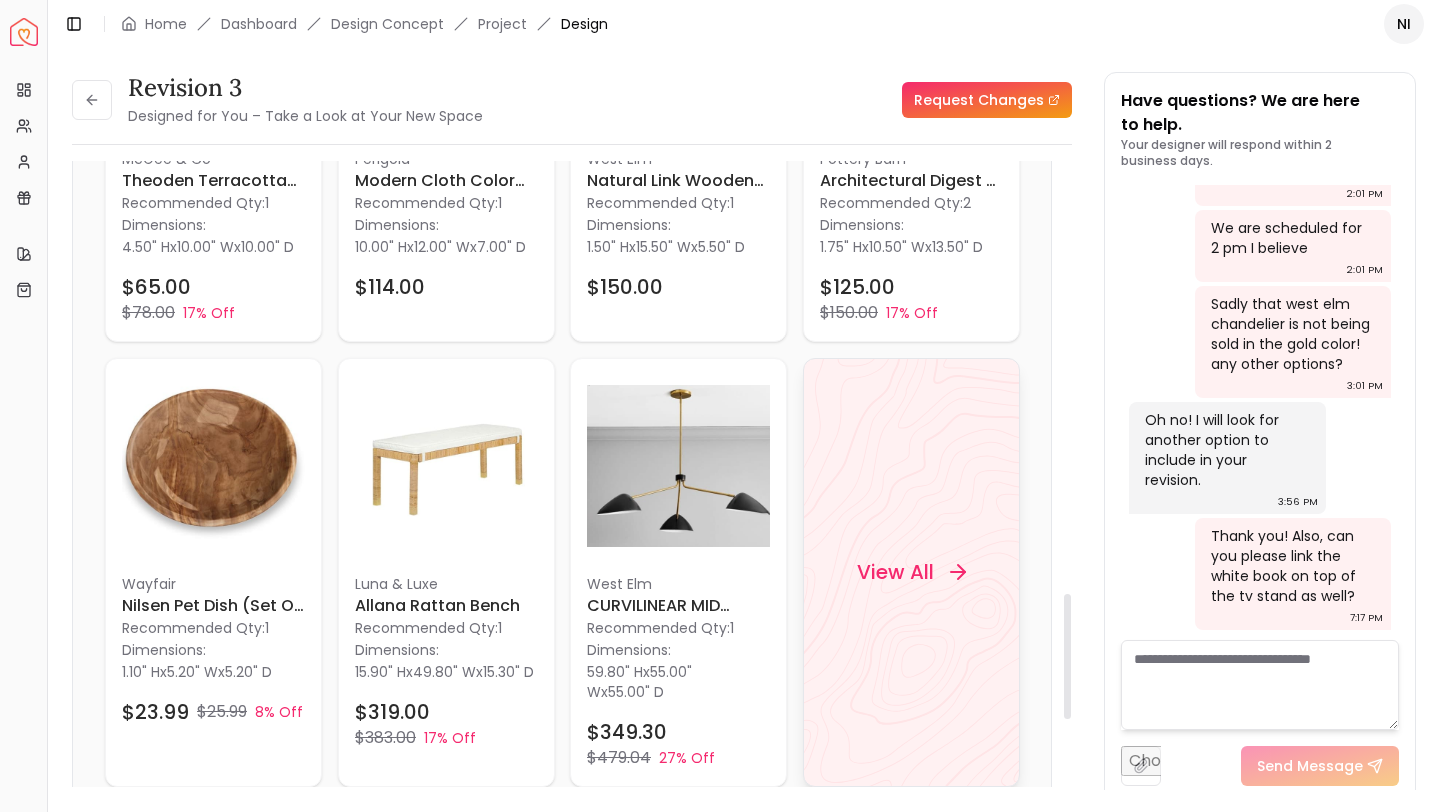 click on "View All" at bounding box center [910, 572] 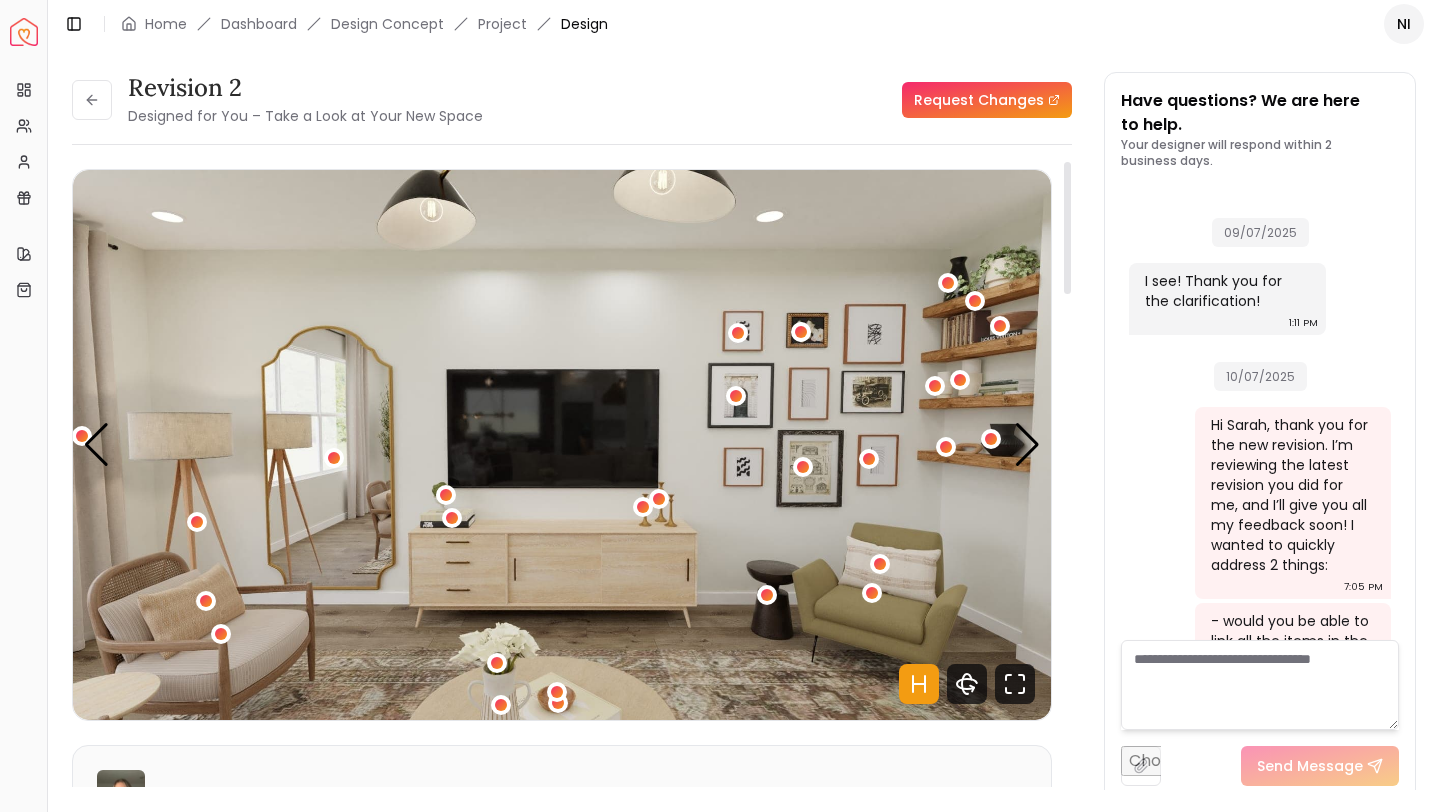 scroll, scrollTop: 0, scrollLeft: 0, axis: both 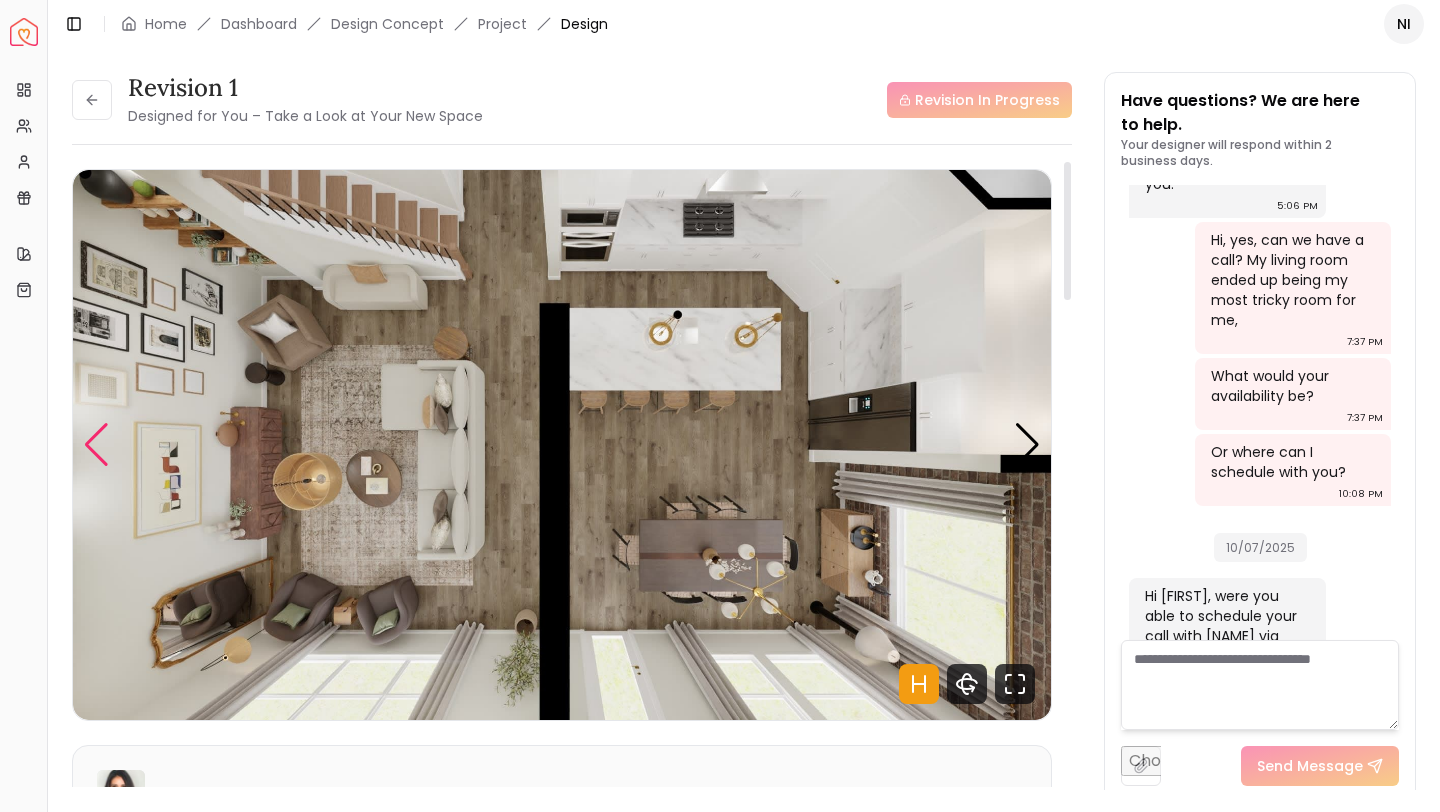 click at bounding box center (96, 445) 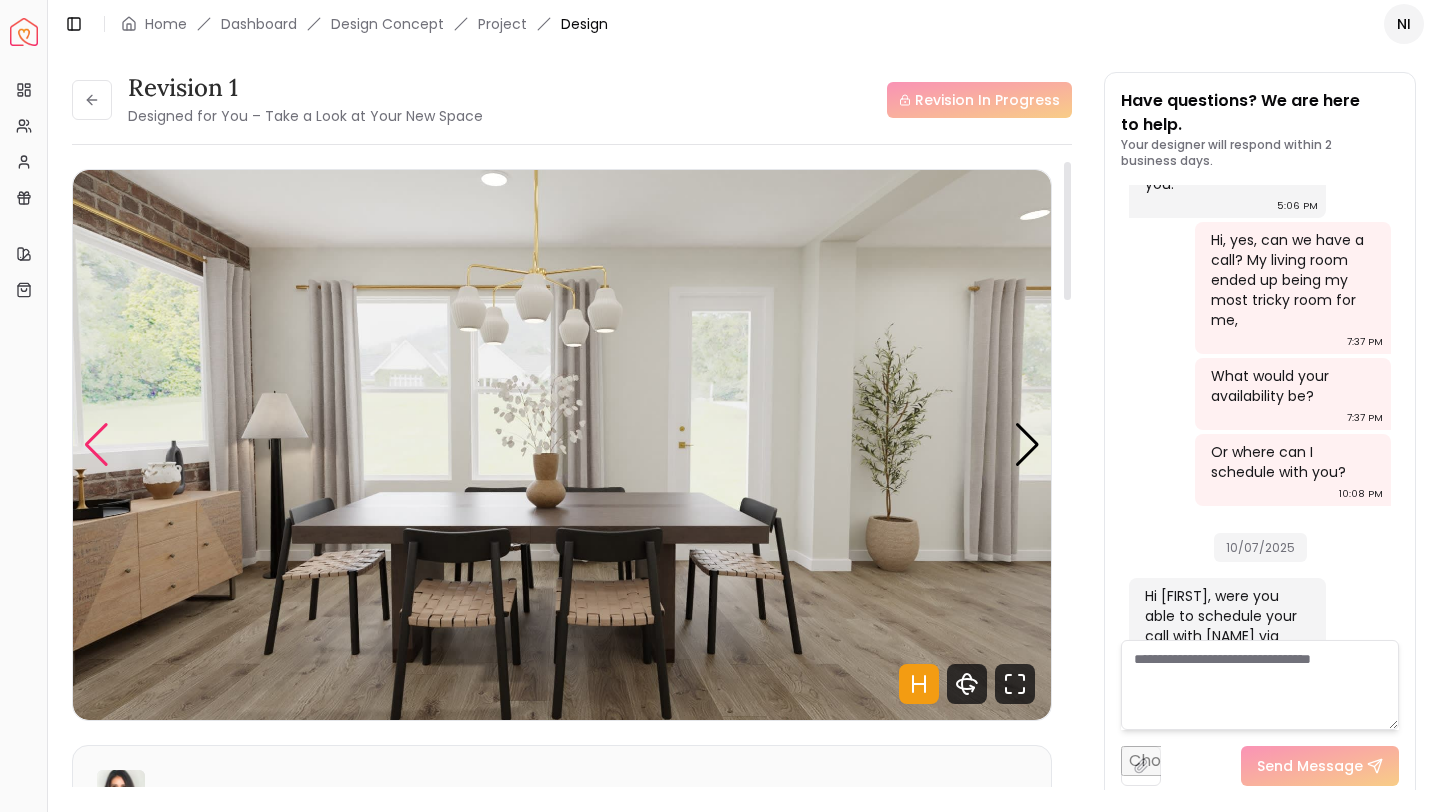 click at bounding box center [96, 445] 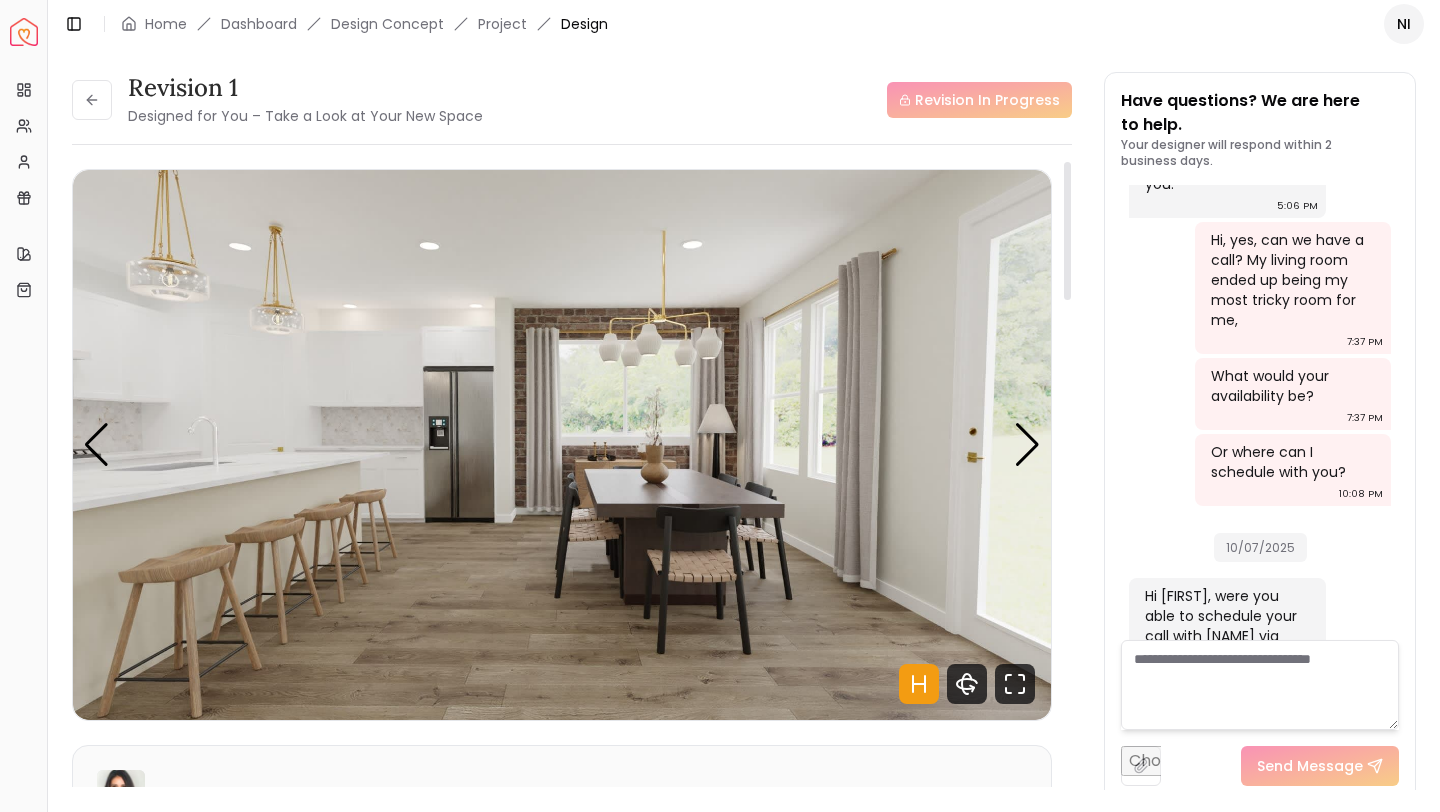 click at bounding box center [562, 445] 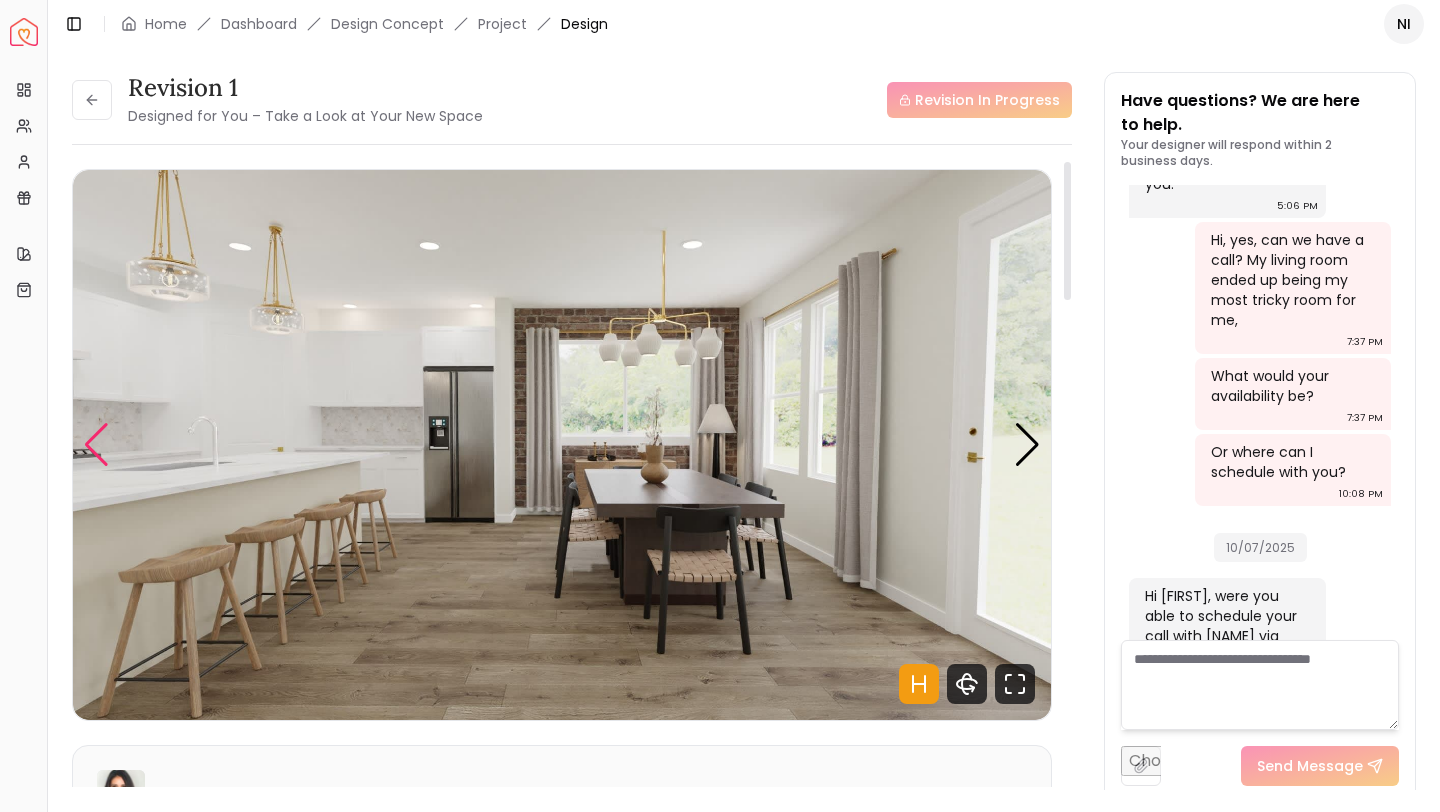 click at bounding box center [96, 445] 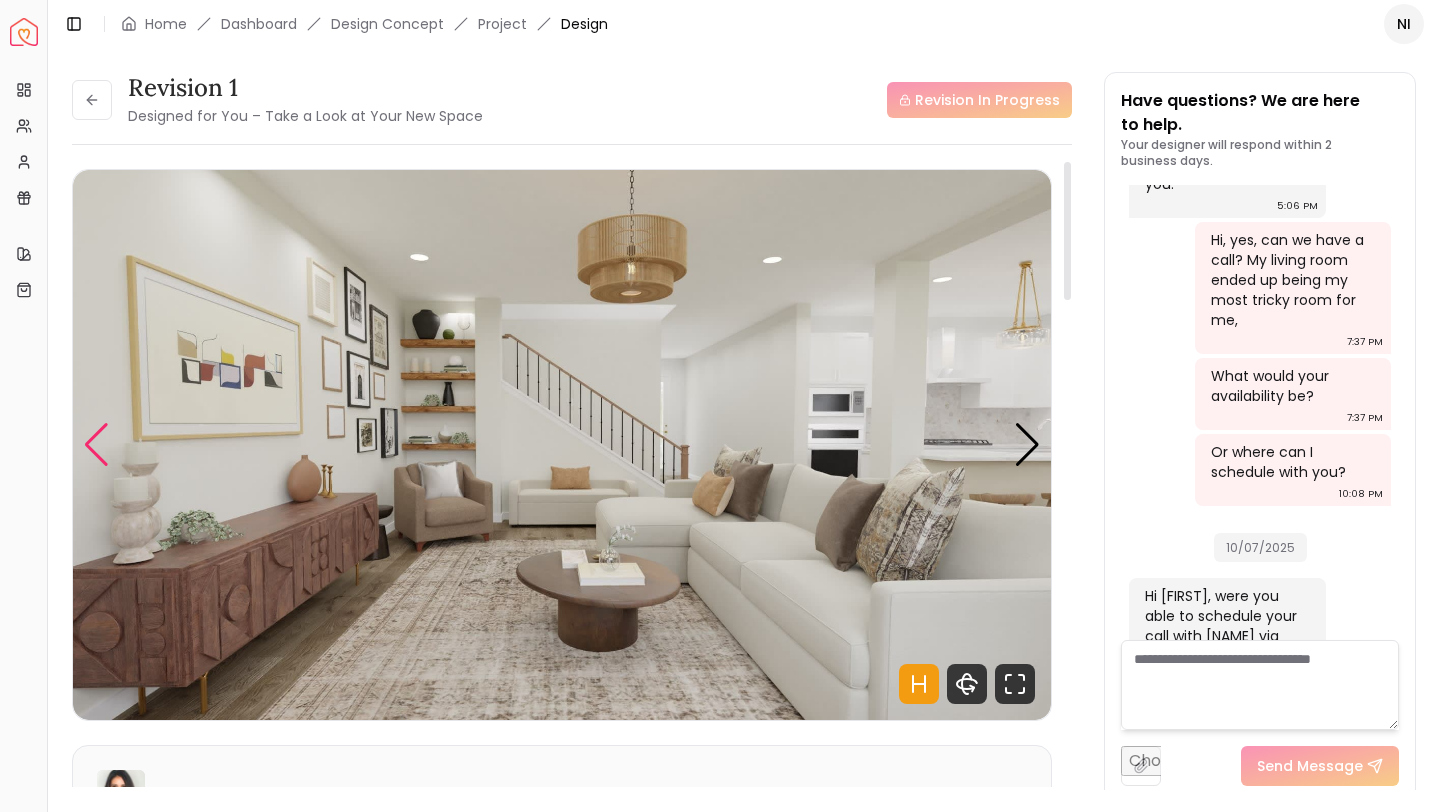 click at bounding box center (96, 445) 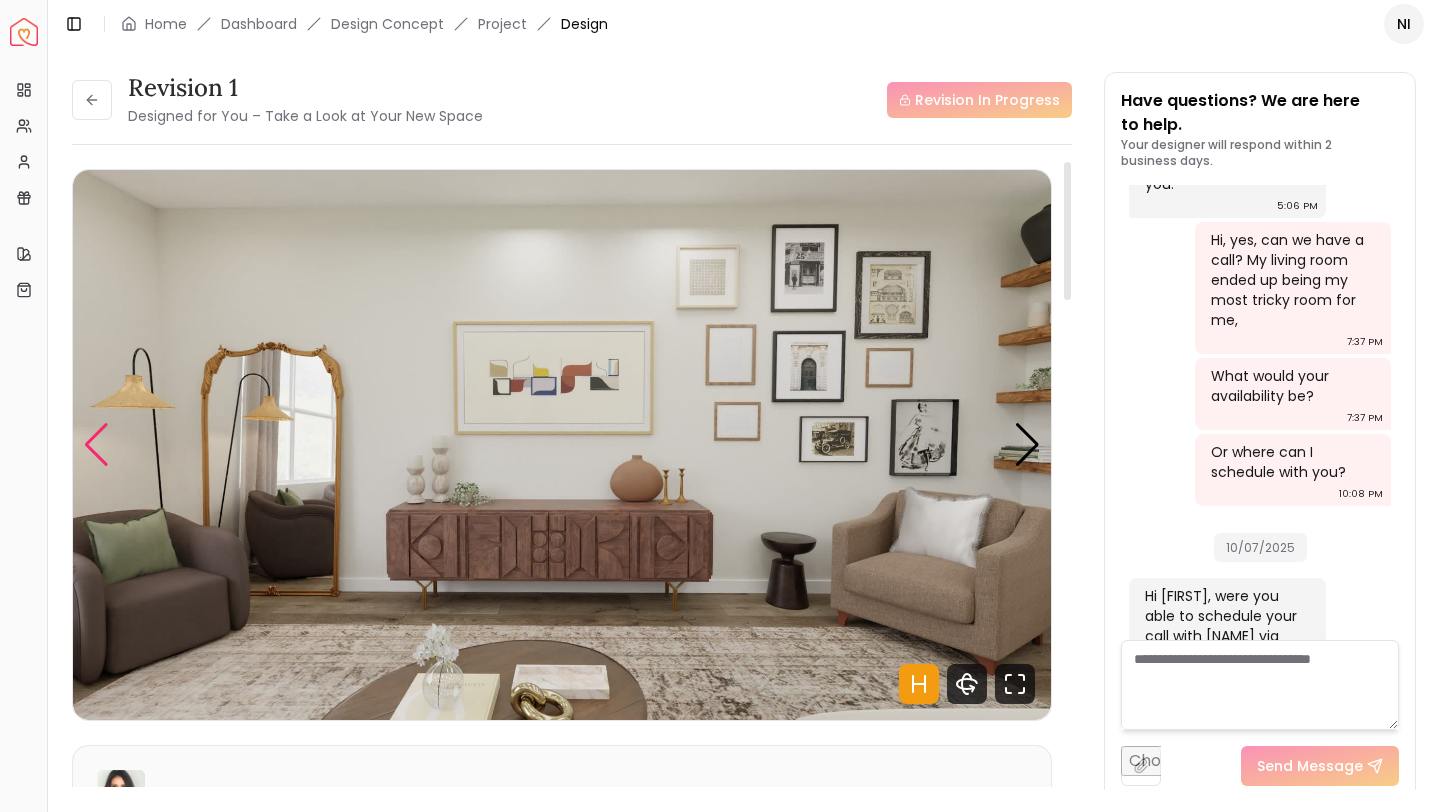 click at bounding box center (96, 445) 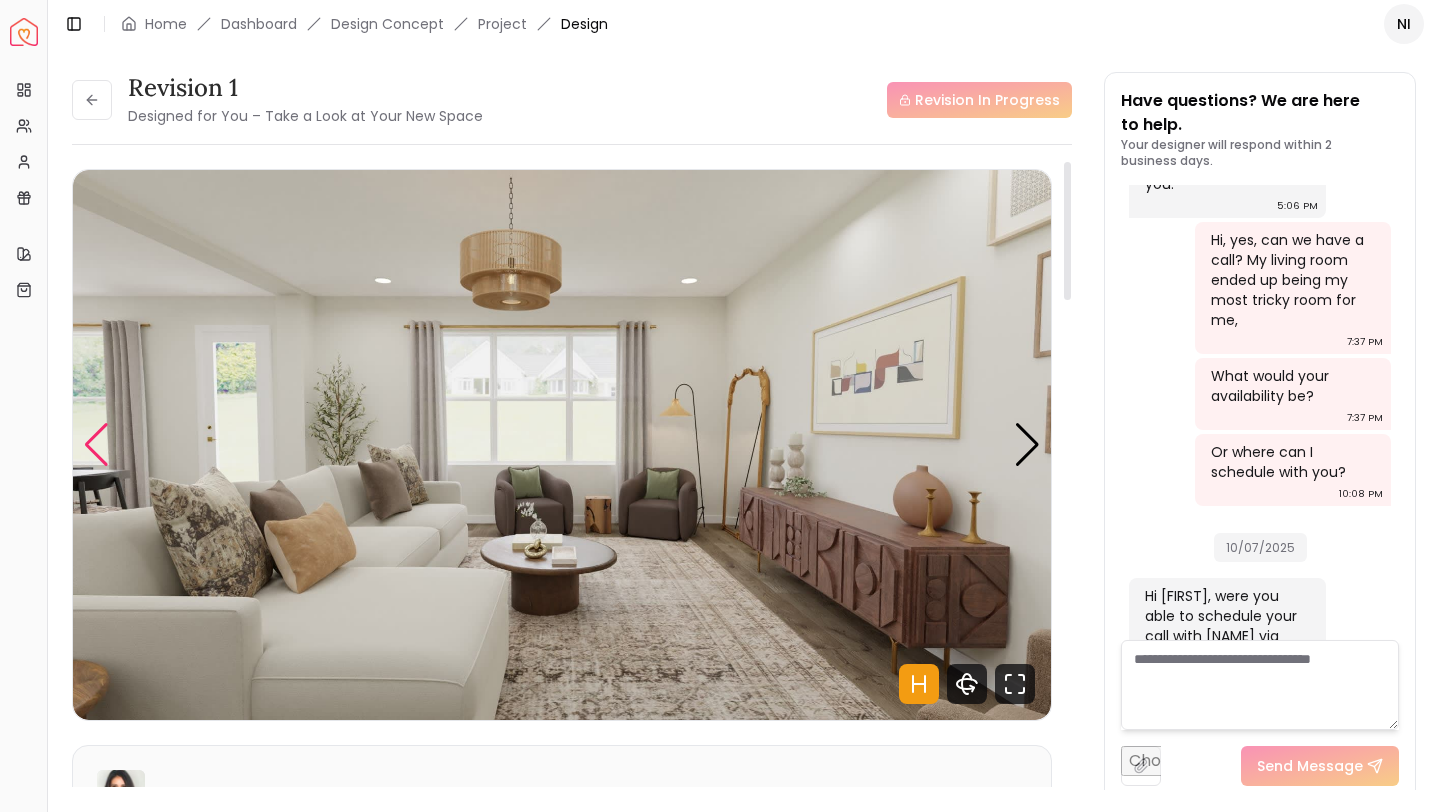 click at bounding box center [96, 445] 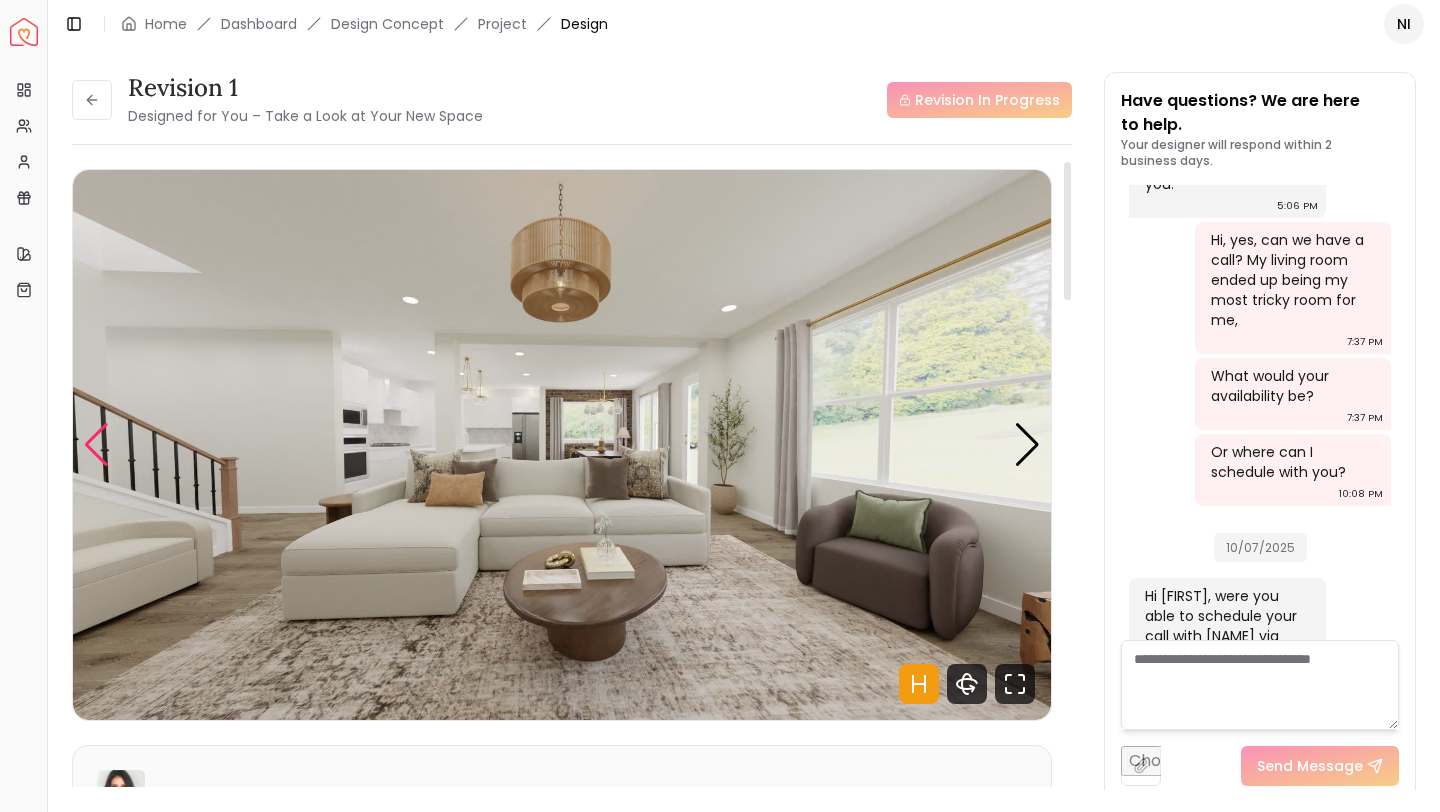 click at bounding box center [96, 445] 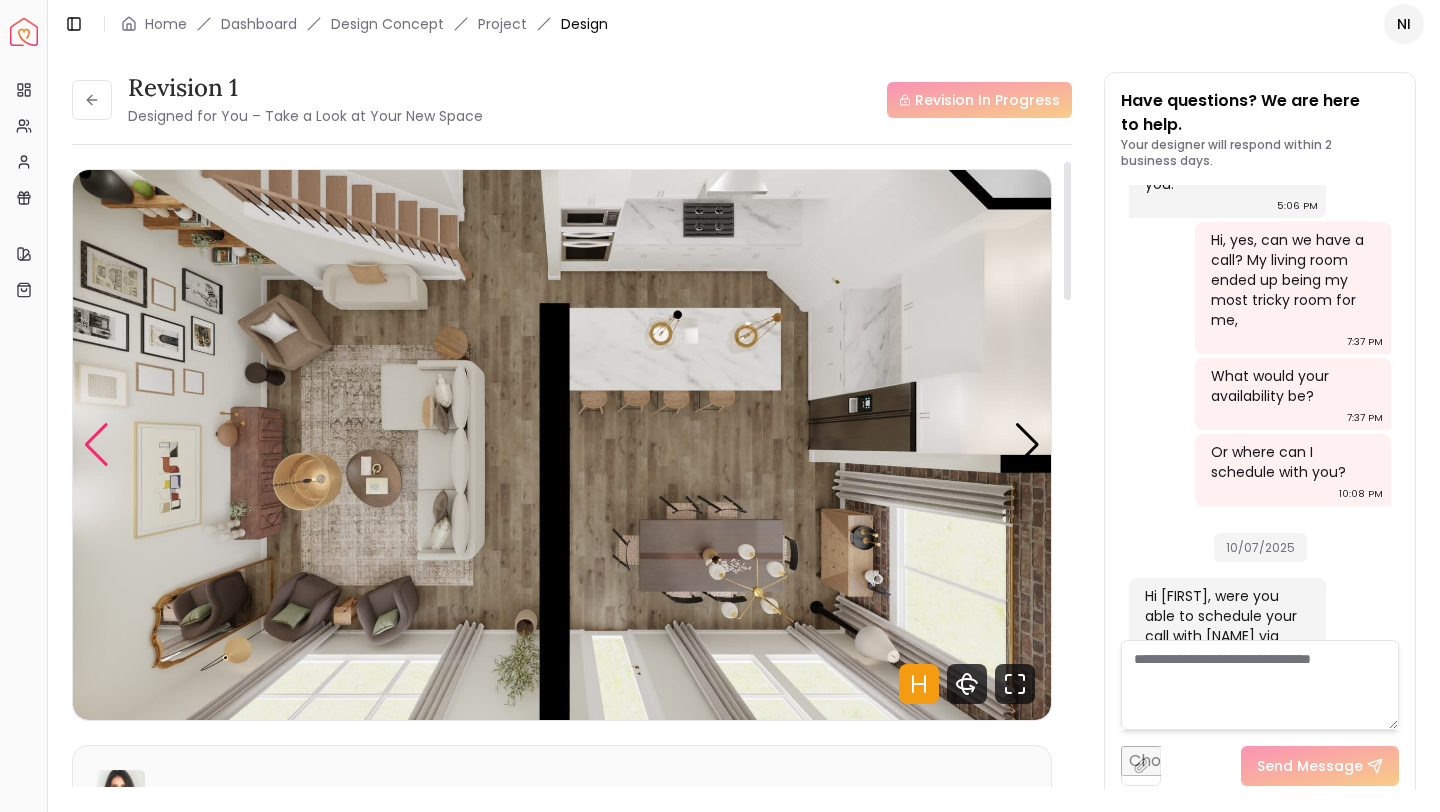 click at bounding box center [96, 445] 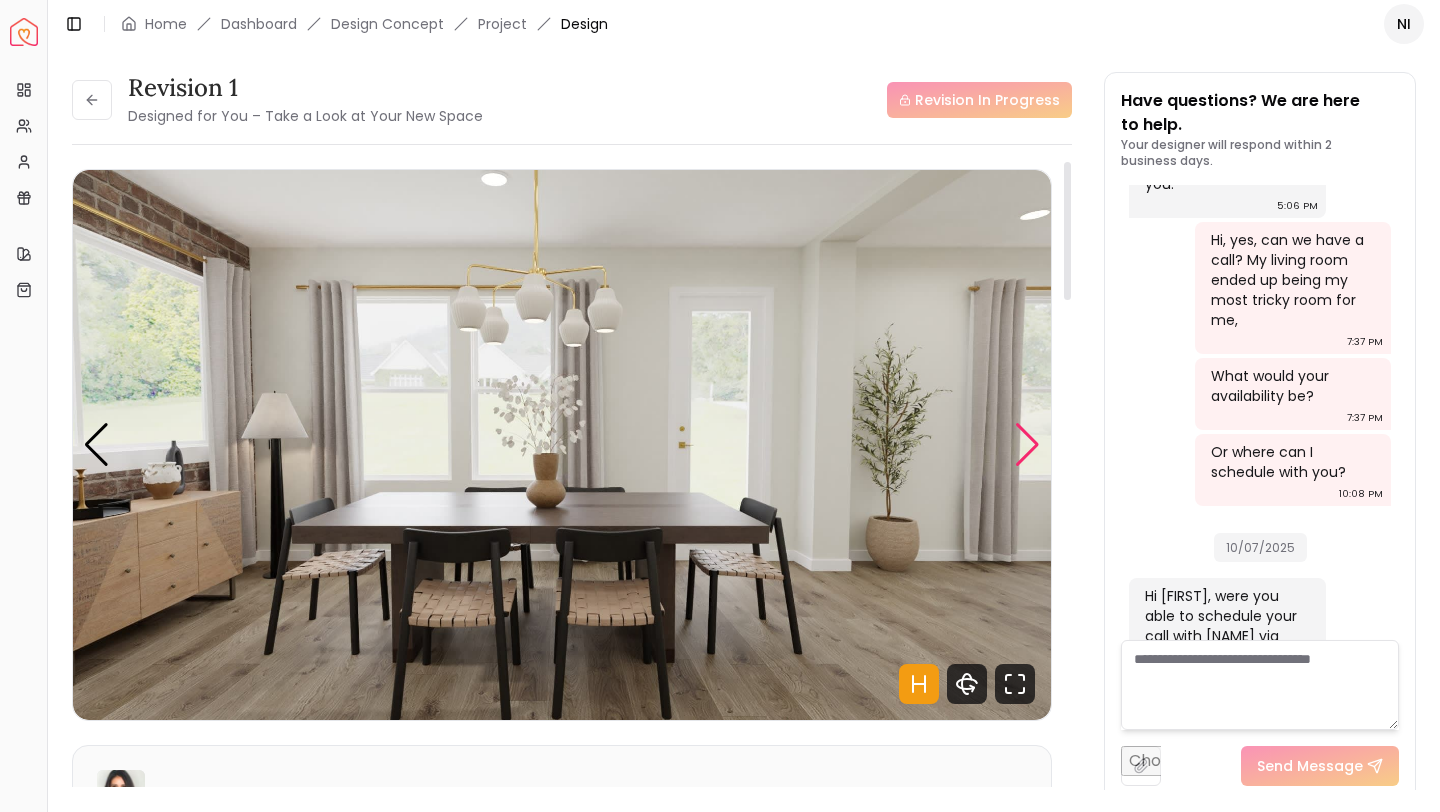 click at bounding box center (1027, 445) 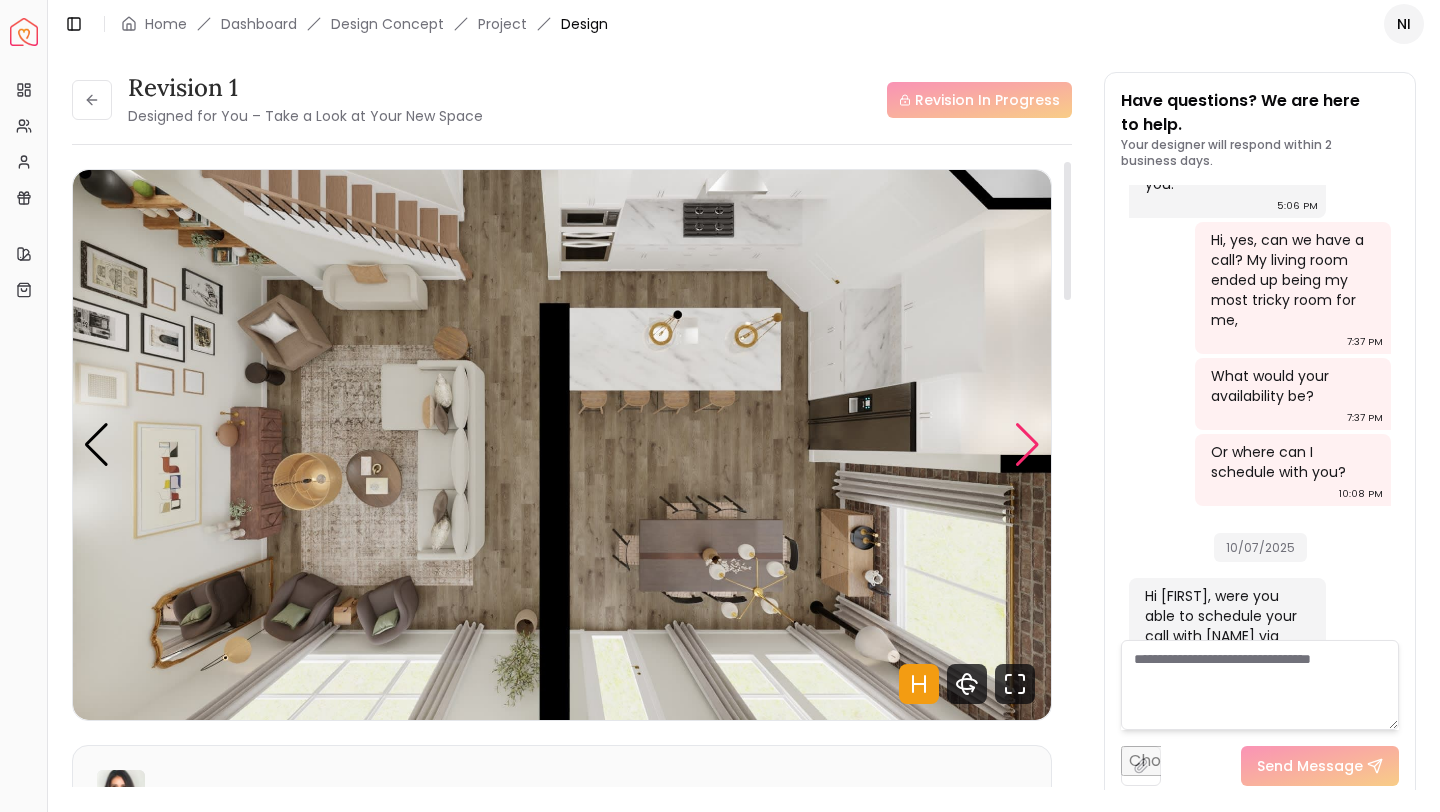 click at bounding box center (1027, 445) 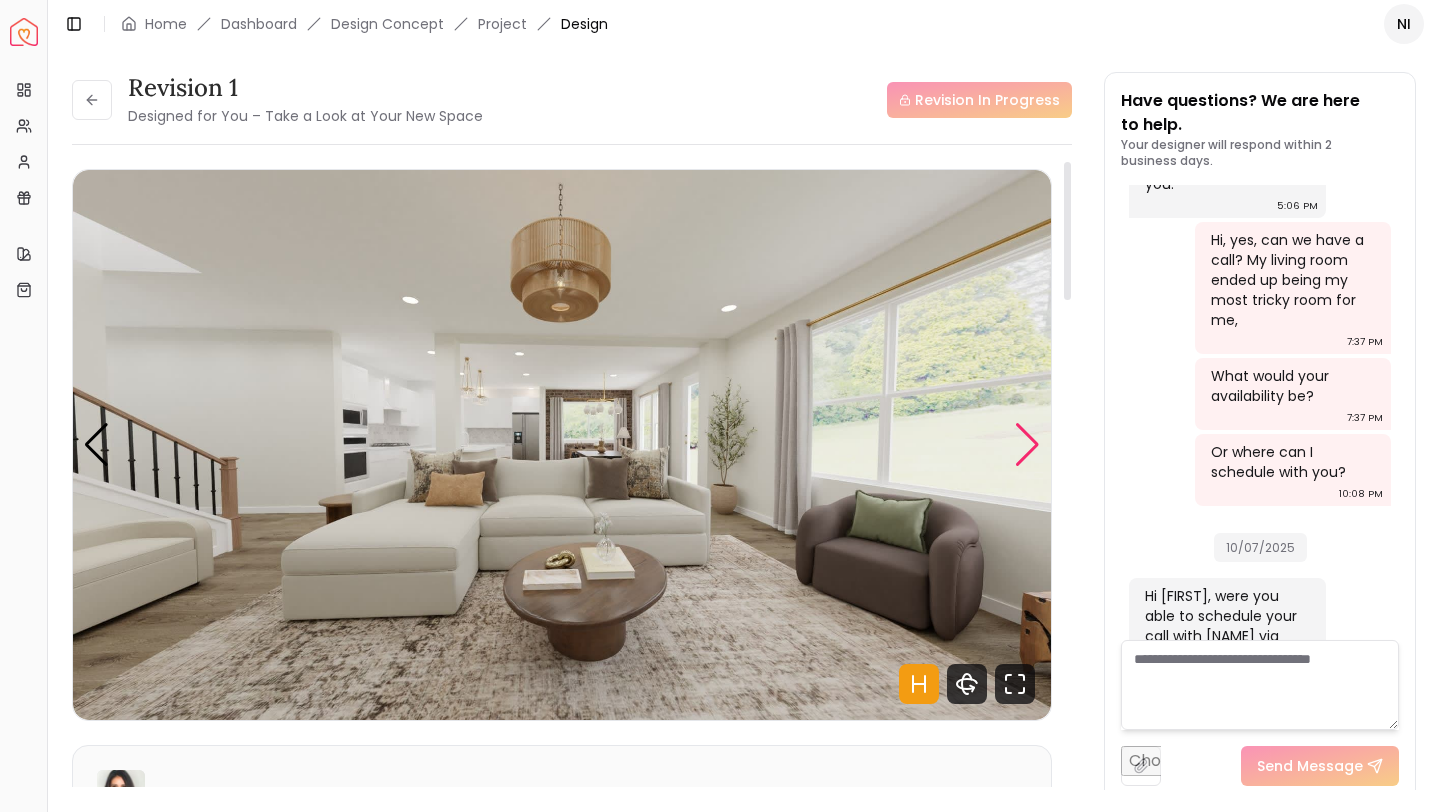 click at bounding box center (1027, 445) 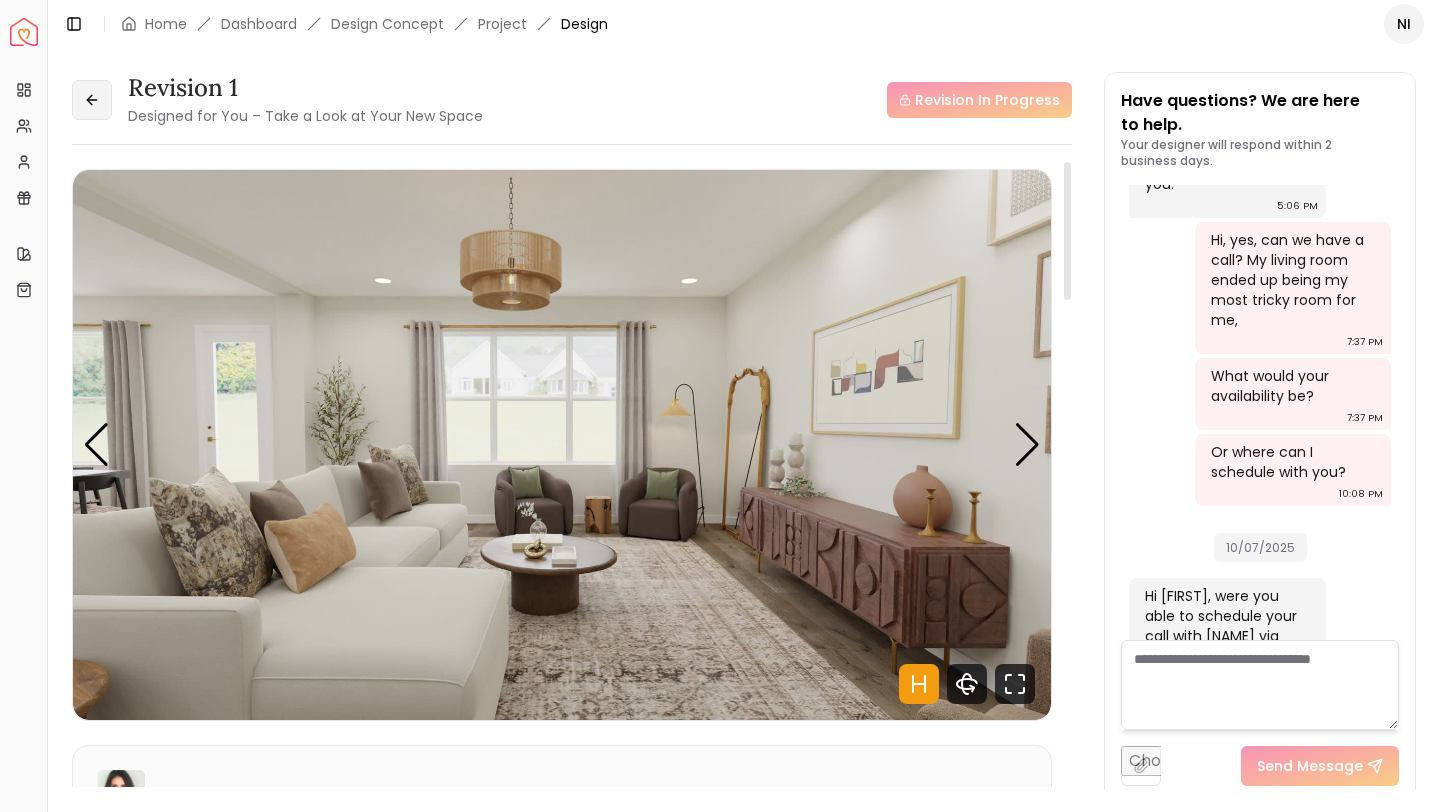 click at bounding box center [92, 100] 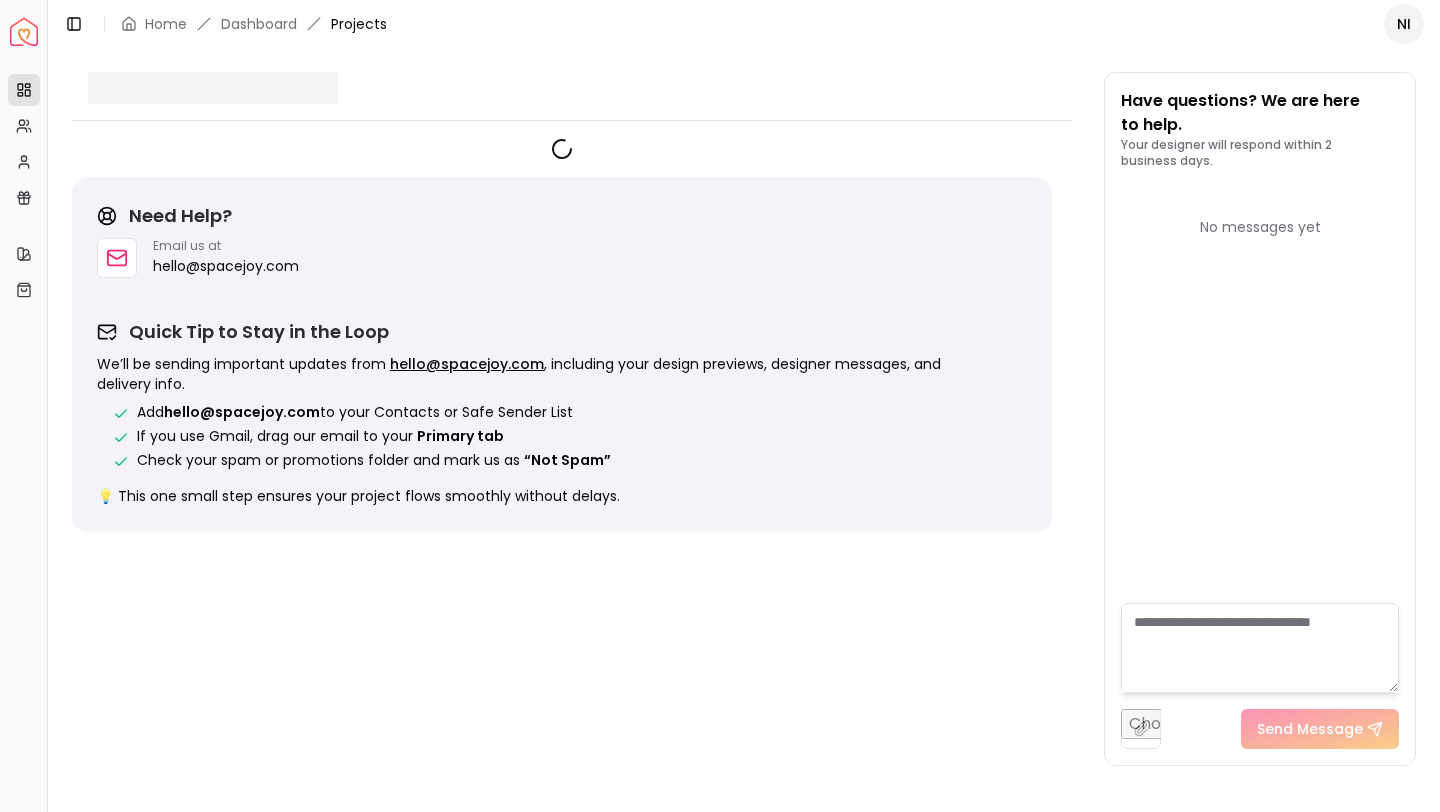 scroll, scrollTop: 0, scrollLeft: 0, axis: both 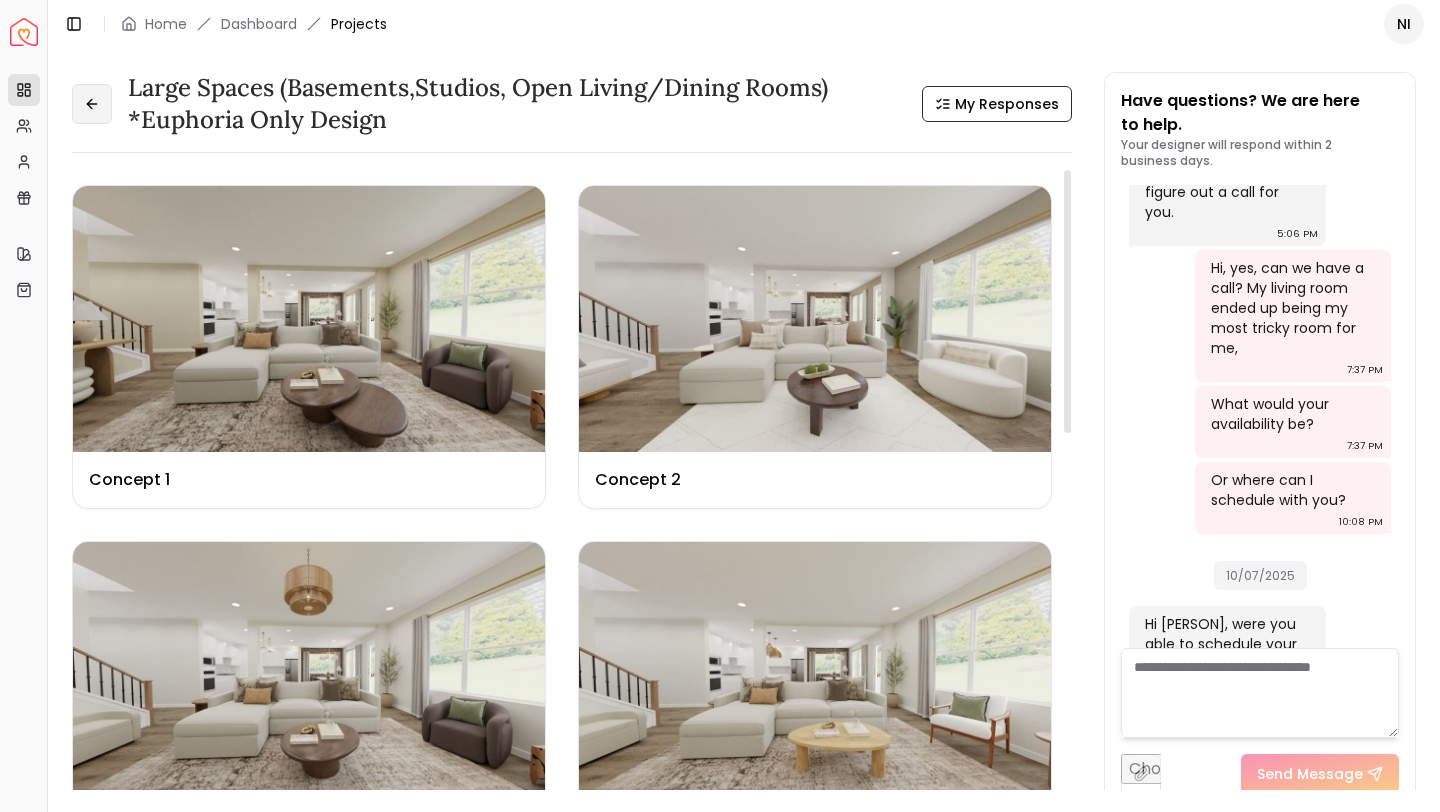 click at bounding box center (92, 104) 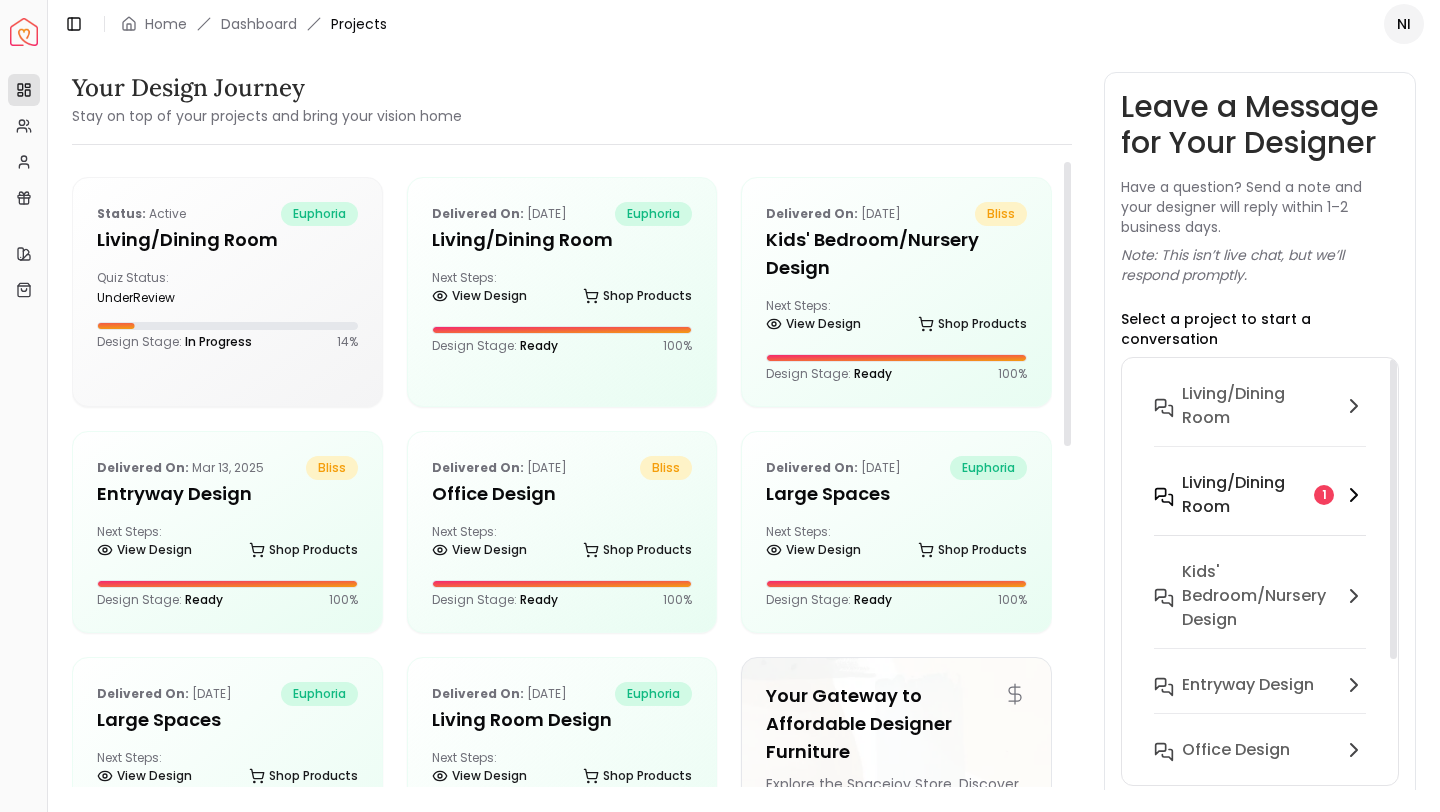 click on "Living/Dining Room 1" at bounding box center (1260, 495) 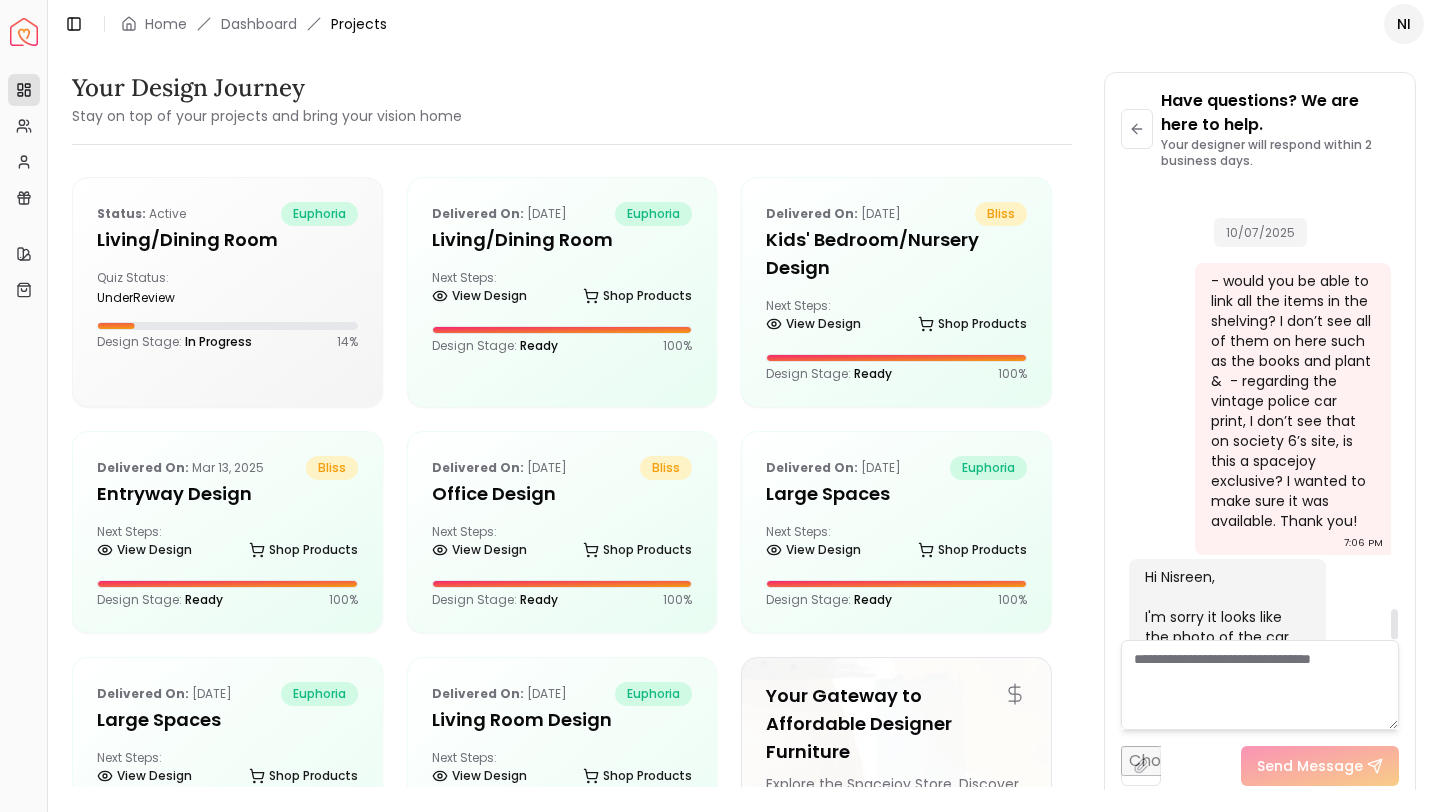 scroll, scrollTop: 6501, scrollLeft: 0, axis: vertical 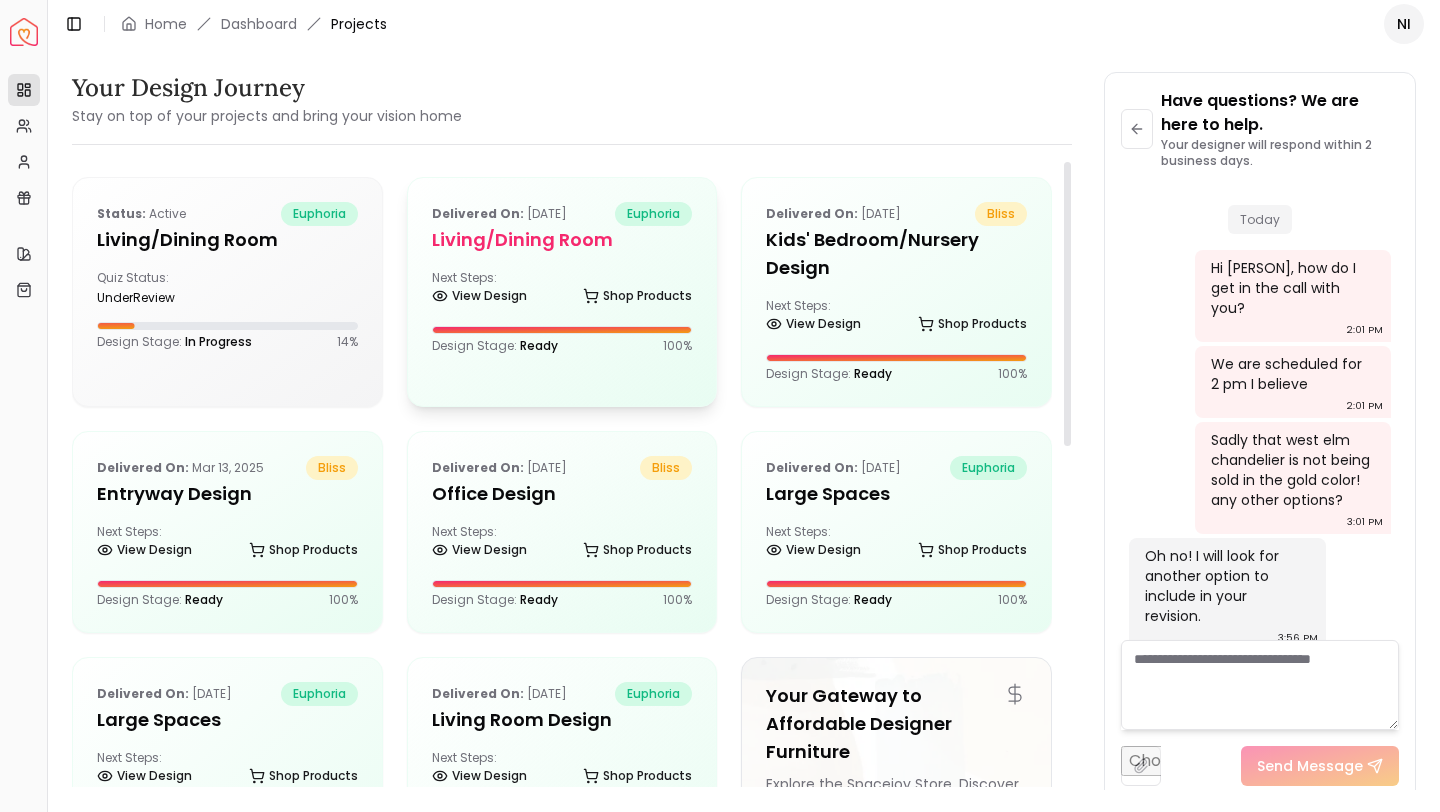 click on "Delivered on:   Jul 01, 2025 euphoria Living/Dining Room Next Steps: View Design Shop Products Design Stage:   Ready 100 %" at bounding box center [562, 278] 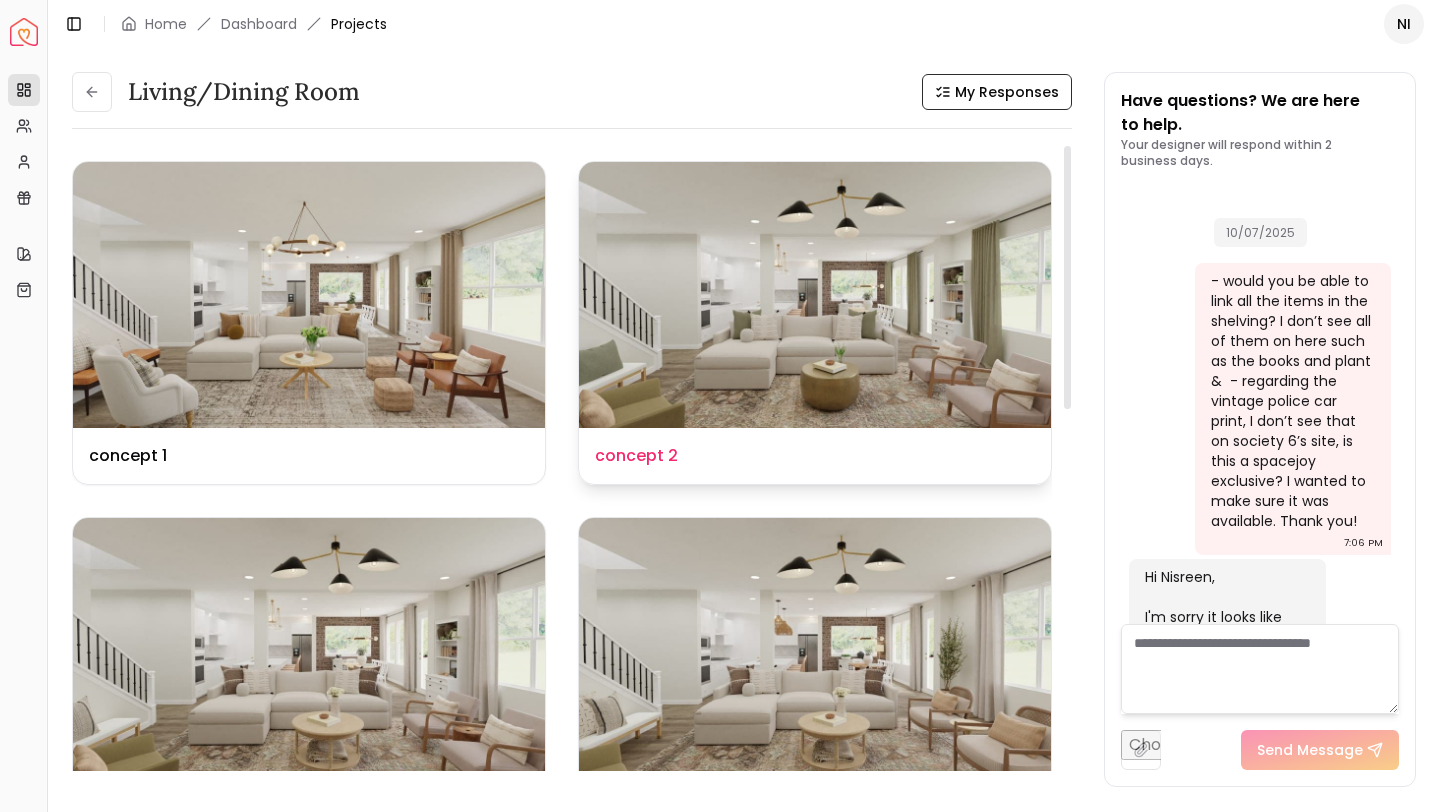 scroll, scrollTop: 6517, scrollLeft: 0, axis: vertical 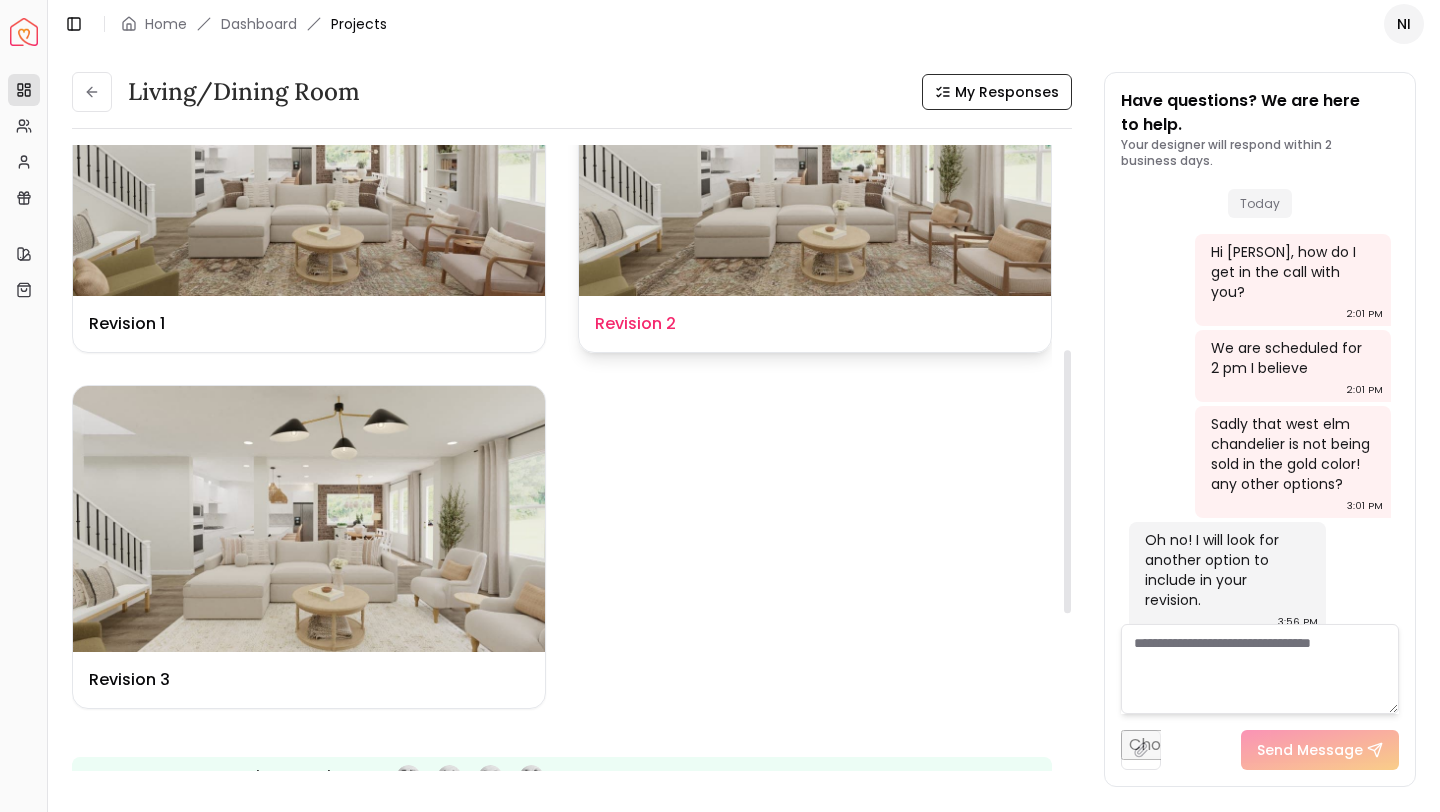 click on "Design Name Revision 2" at bounding box center [815, 324] 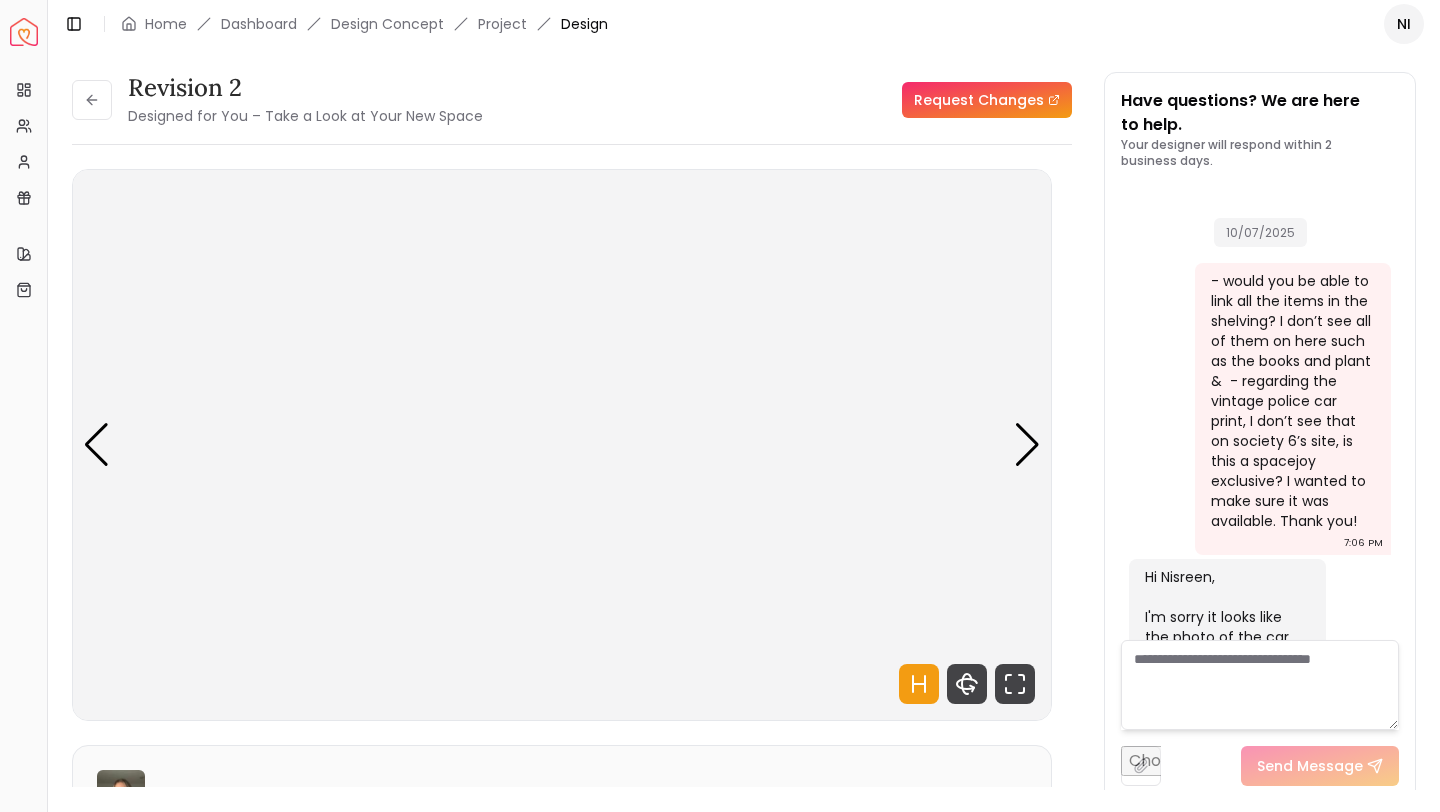 scroll, scrollTop: 6501, scrollLeft: 0, axis: vertical 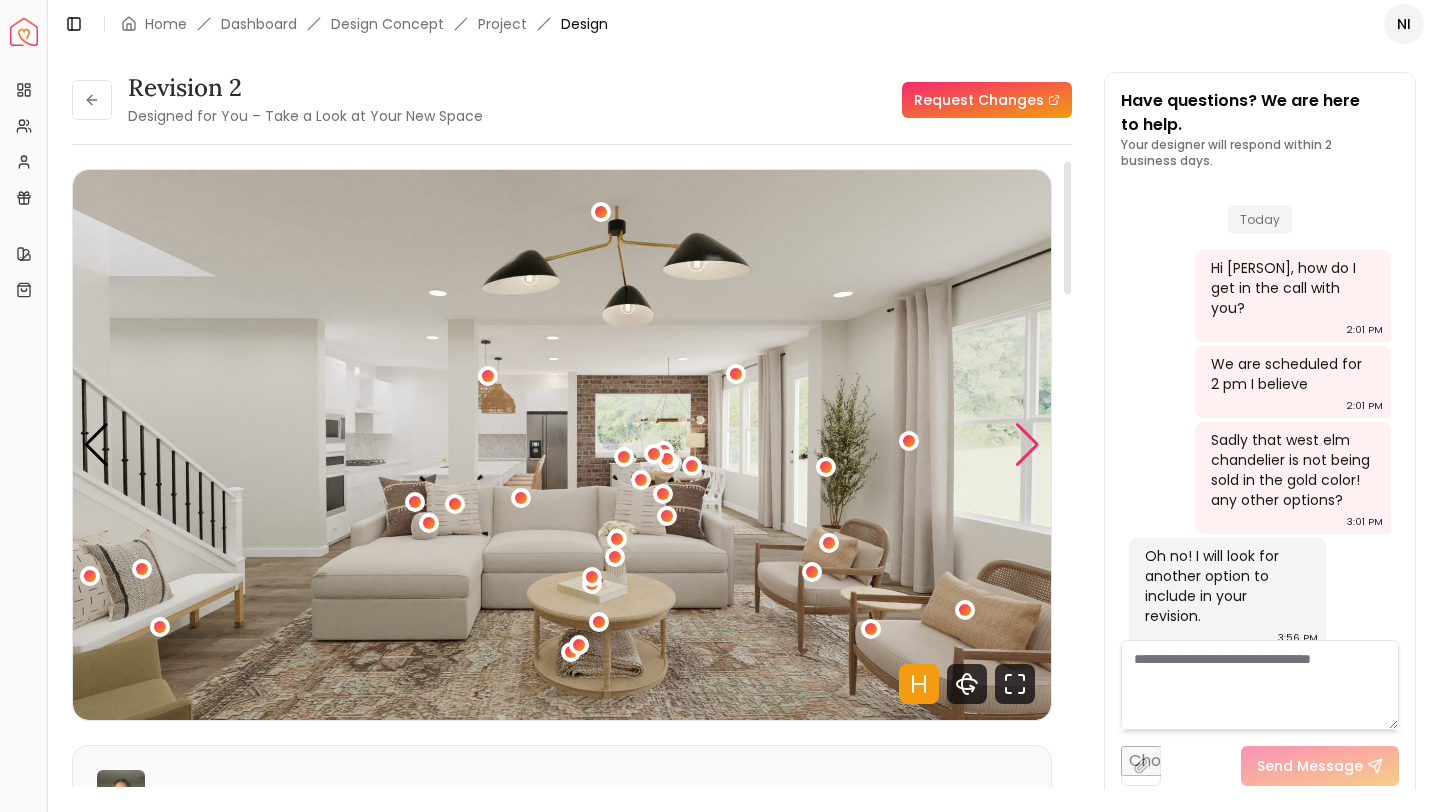 click at bounding box center (1027, 445) 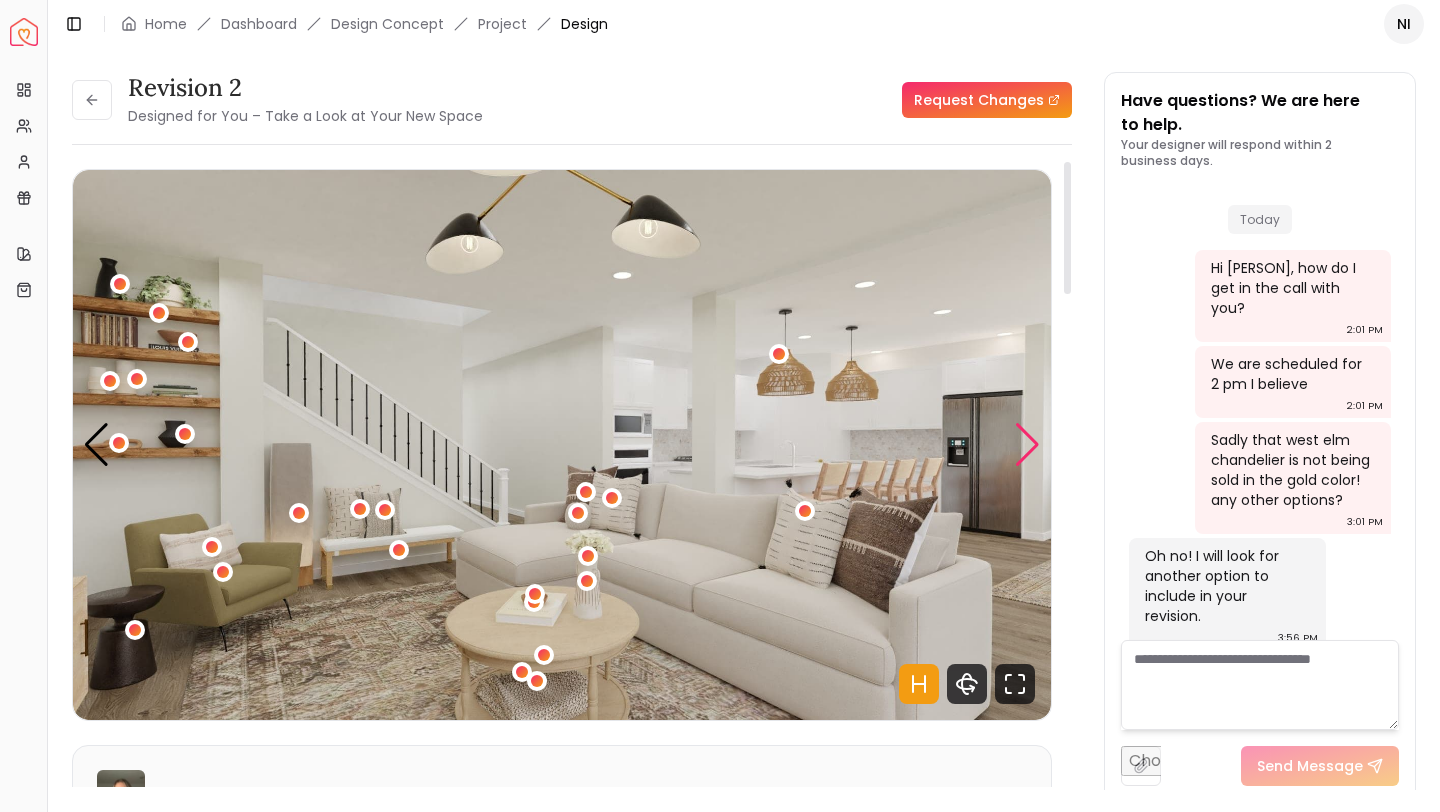 click at bounding box center (1027, 445) 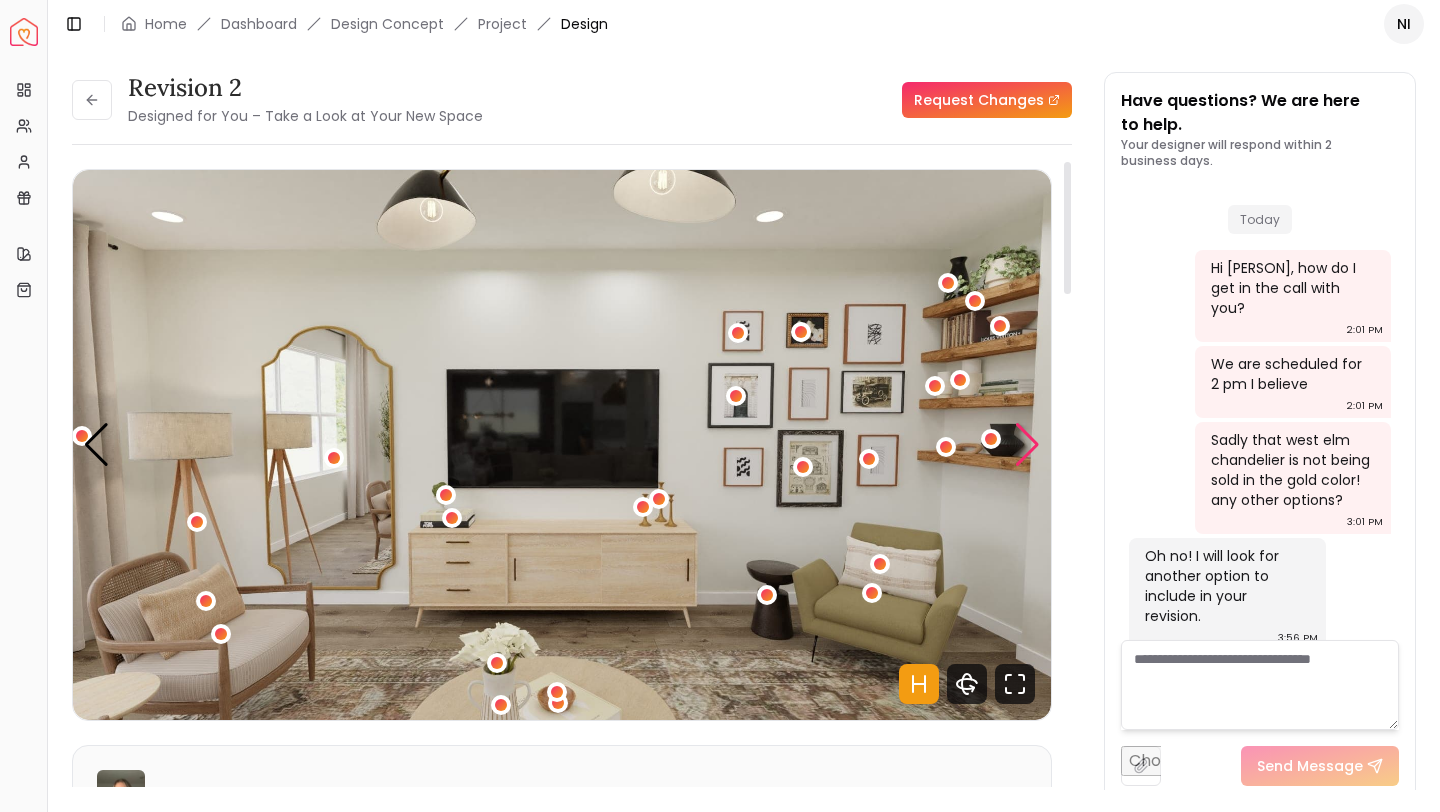 click at bounding box center [1027, 445] 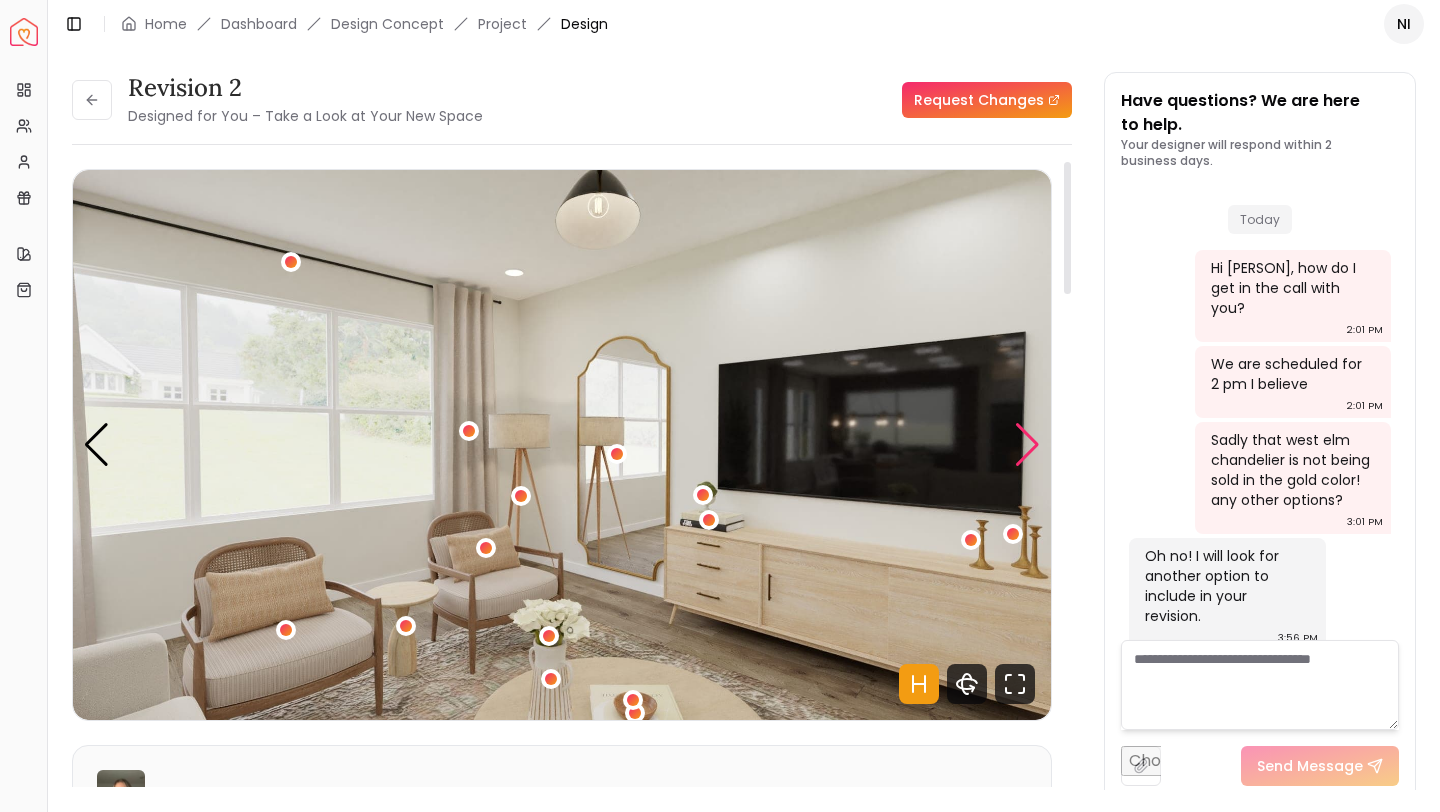 click at bounding box center (1027, 445) 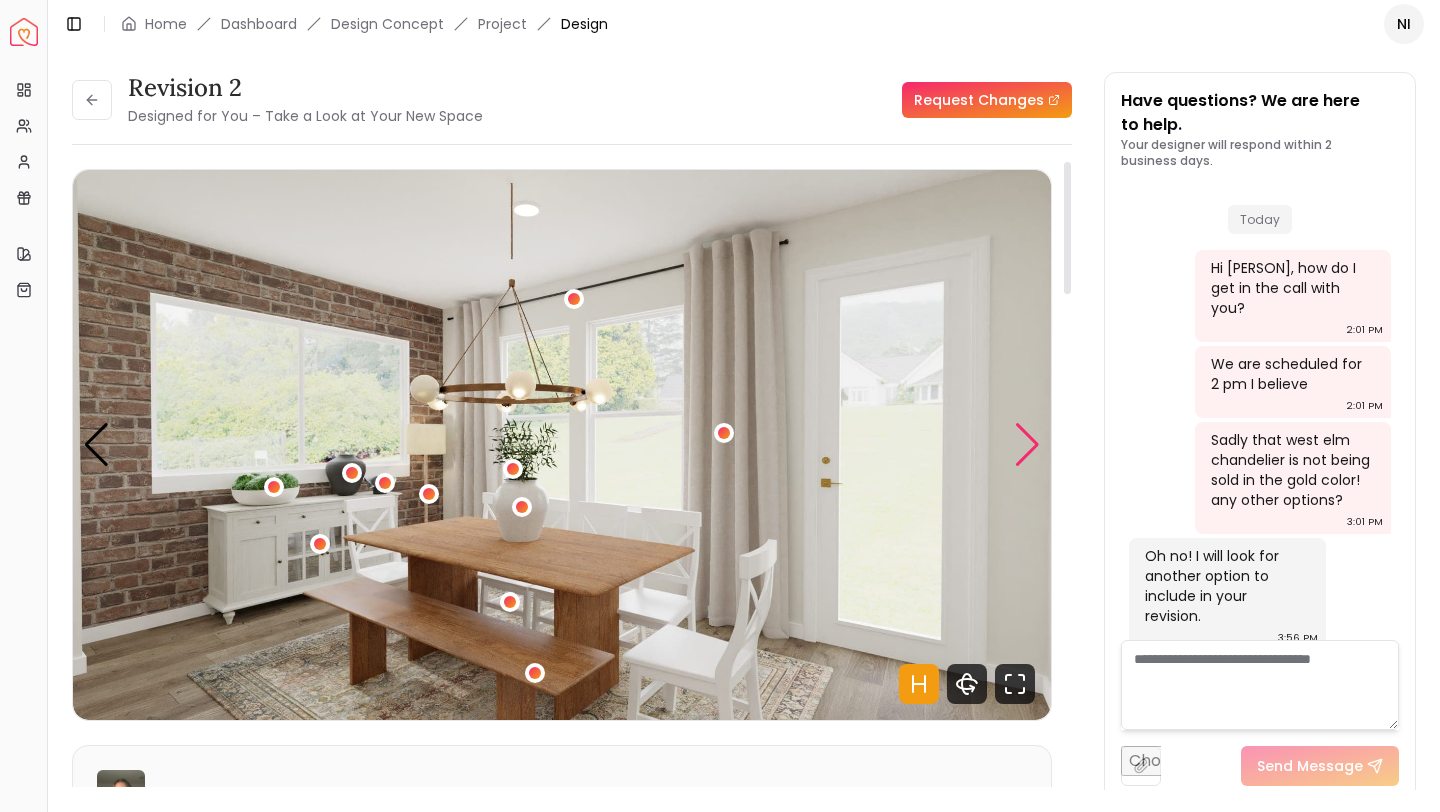 click at bounding box center [1027, 445] 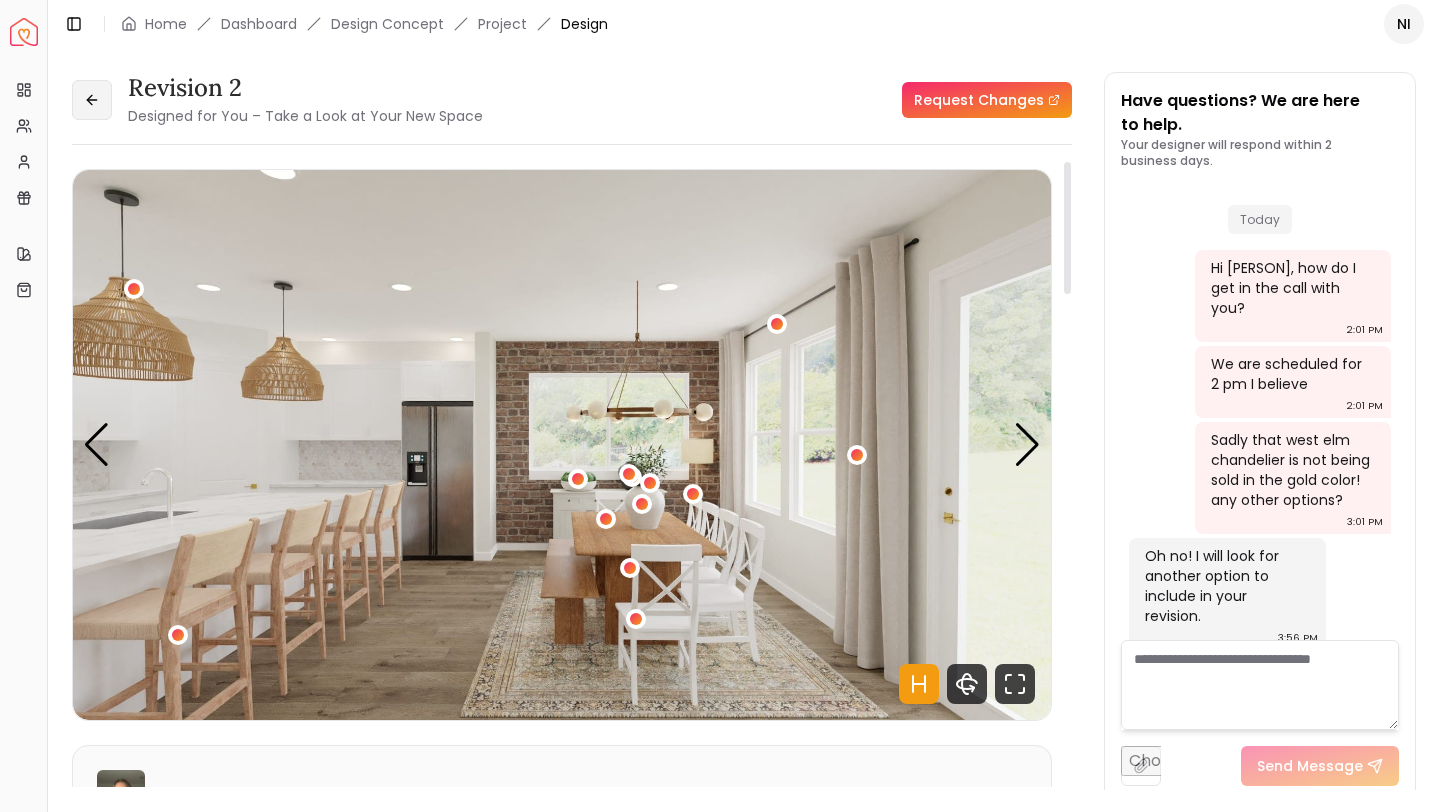 click at bounding box center [92, 100] 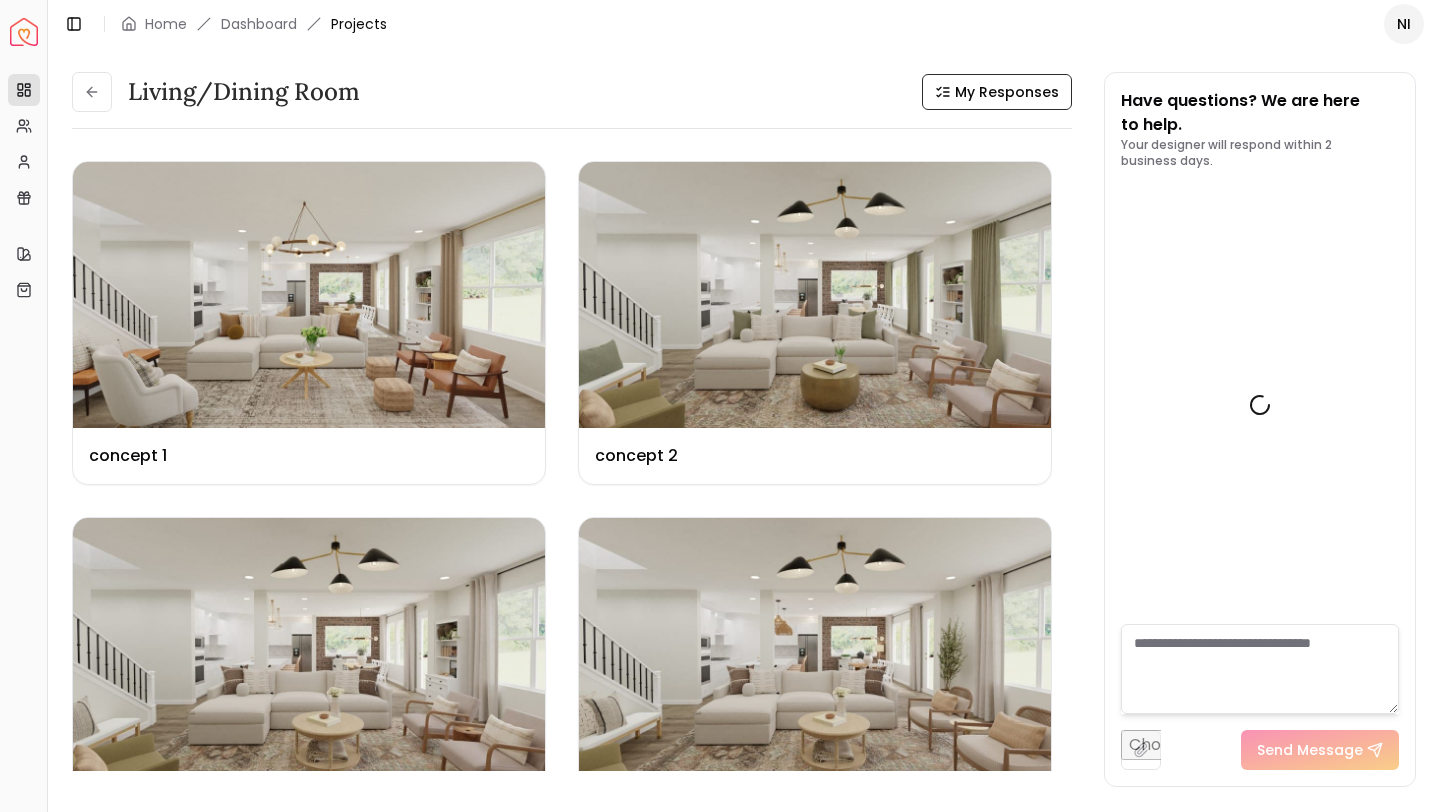 scroll, scrollTop: 6517, scrollLeft: 0, axis: vertical 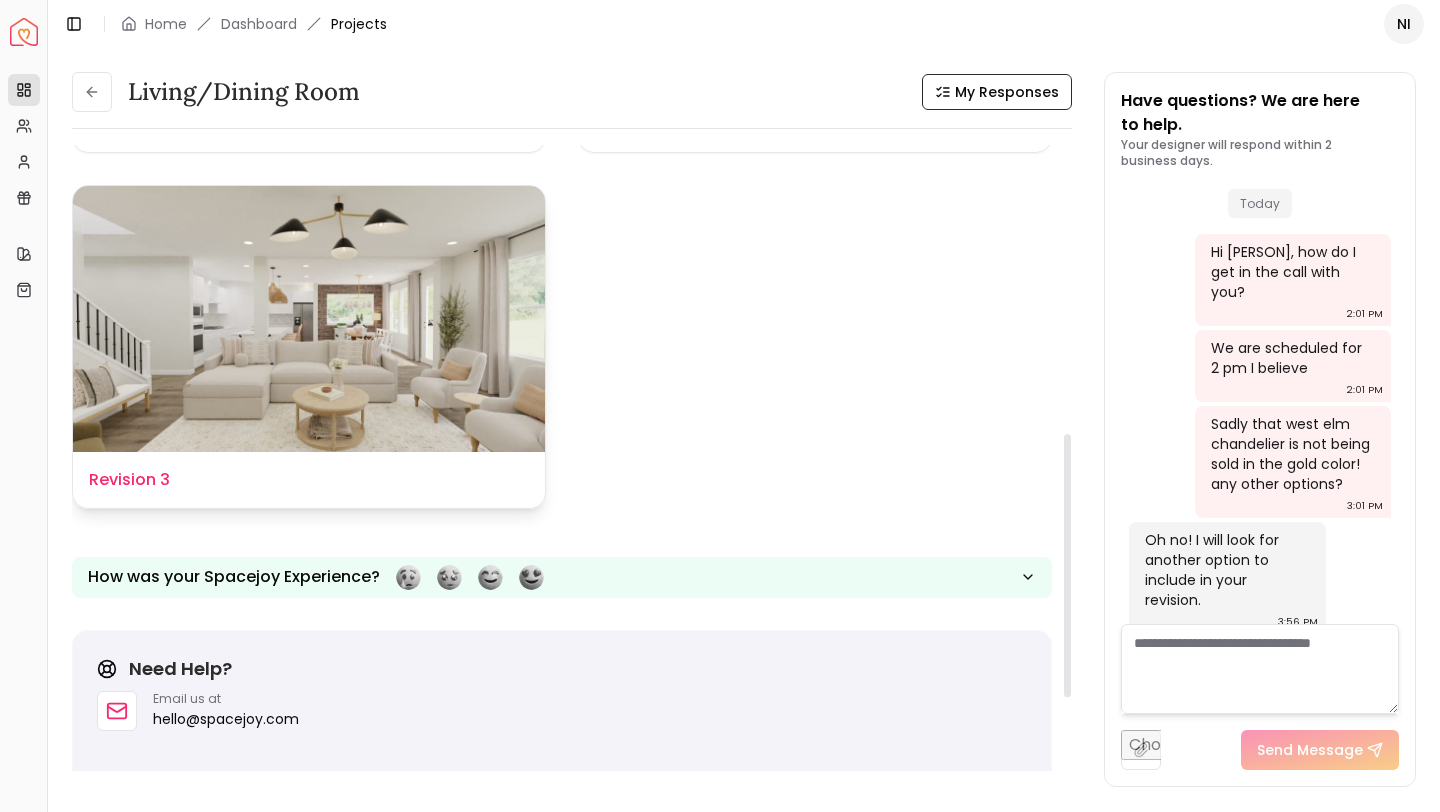 click on "Design Name Revision 3" at bounding box center (309, 480) 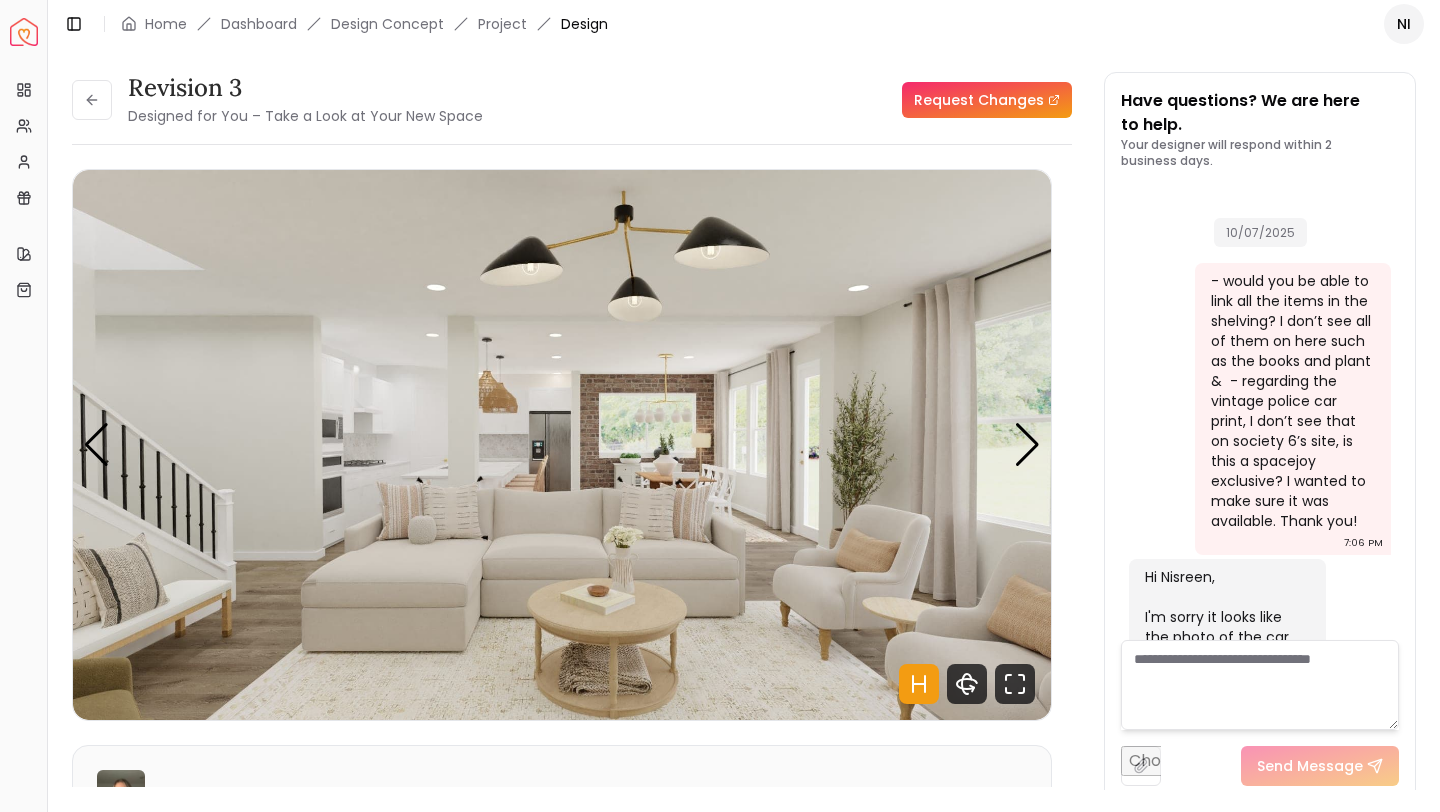 scroll, scrollTop: 6501, scrollLeft: 0, axis: vertical 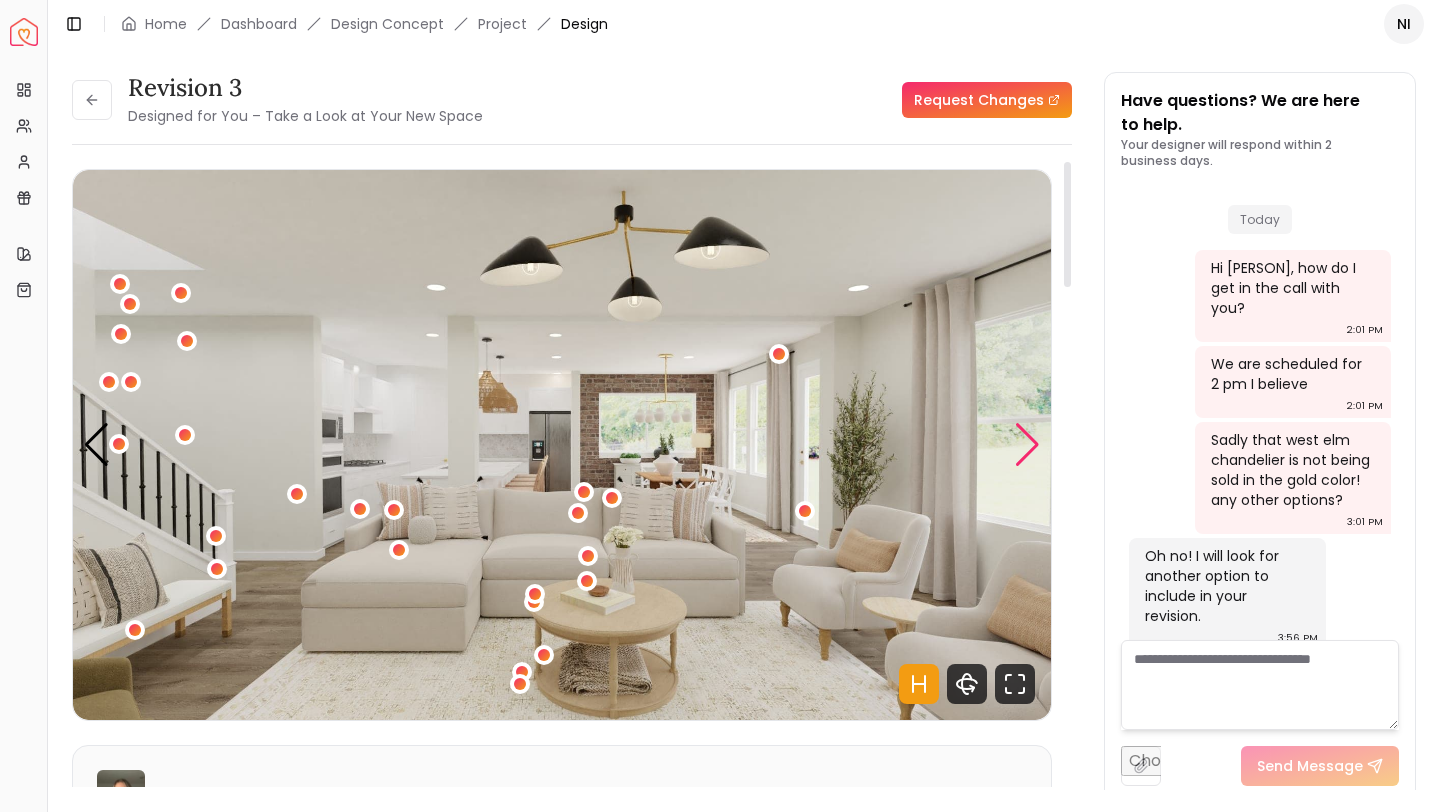 click at bounding box center (1027, 445) 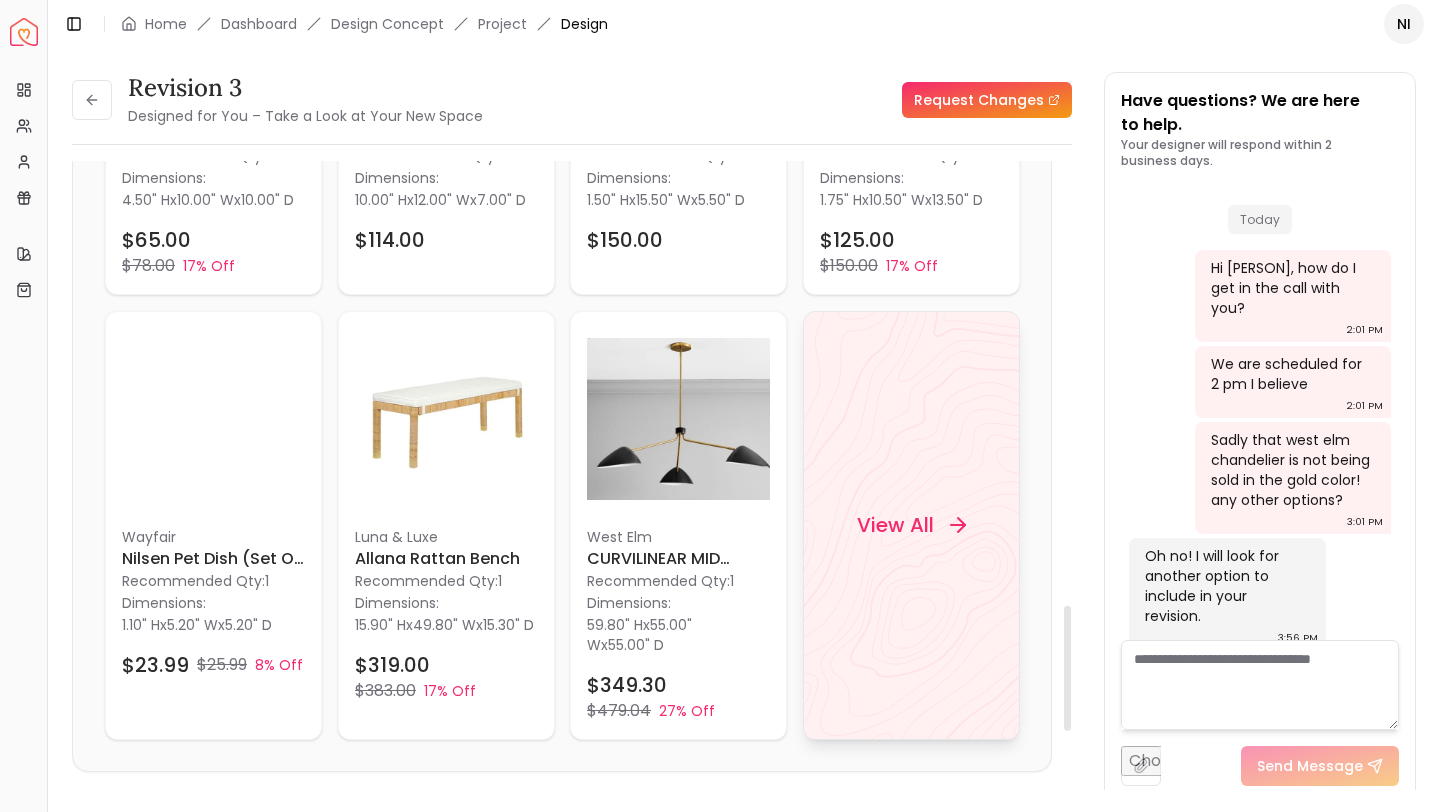 scroll, scrollTop: 2227, scrollLeft: 0, axis: vertical 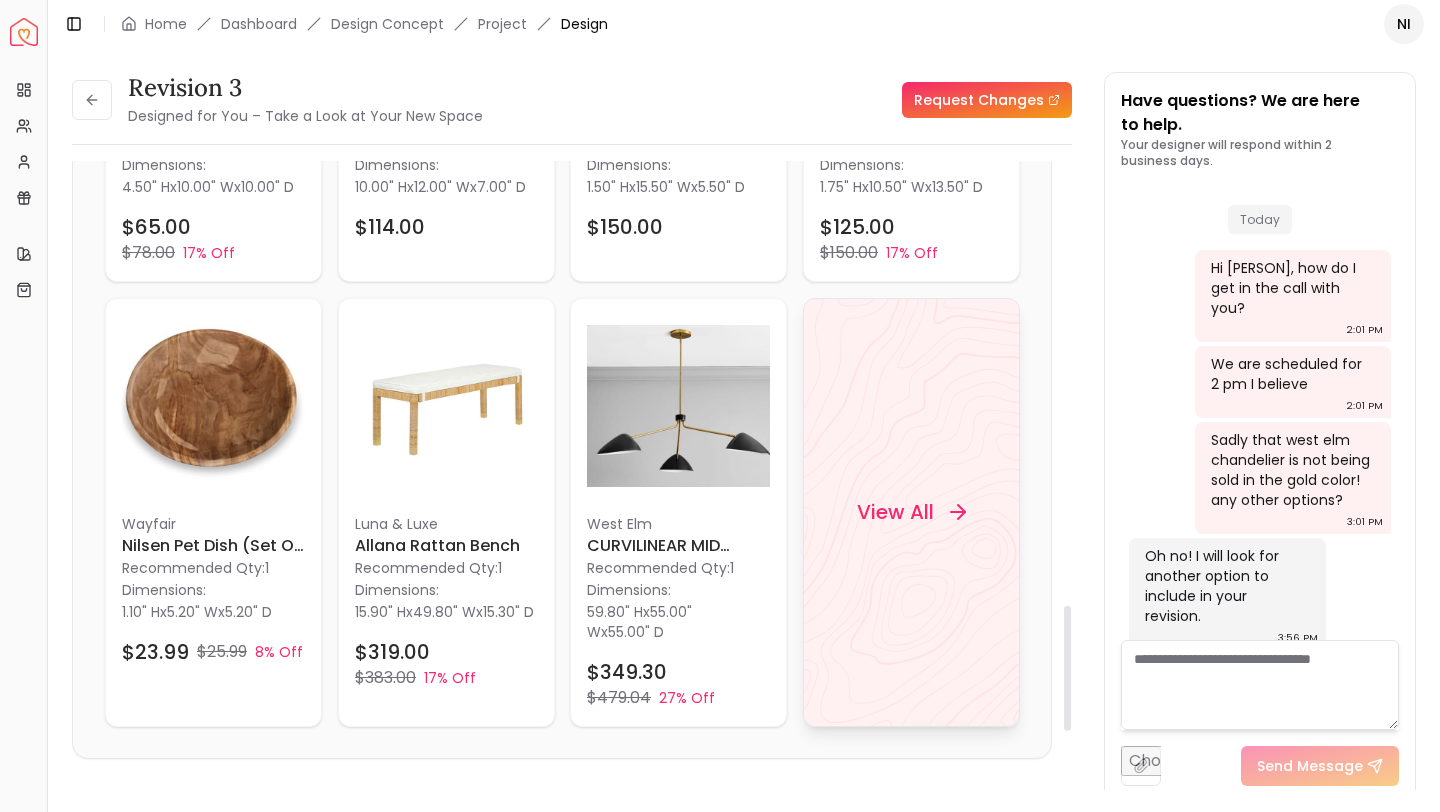 click on "View All" at bounding box center [911, 512] 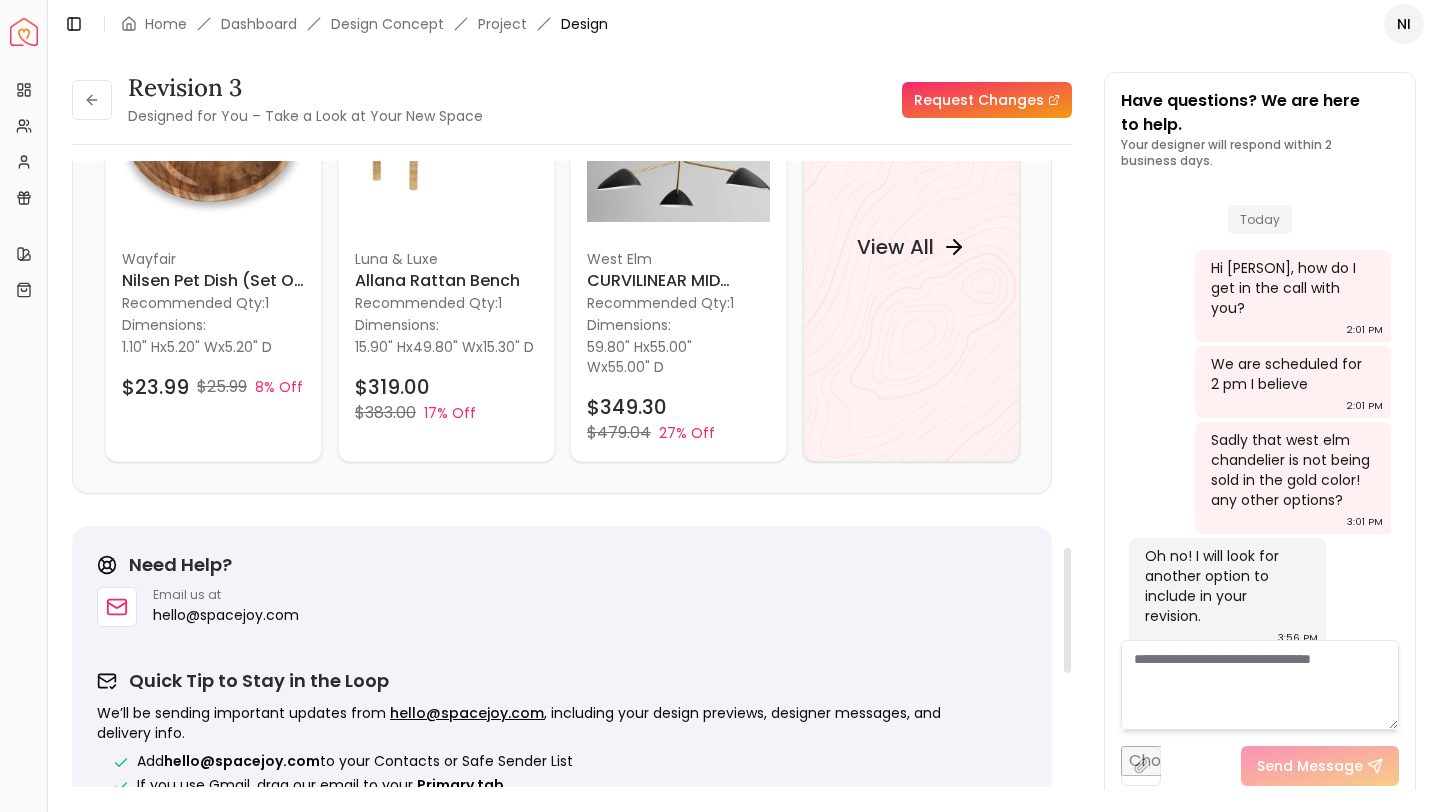 scroll, scrollTop: 2585, scrollLeft: 0, axis: vertical 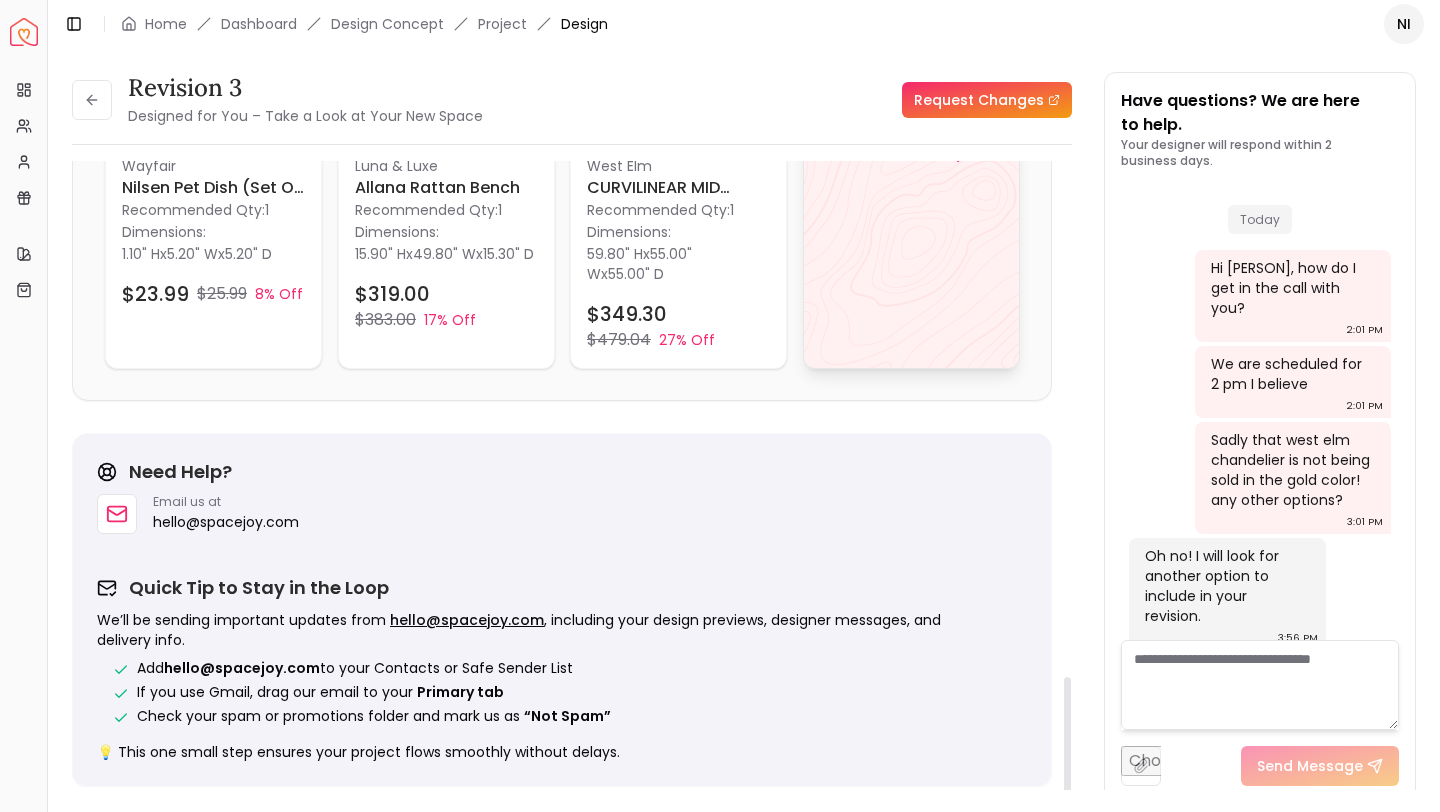 click on "View All" at bounding box center (911, 154) 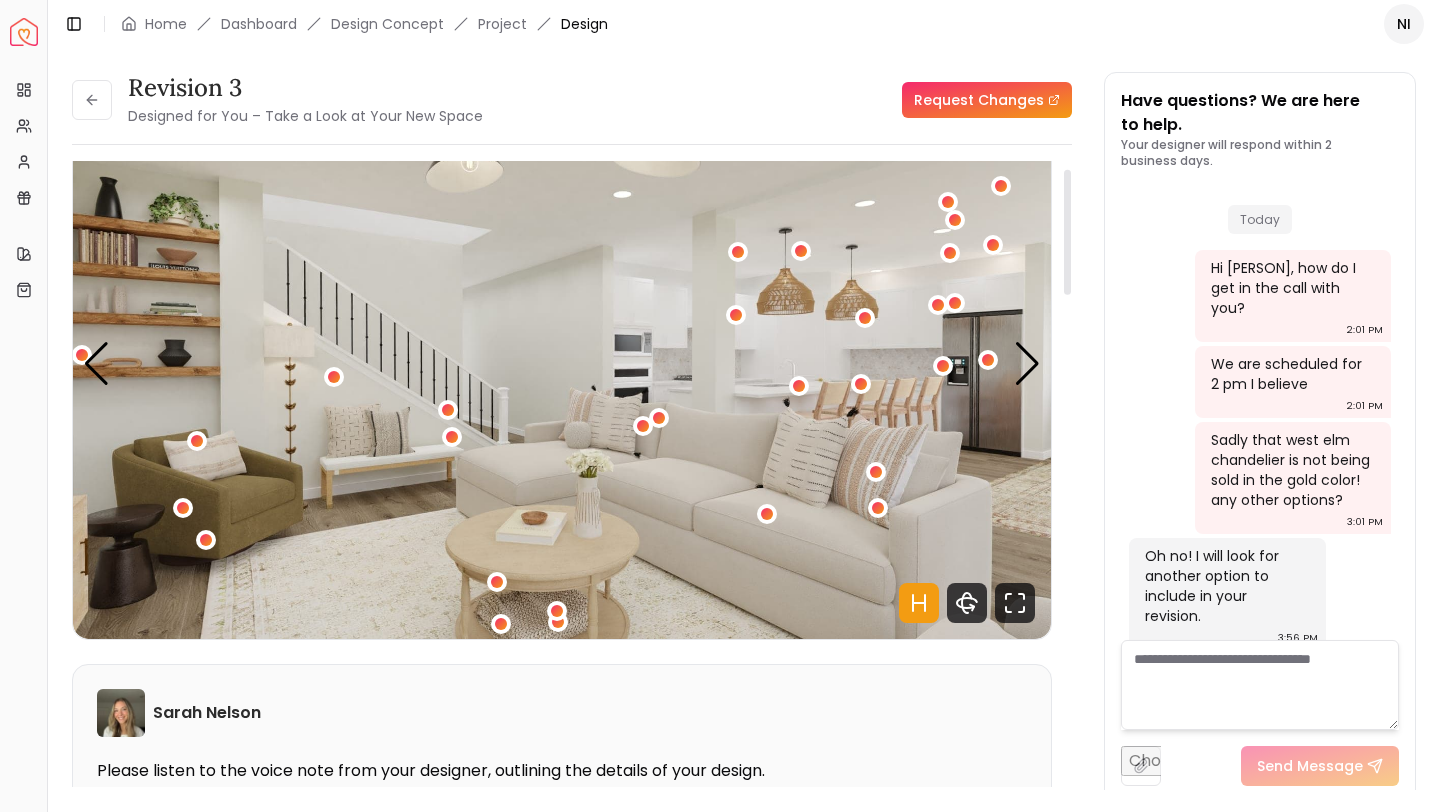 scroll, scrollTop: 39, scrollLeft: 0, axis: vertical 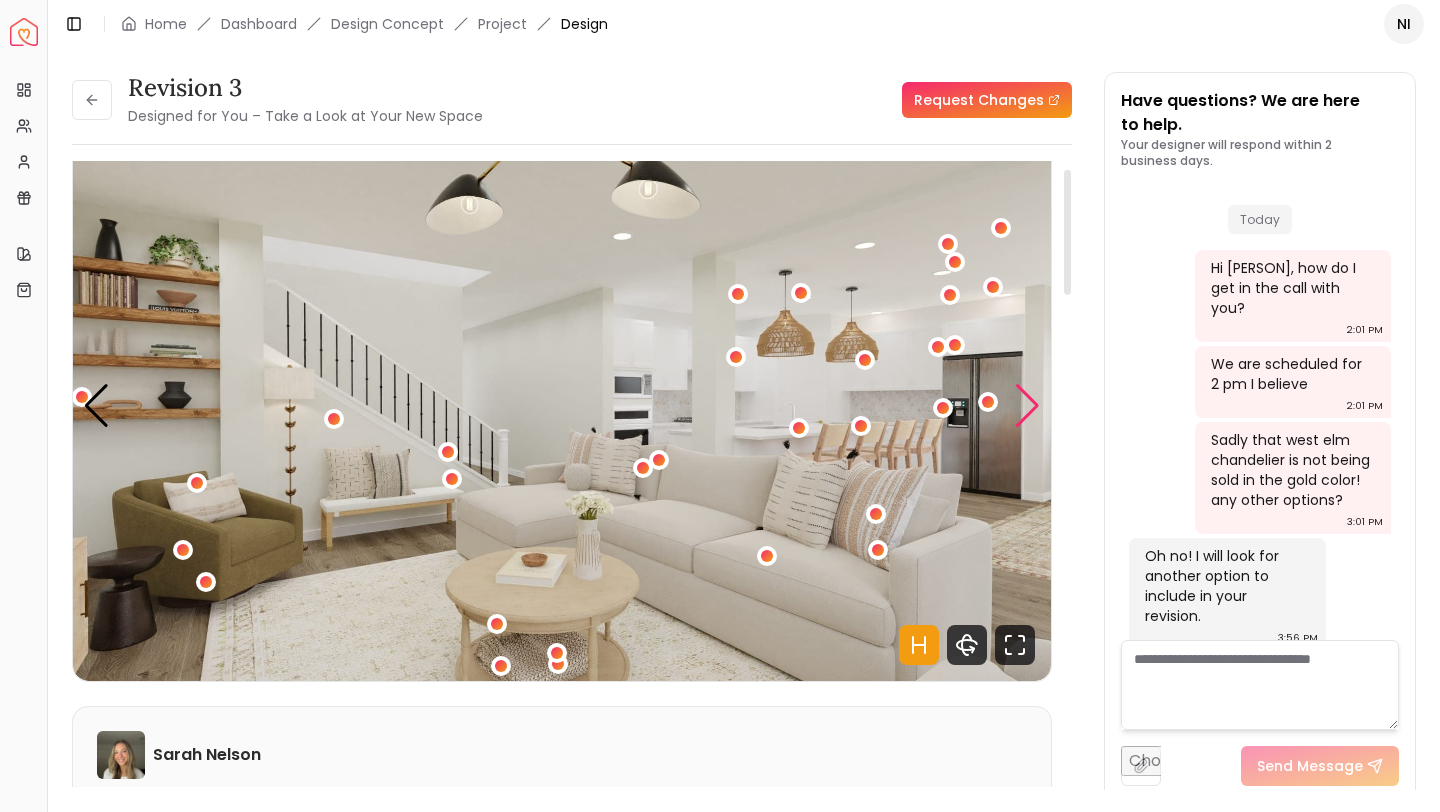 click at bounding box center (1027, 406) 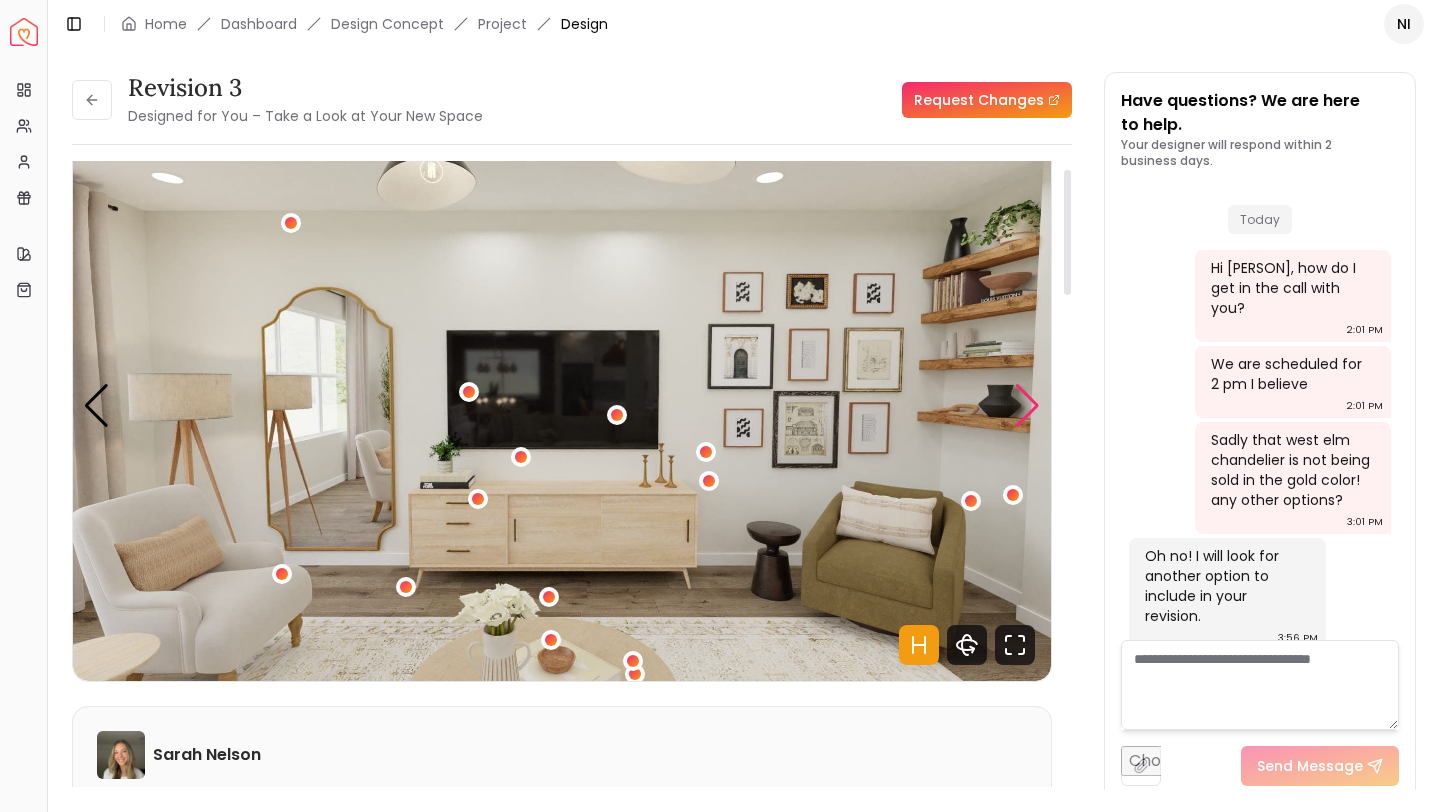 click at bounding box center (1027, 406) 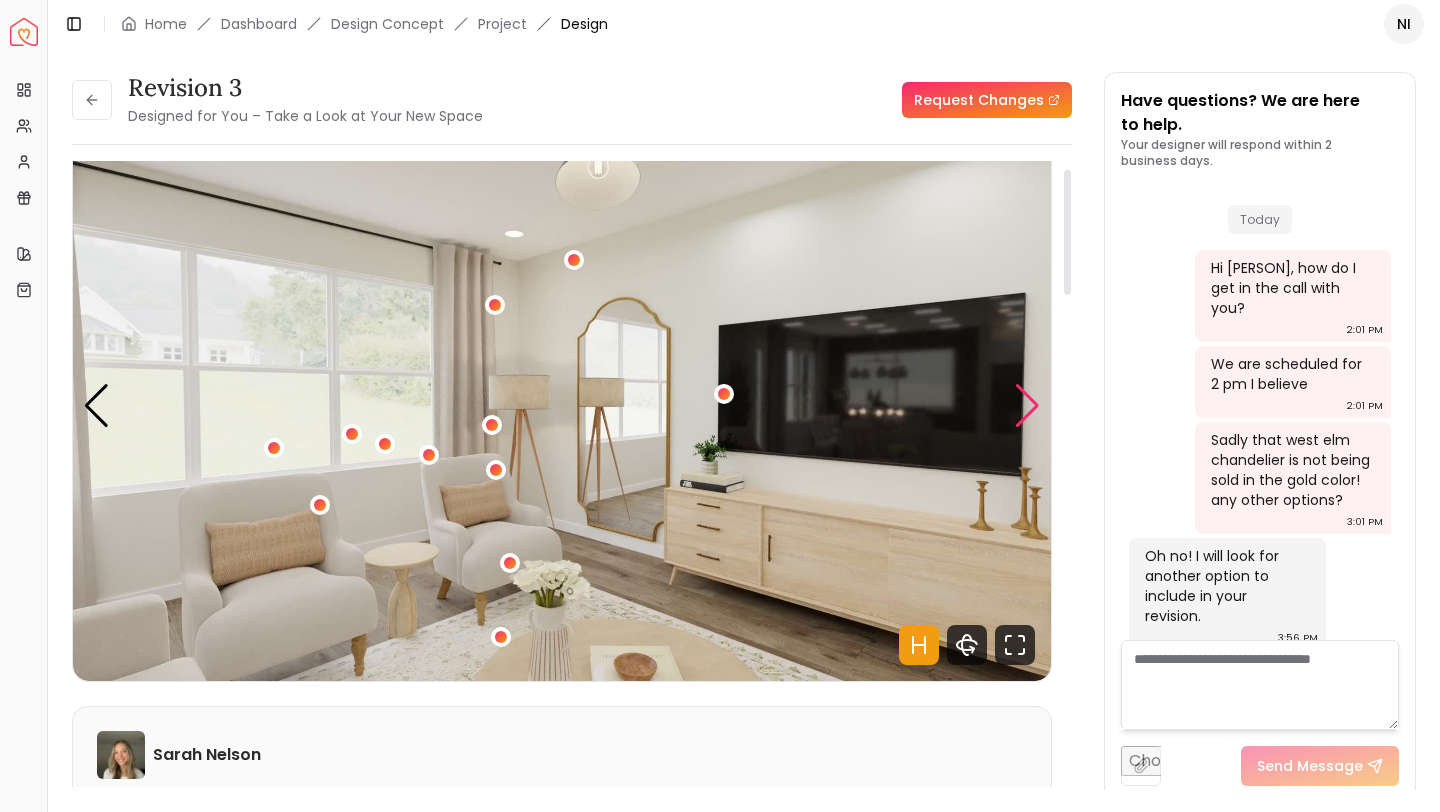 click at bounding box center (1027, 406) 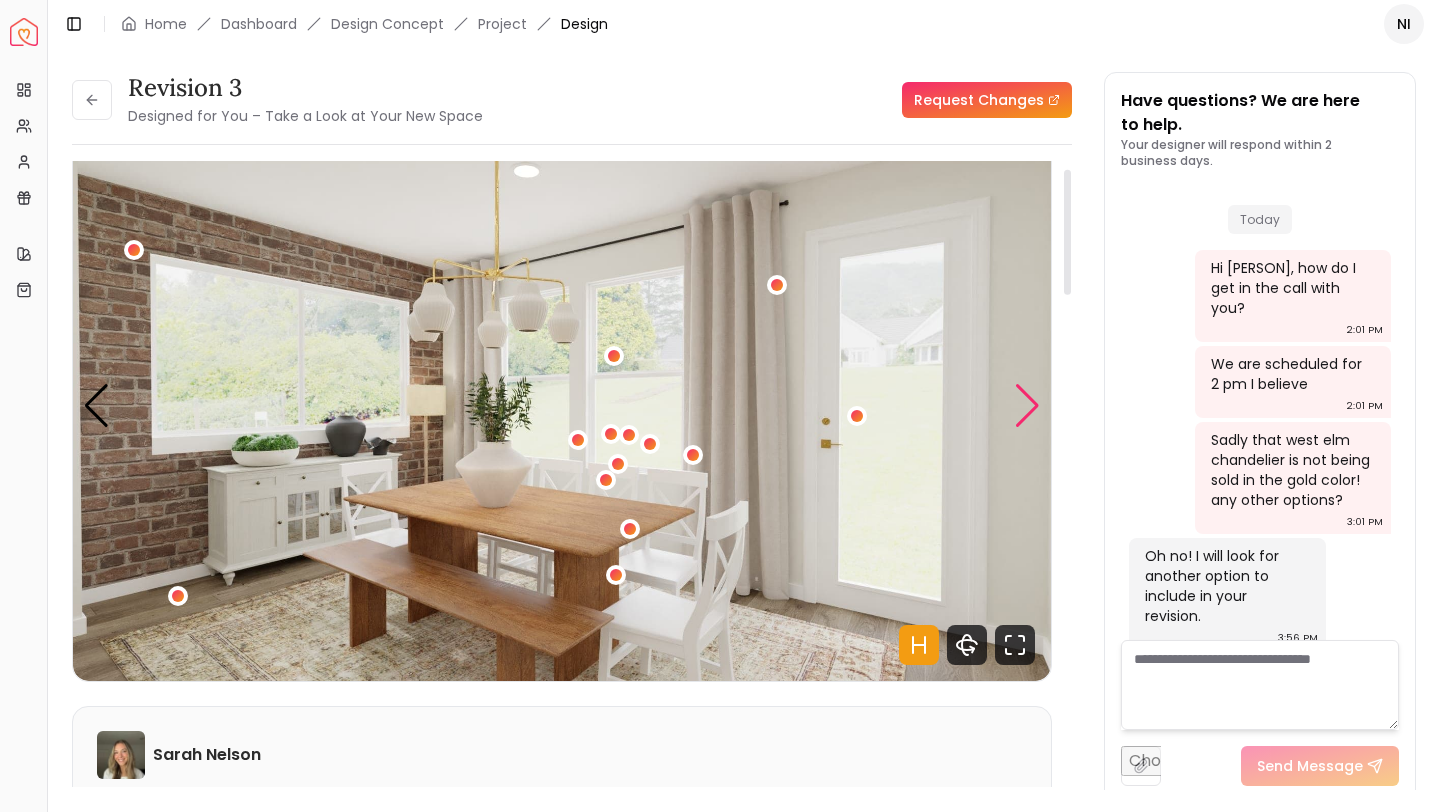 click at bounding box center [1027, 406] 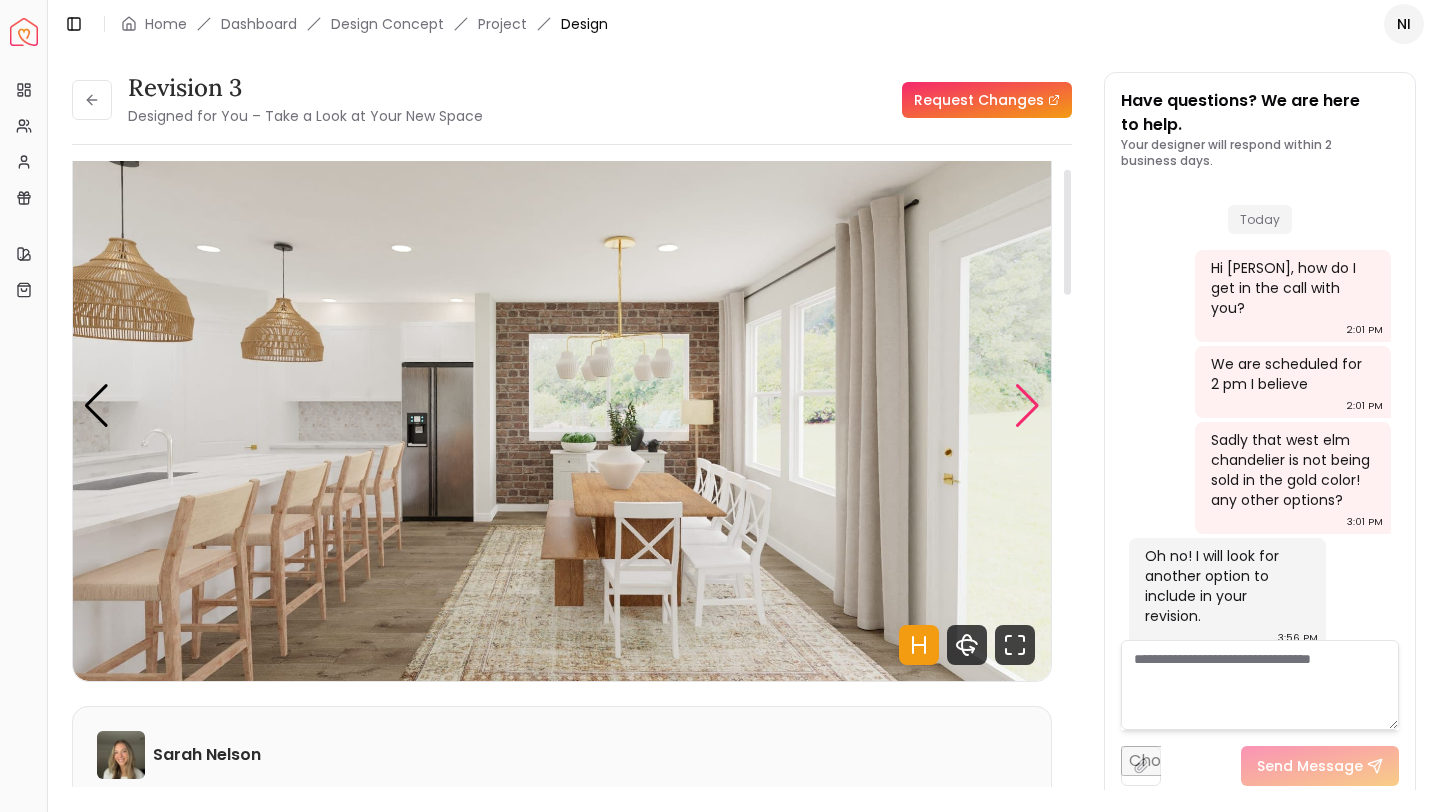 click at bounding box center [1027, 406] 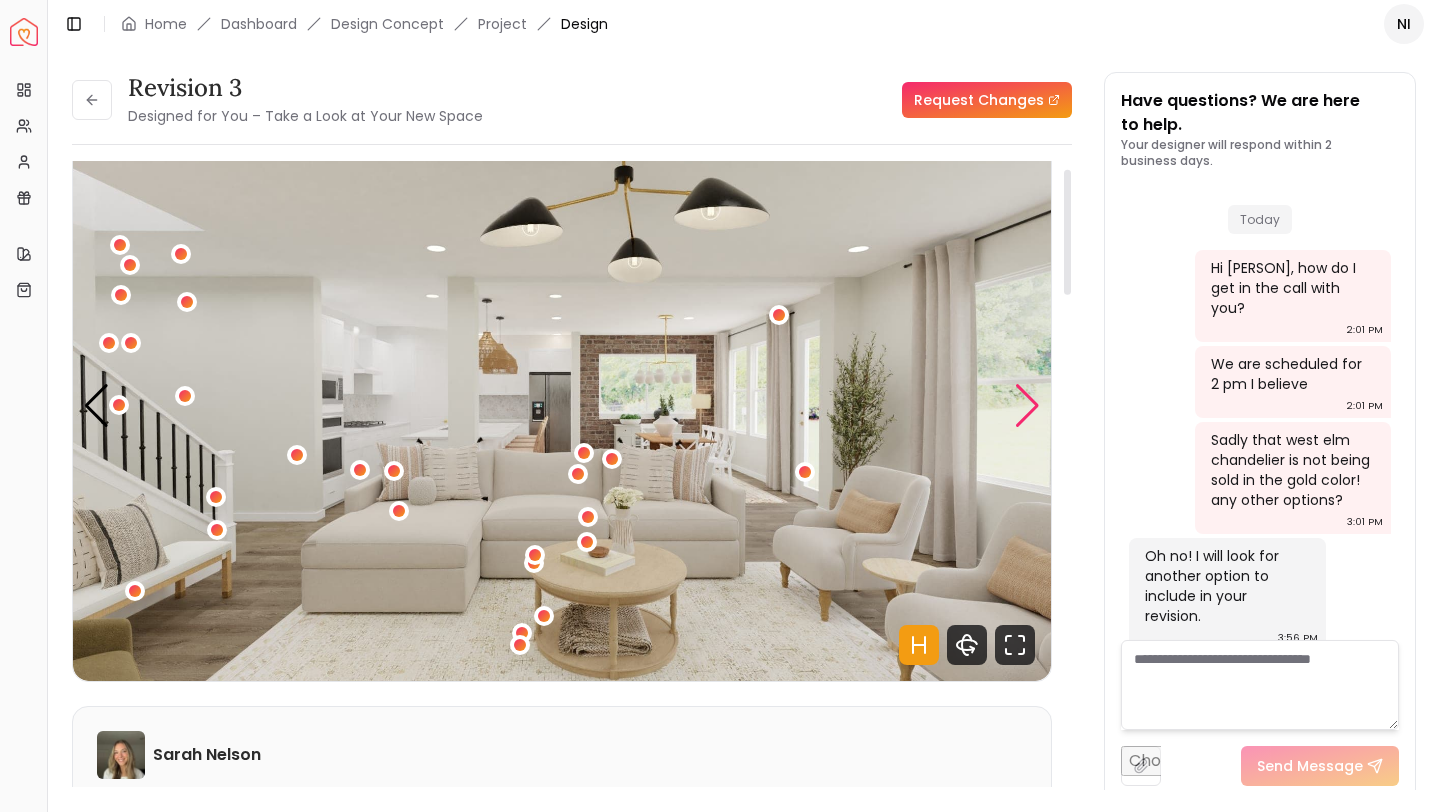 click at bounding box center (1027, 406) 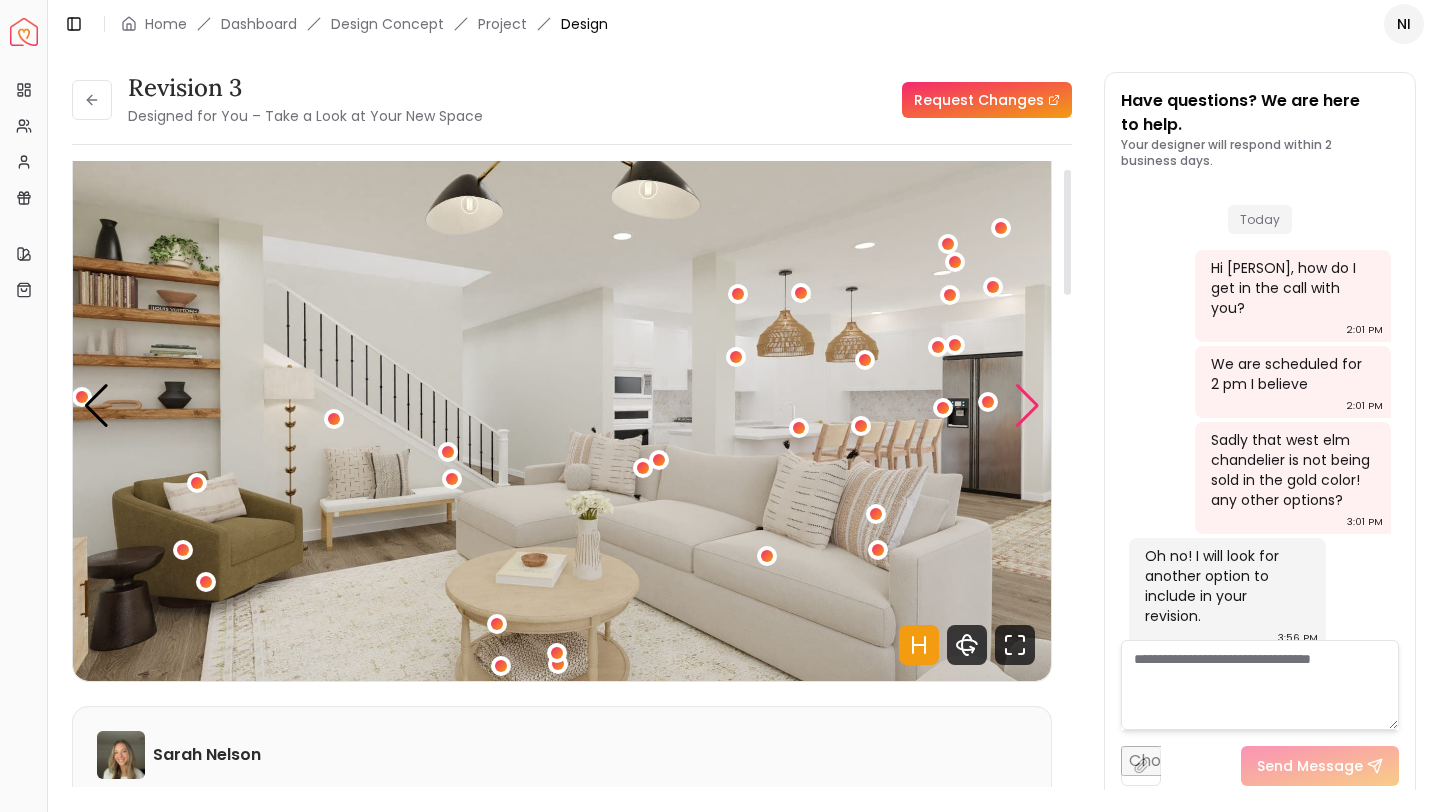 click at bounding box center [1027, 406] 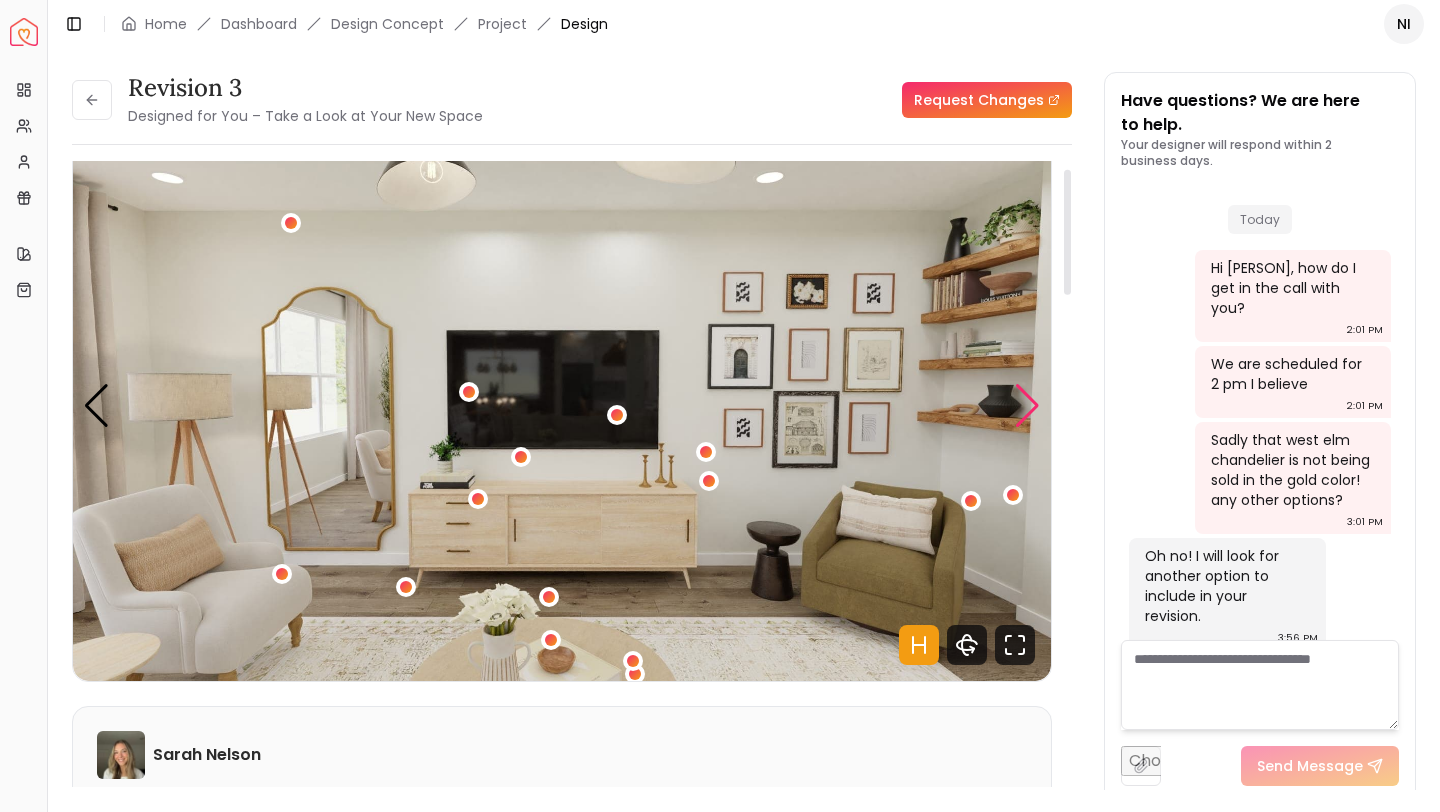 click at bounding box center (1027, 406) 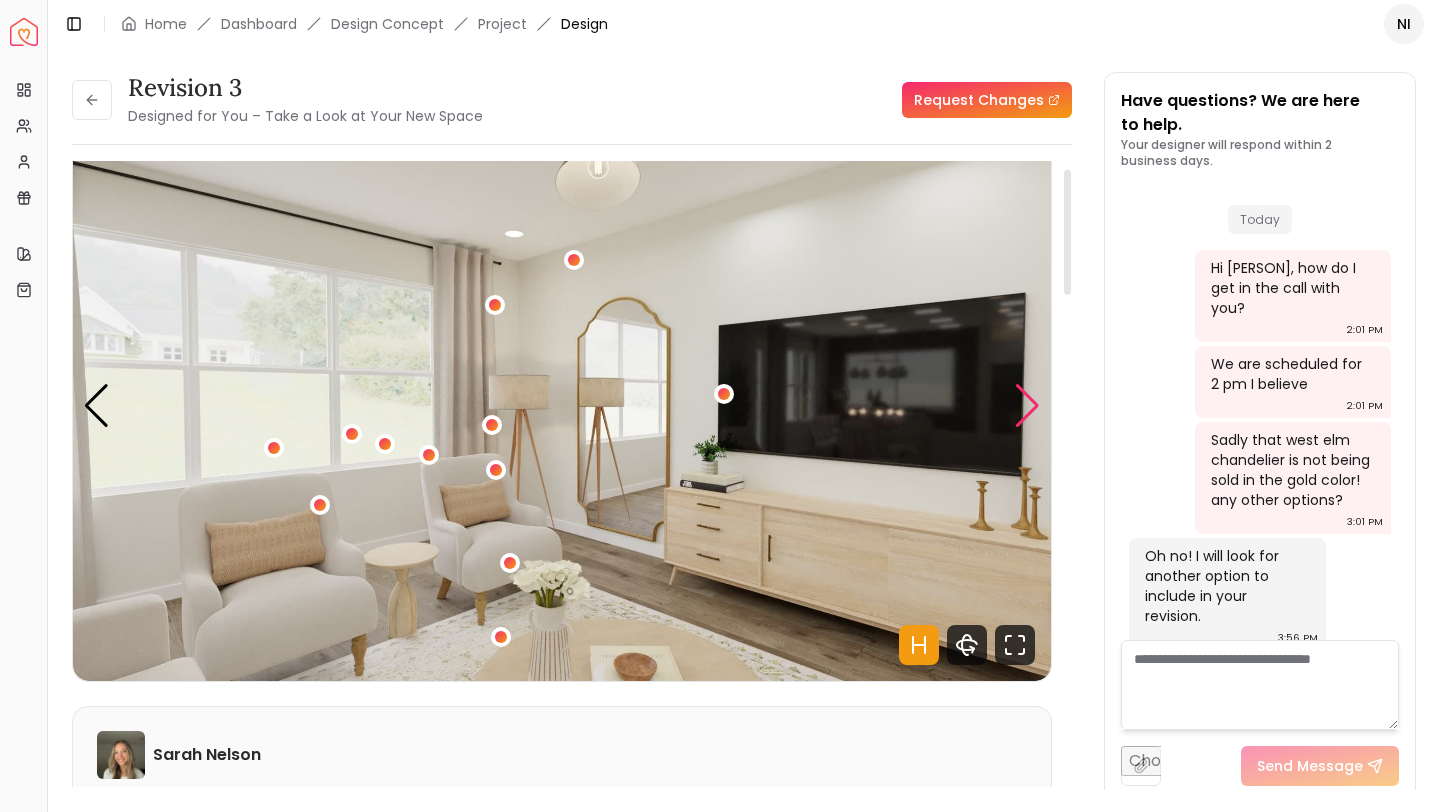 click at bounding box center (1027, 406) 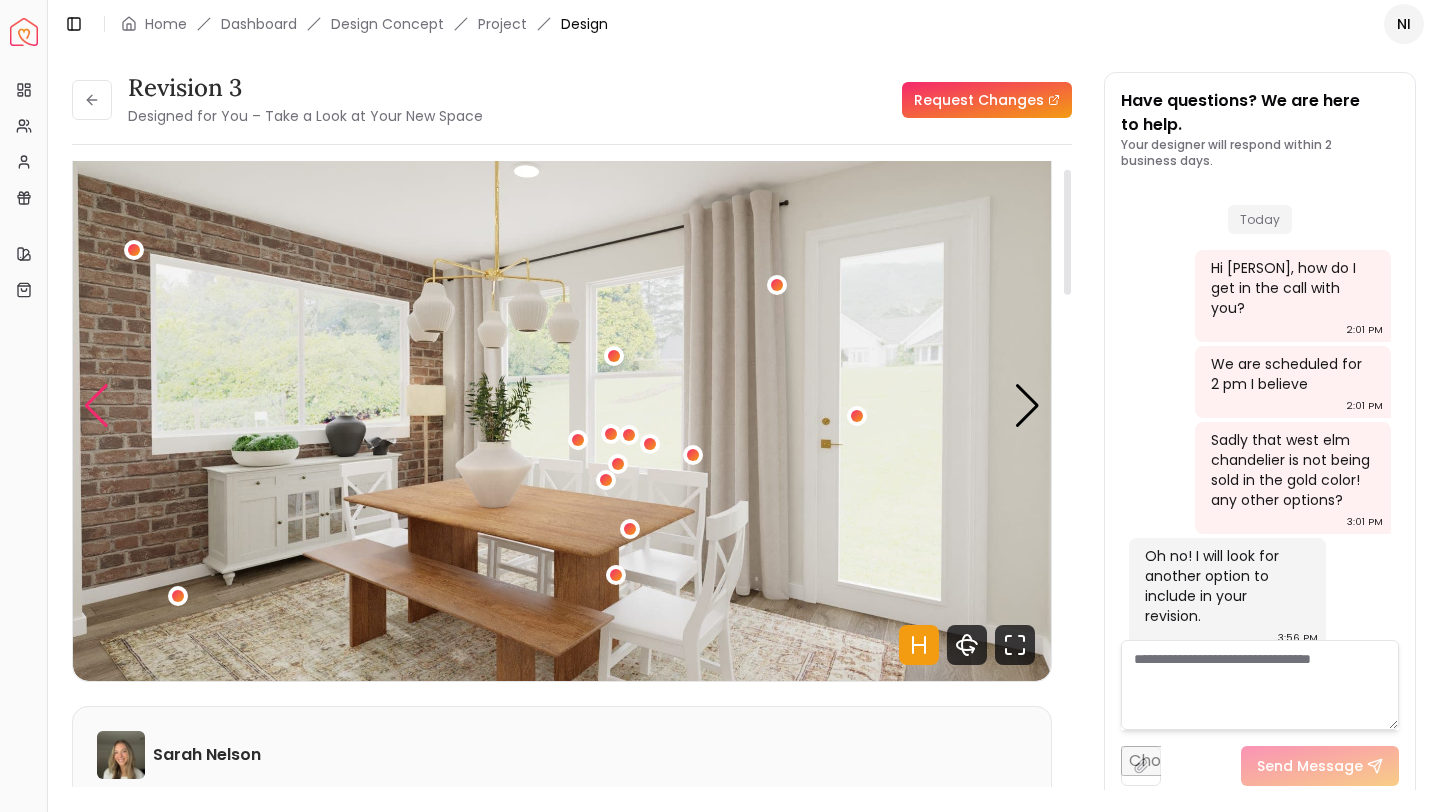 click at bounding box center (96, 406) 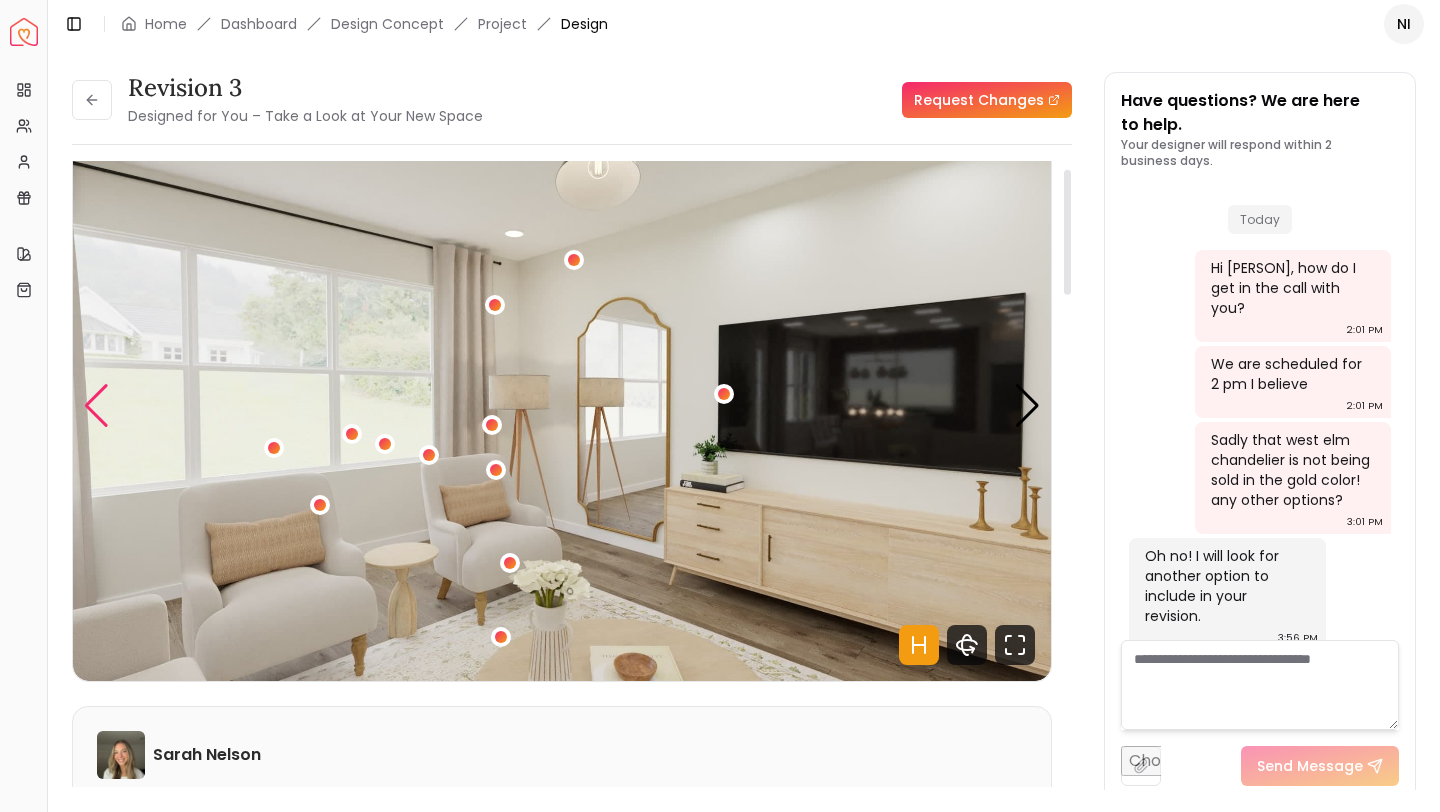 click at bounding box center (96, 406) 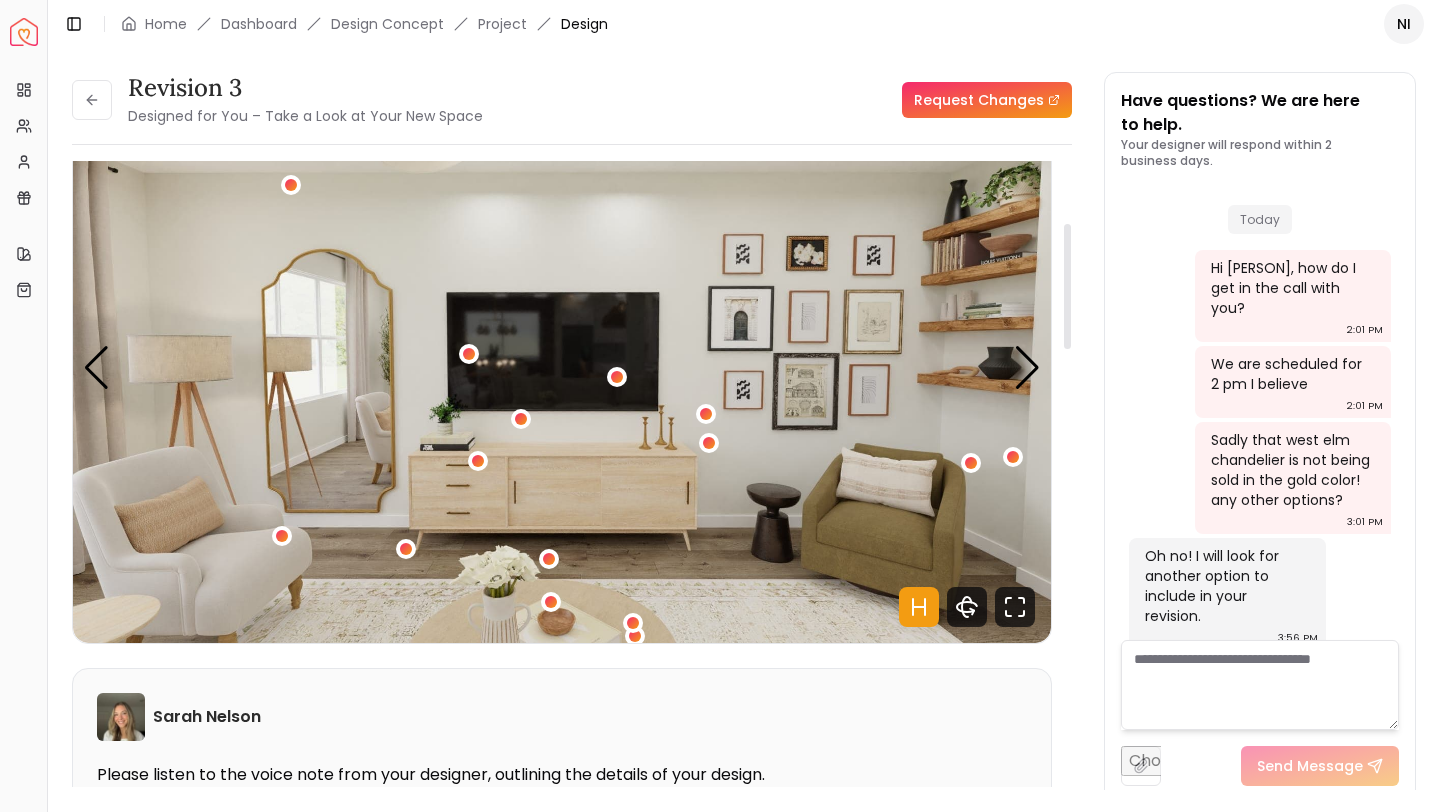 scroll, scrollTop: 0, scrollLeft: 0, axis: both 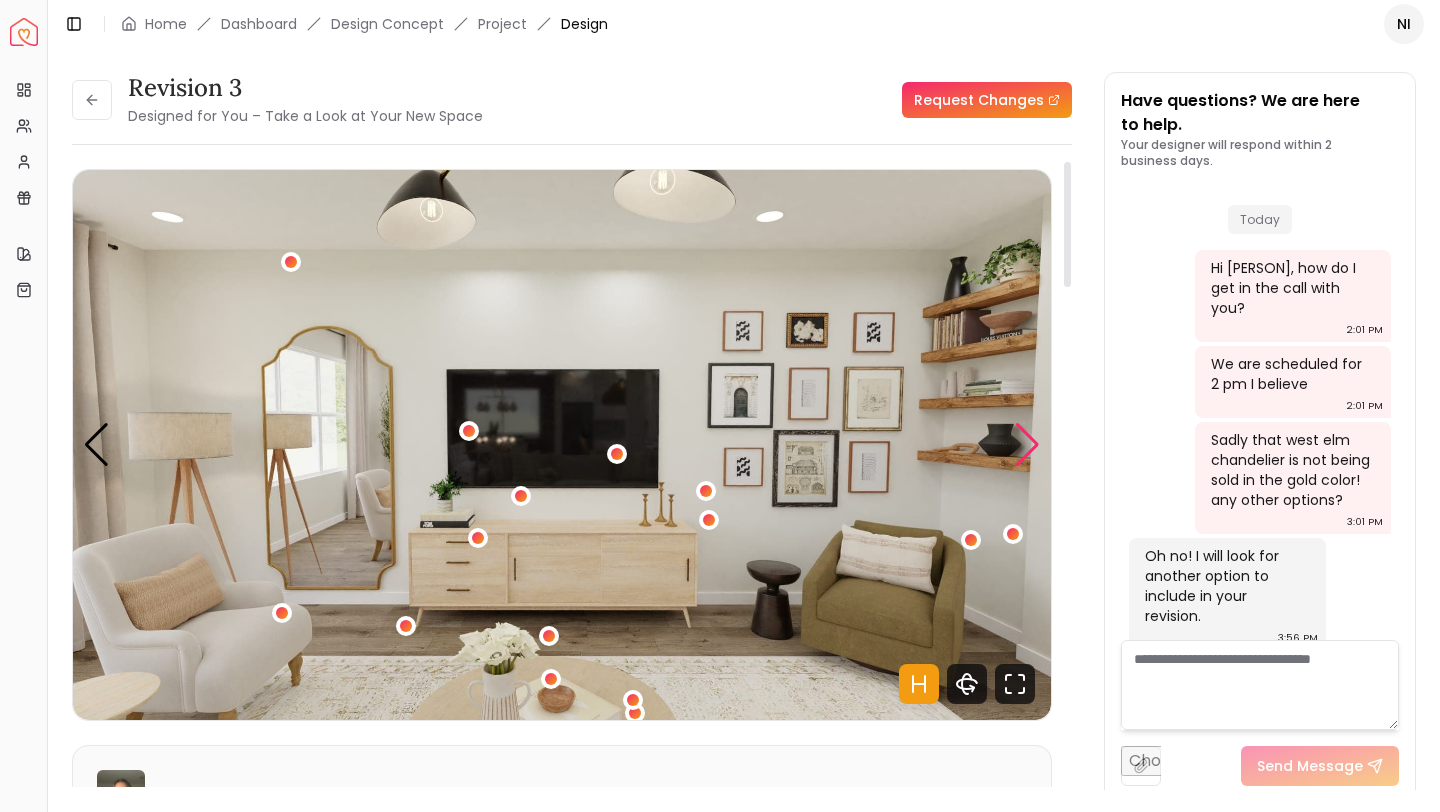 click at bounding box center [1027, 445] 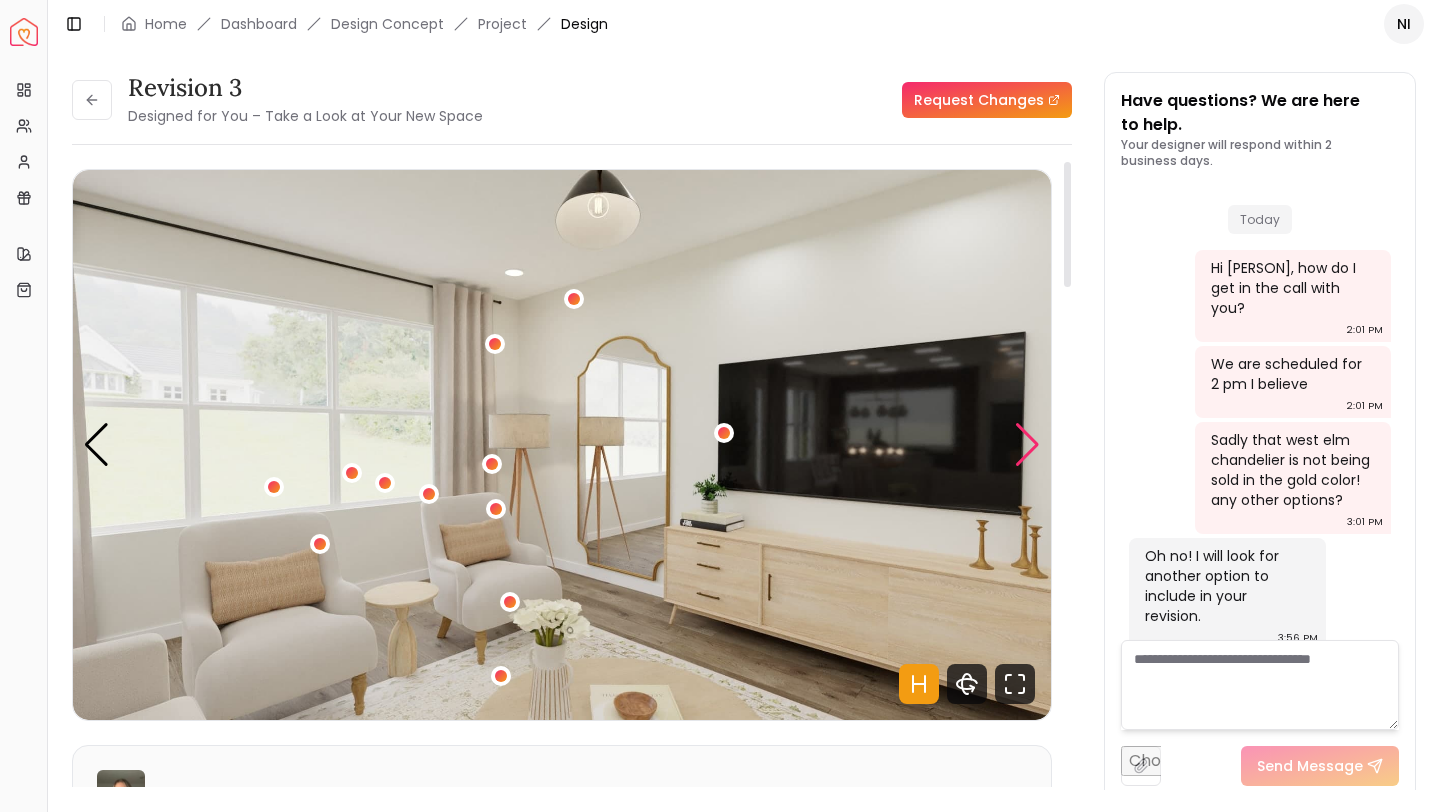 click at bounding box center (1027, 445) 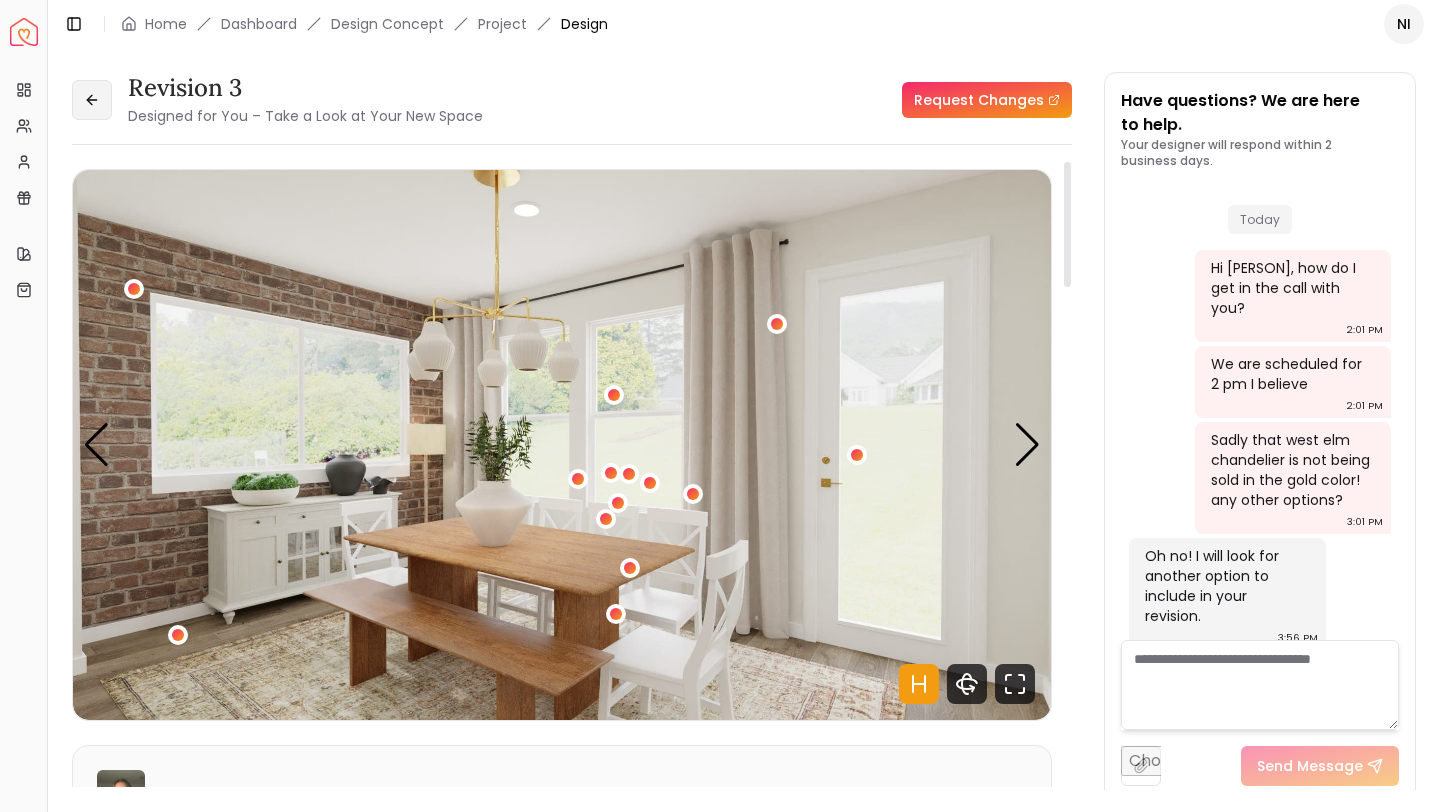 click 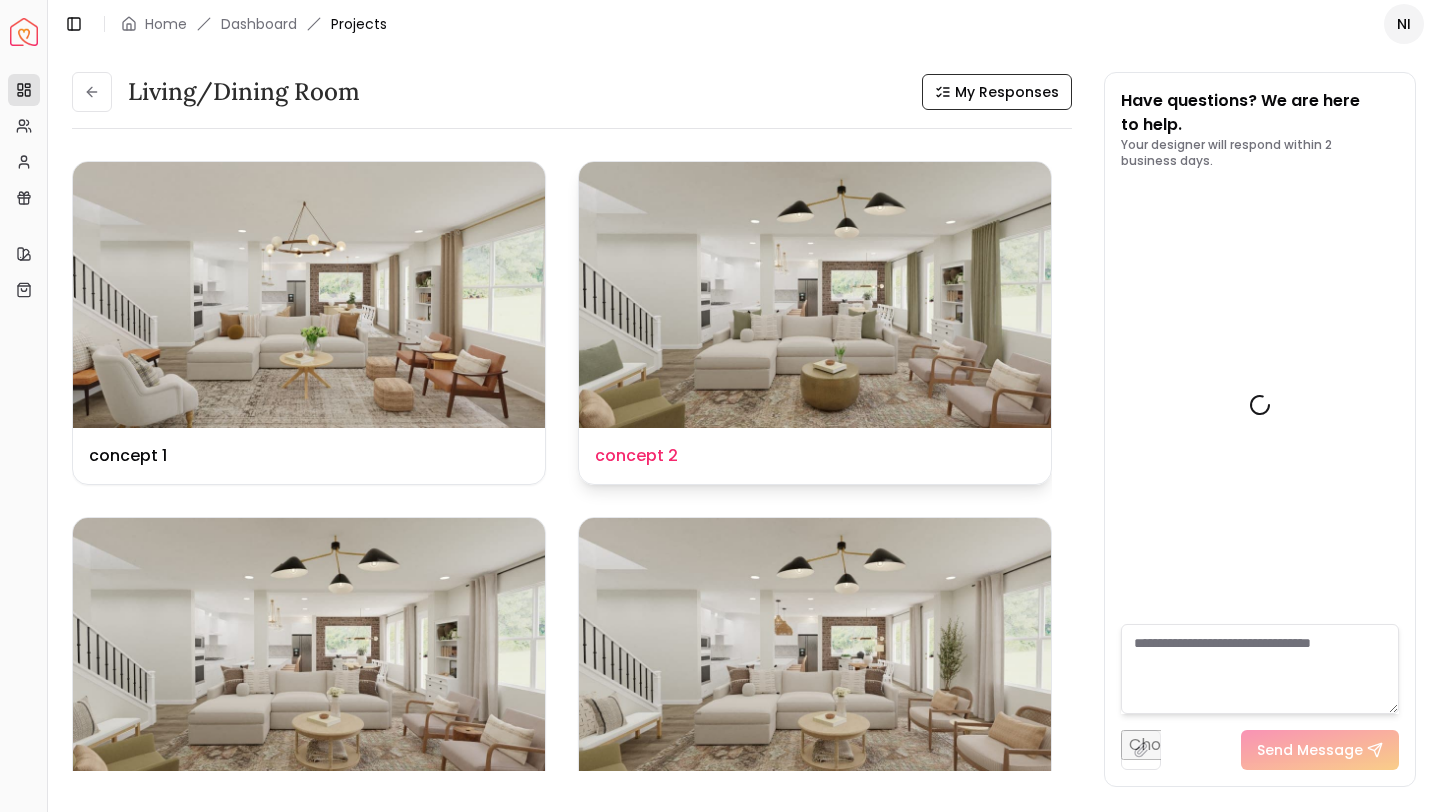 scroll, scrollTop: 6337, scrollLeft: 0, axis: vertical 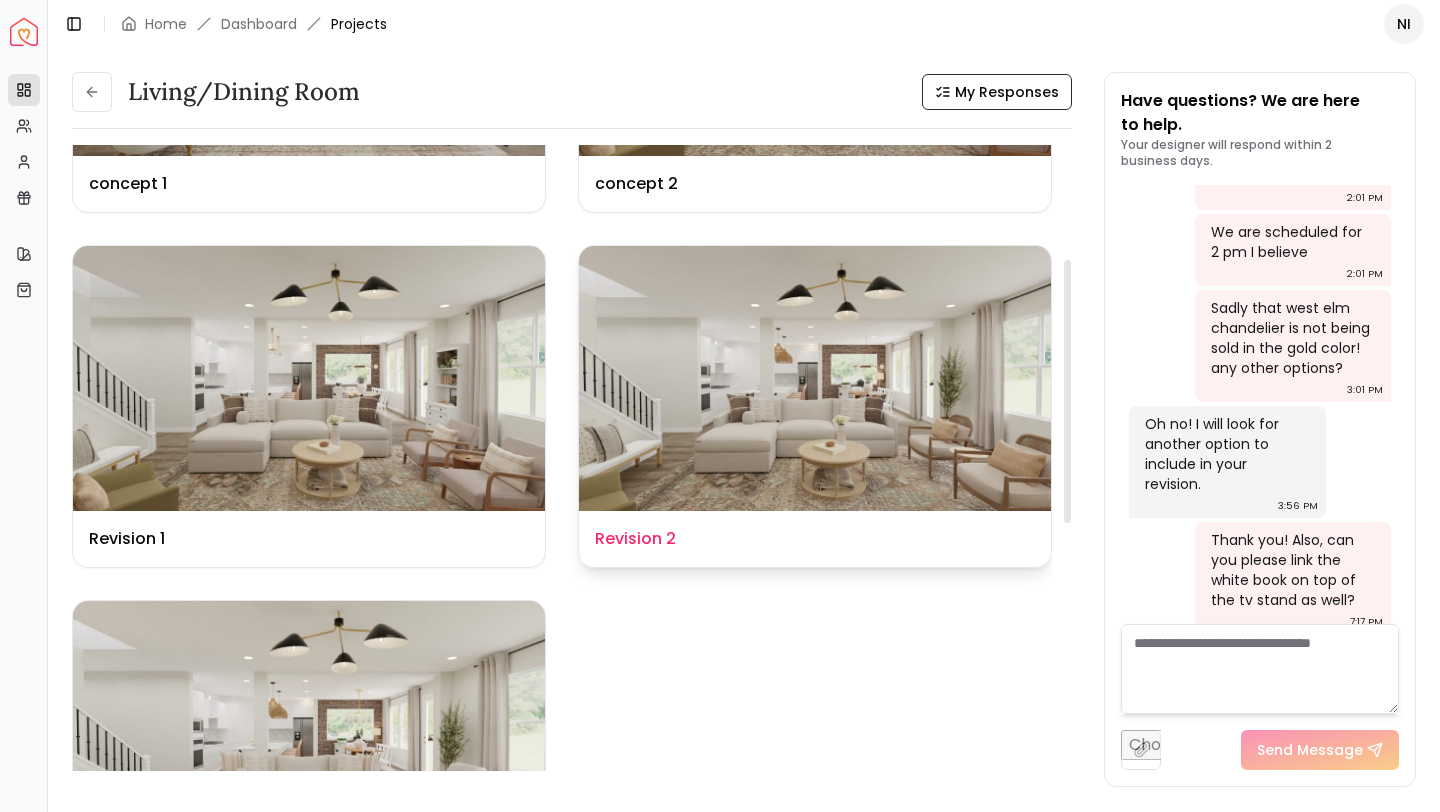 click on "Design Name Revision 2" at bounding box center (815, 539) 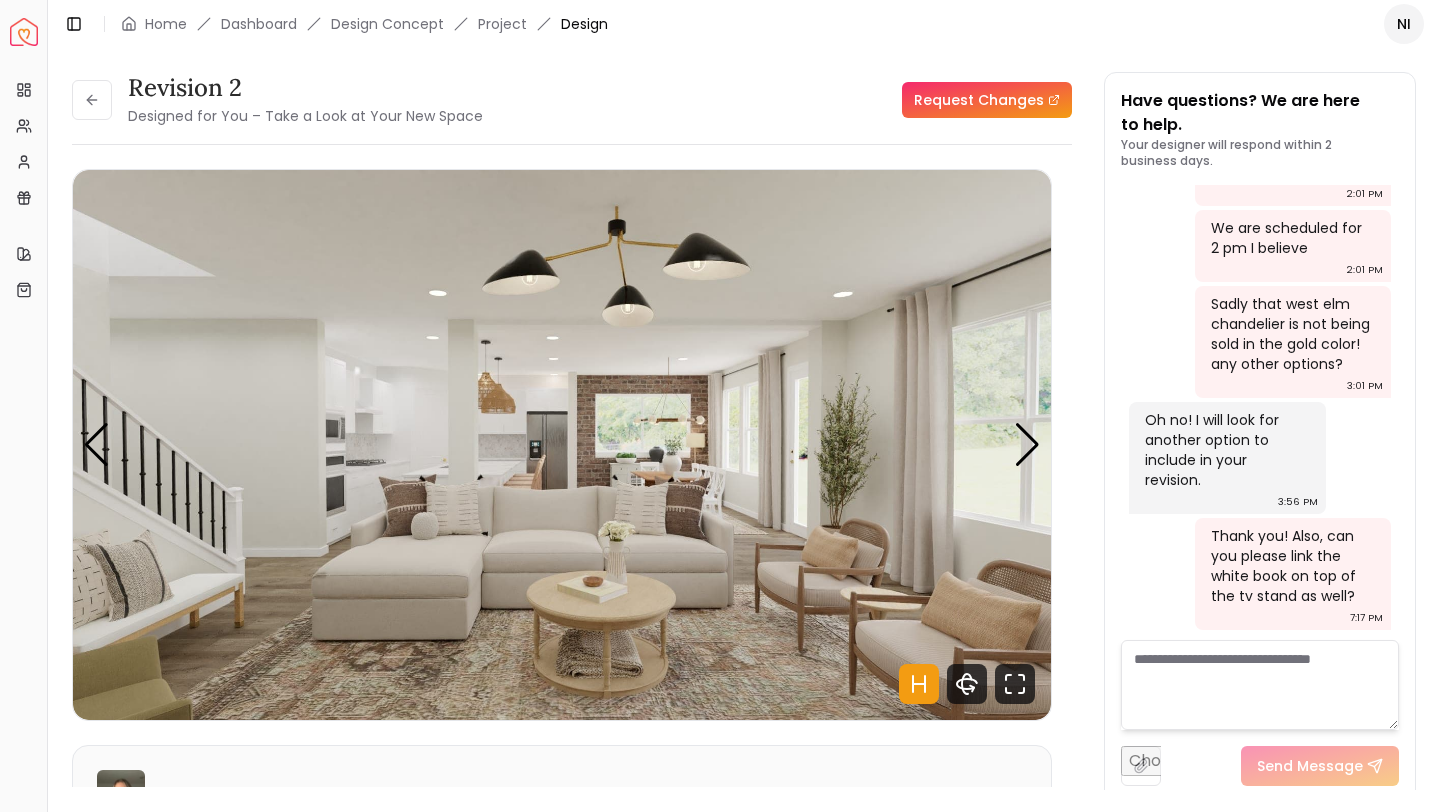 scroll, scrollTop: 6321, scrollLeft: 0, axis: vertical 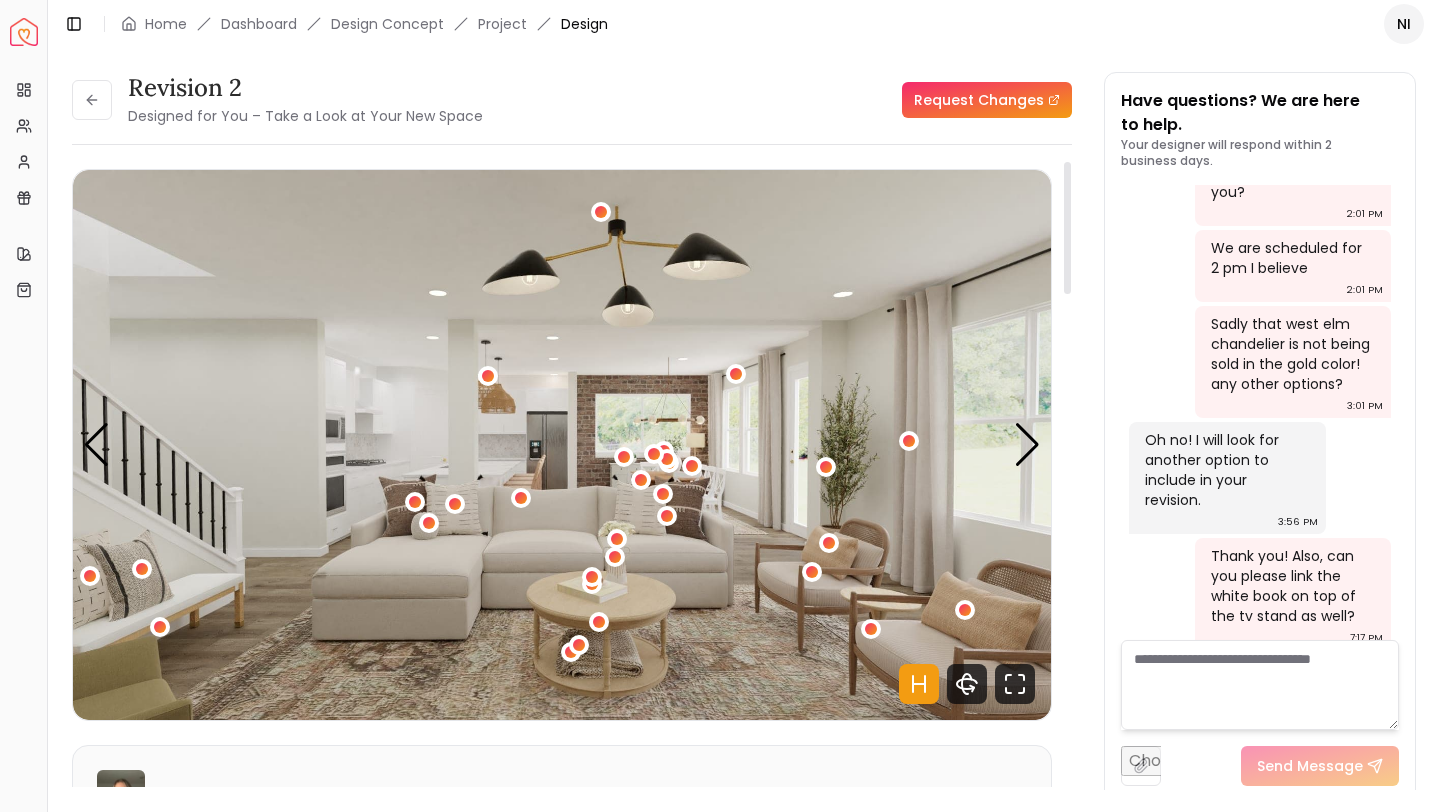 click at bounding box center [562, 445] 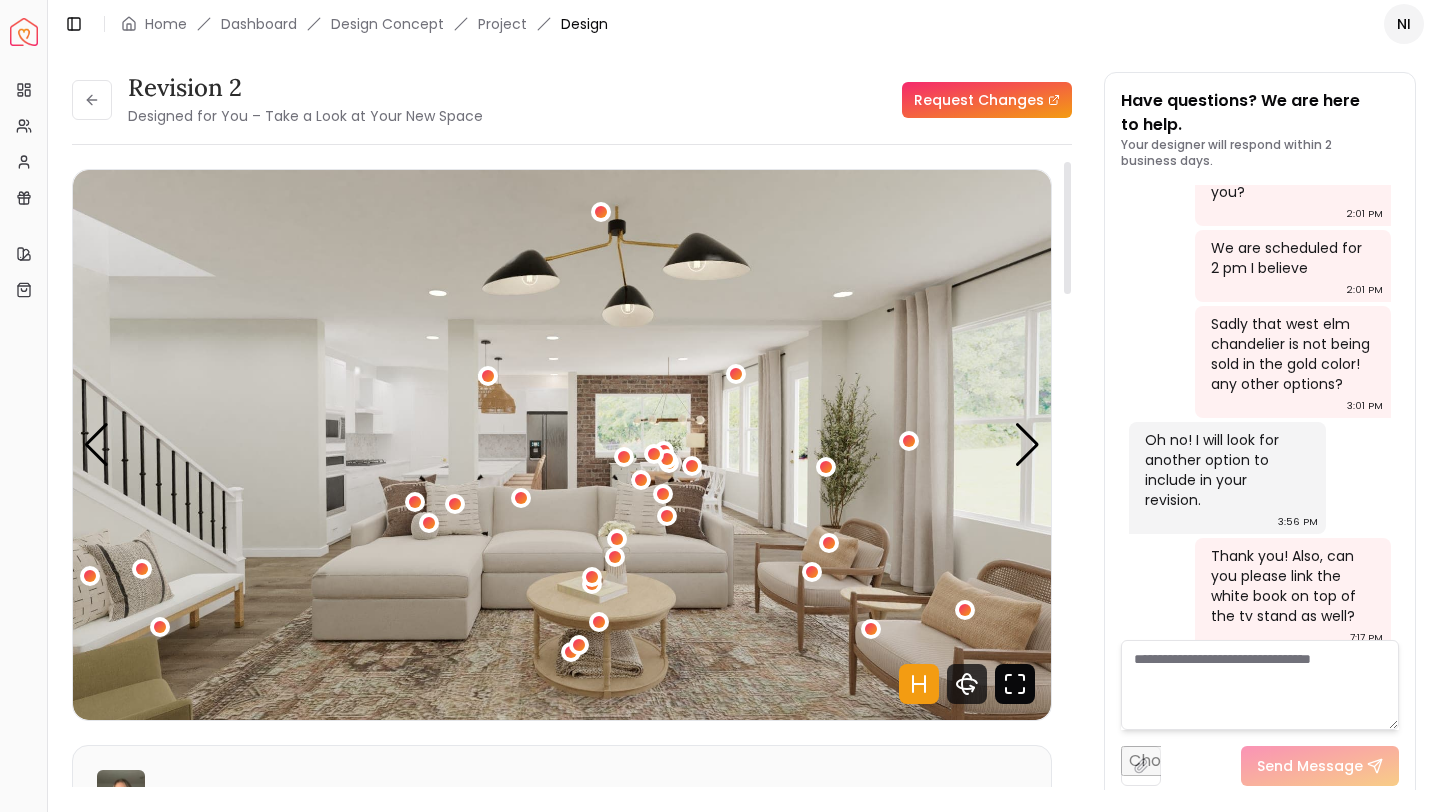 click 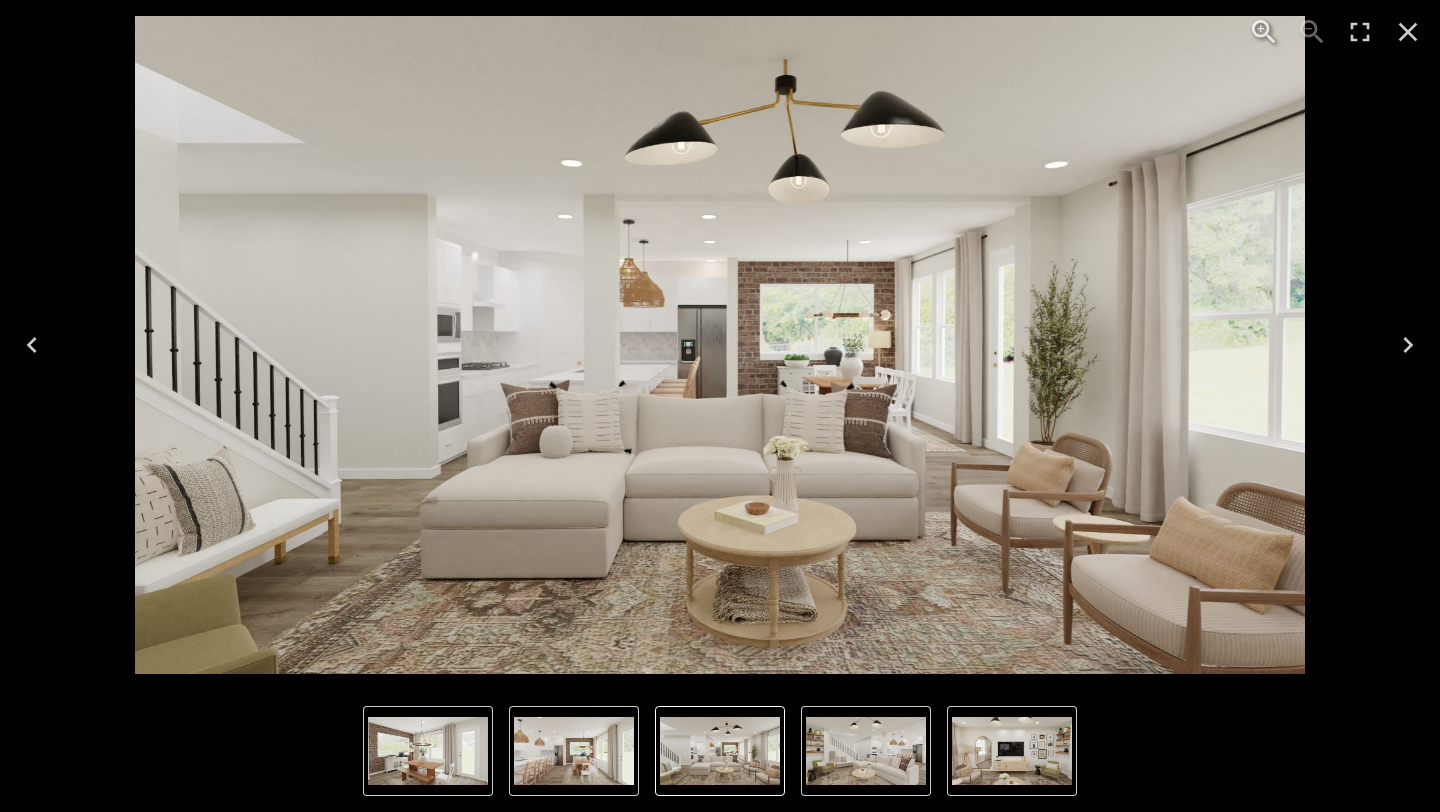 click 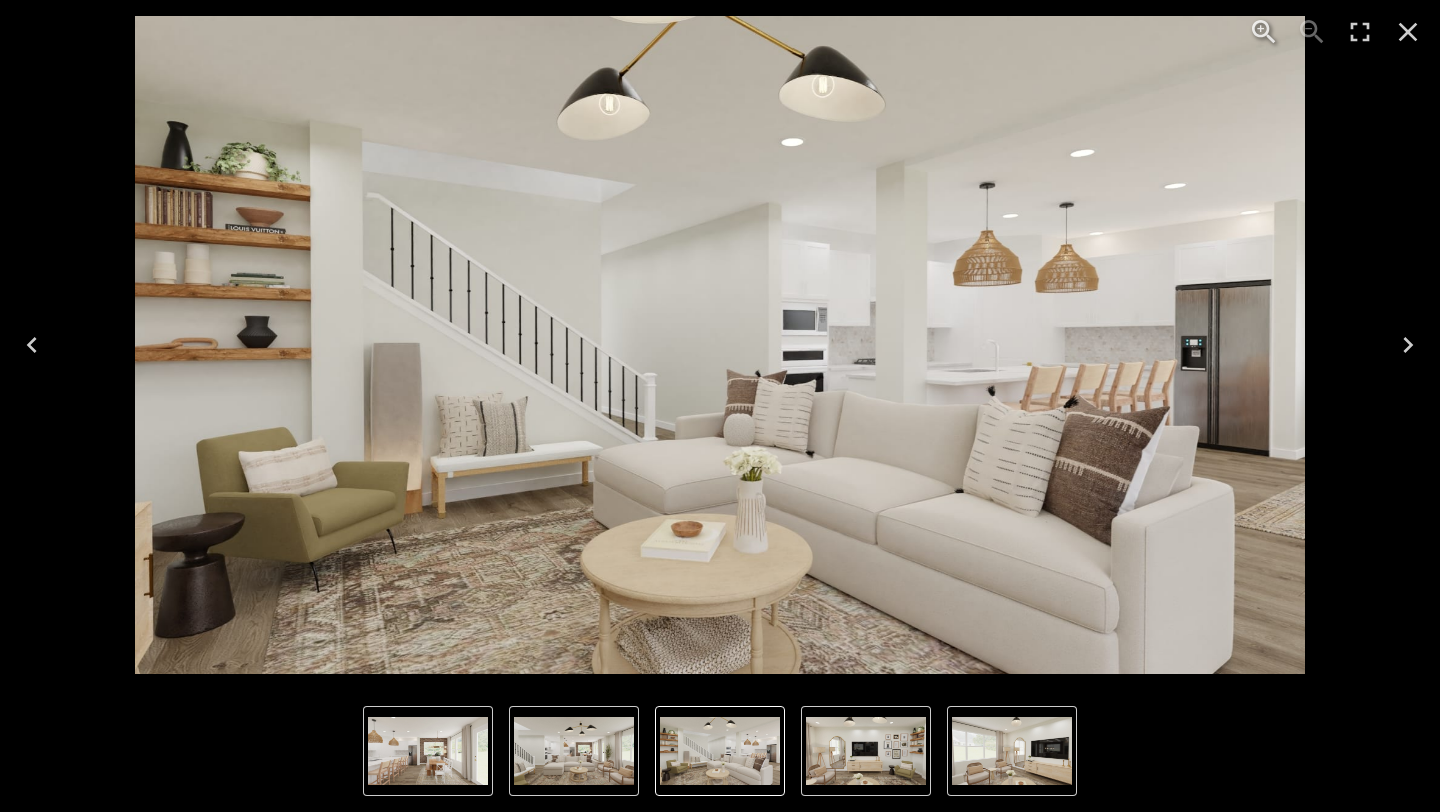 click 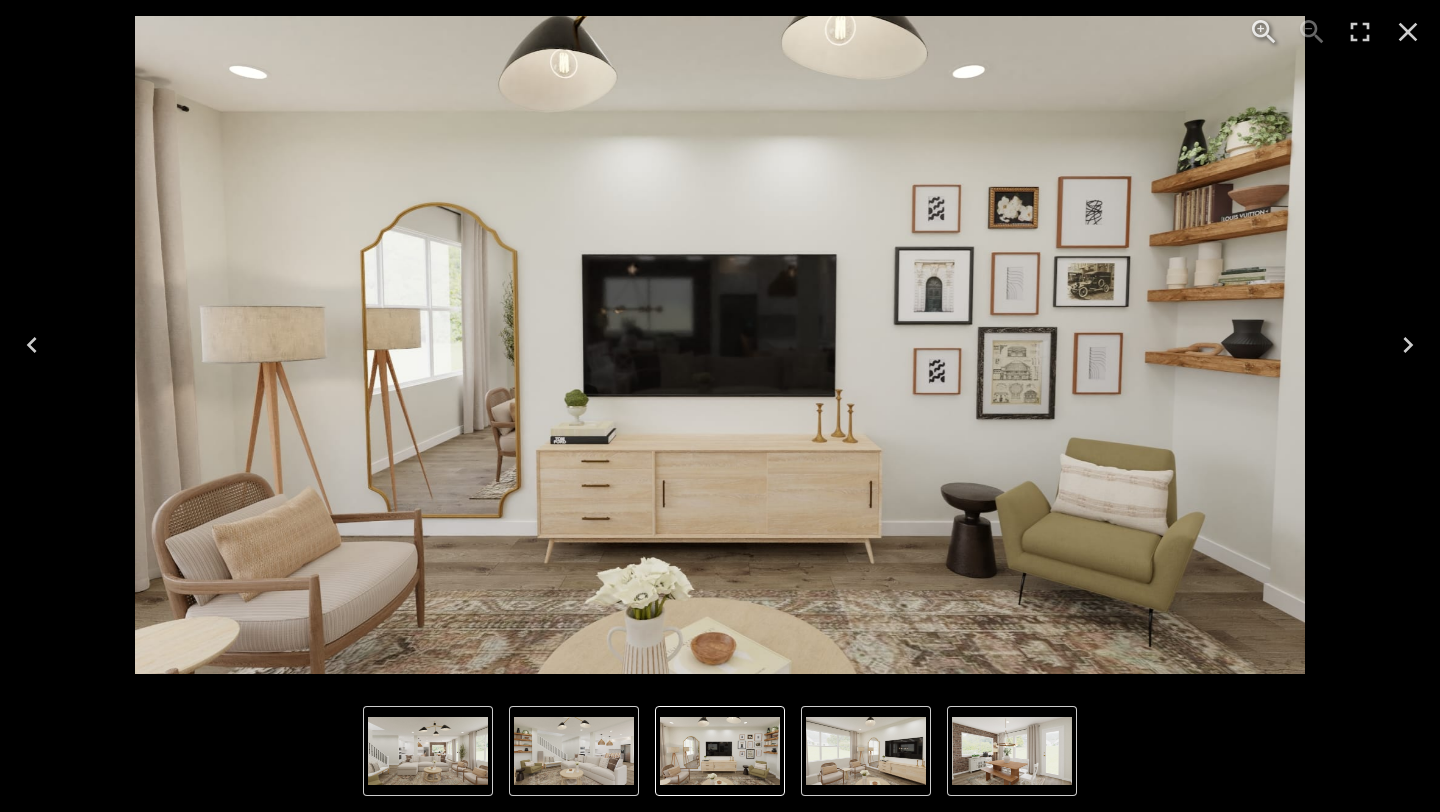click 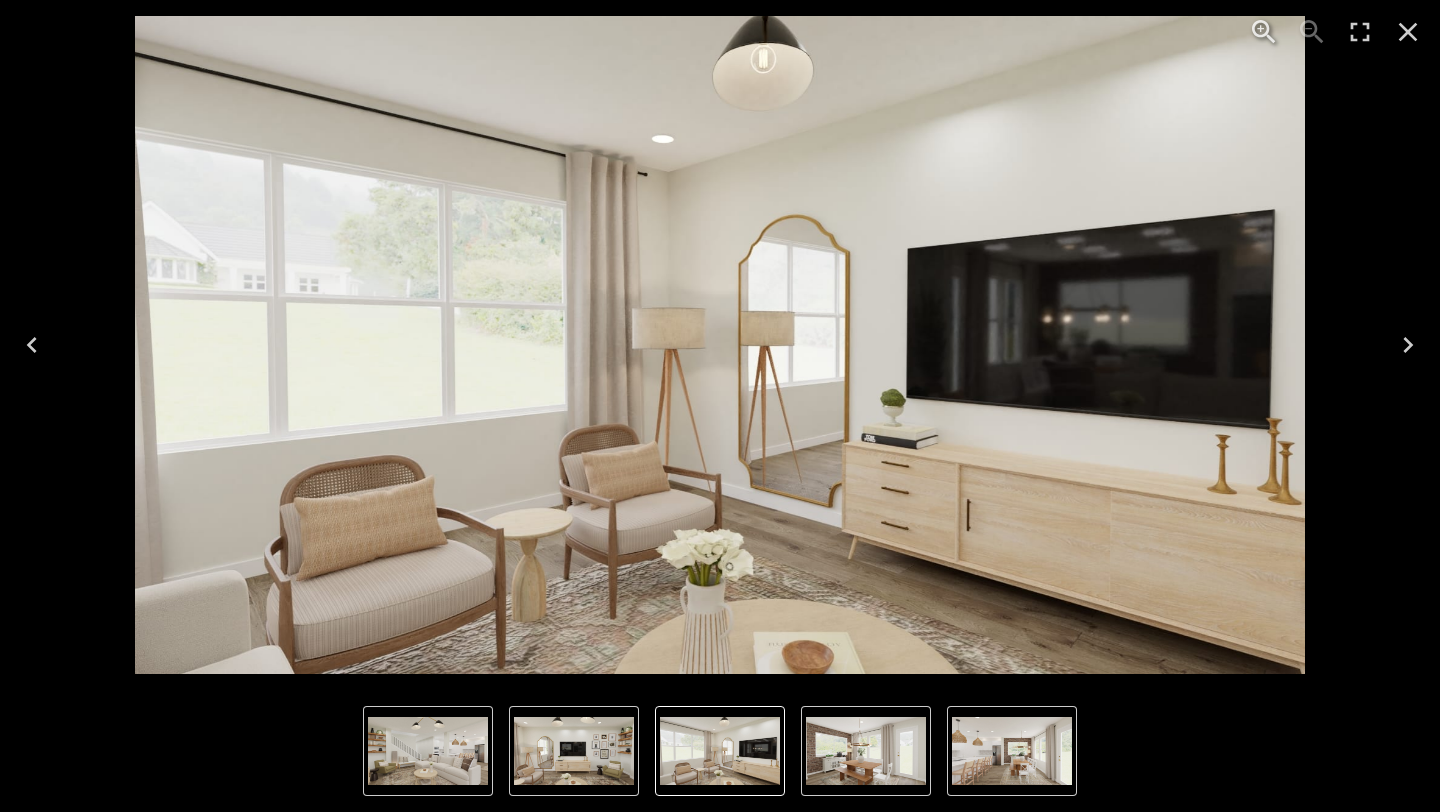 click 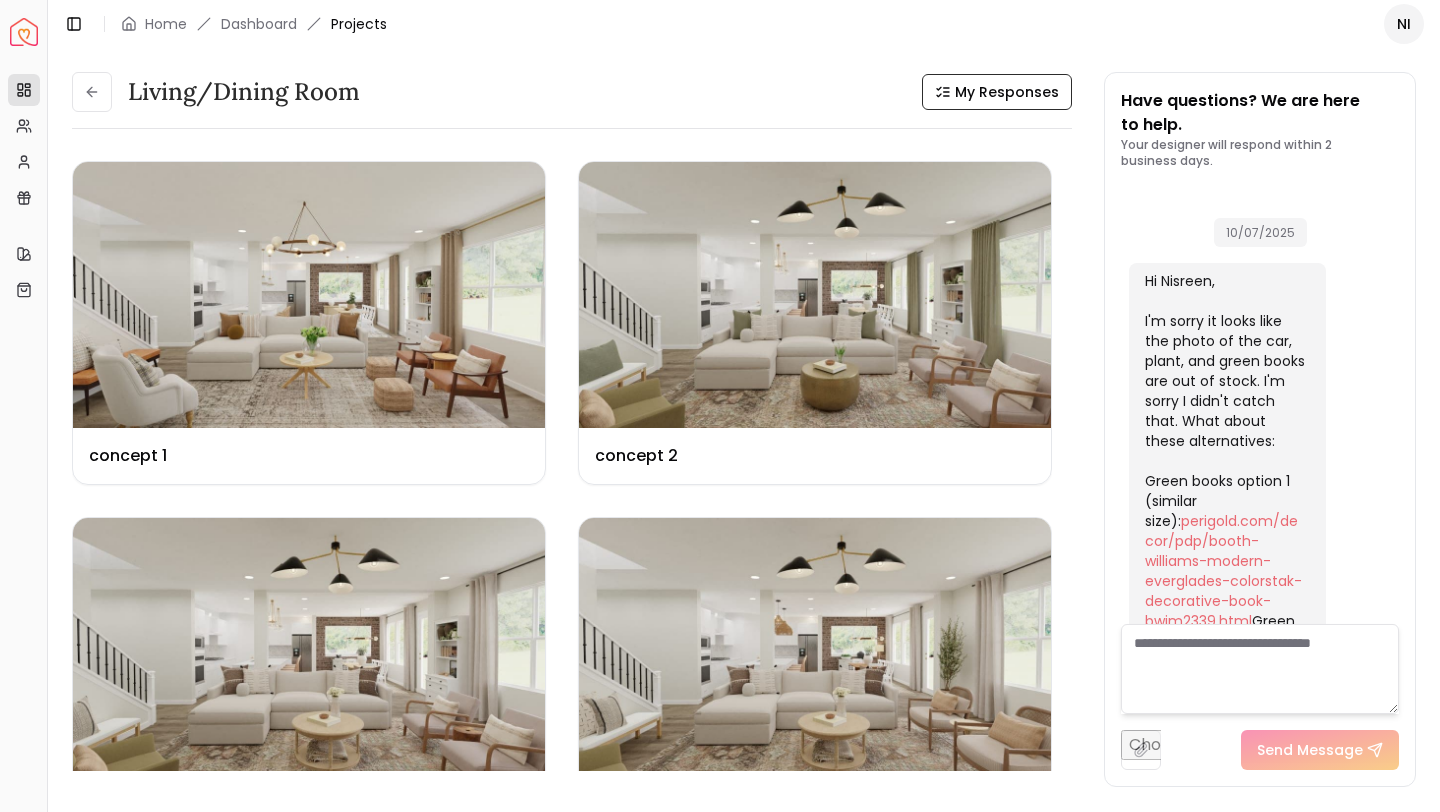 scroll, scrollTop: 6337, scrollLeft: 0, axis: vertical 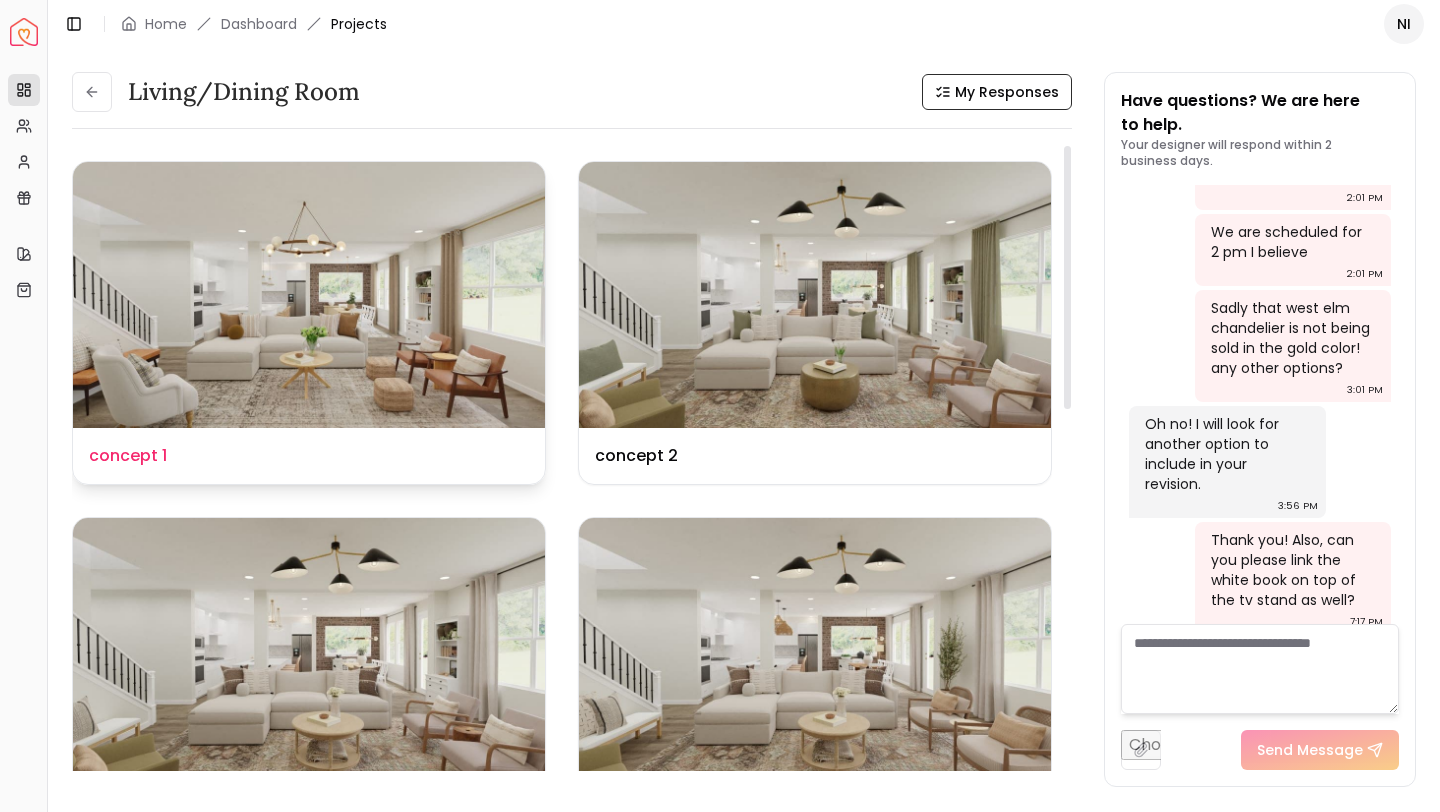 click on "Design Name concept 1" at bounding box center (309, 456) 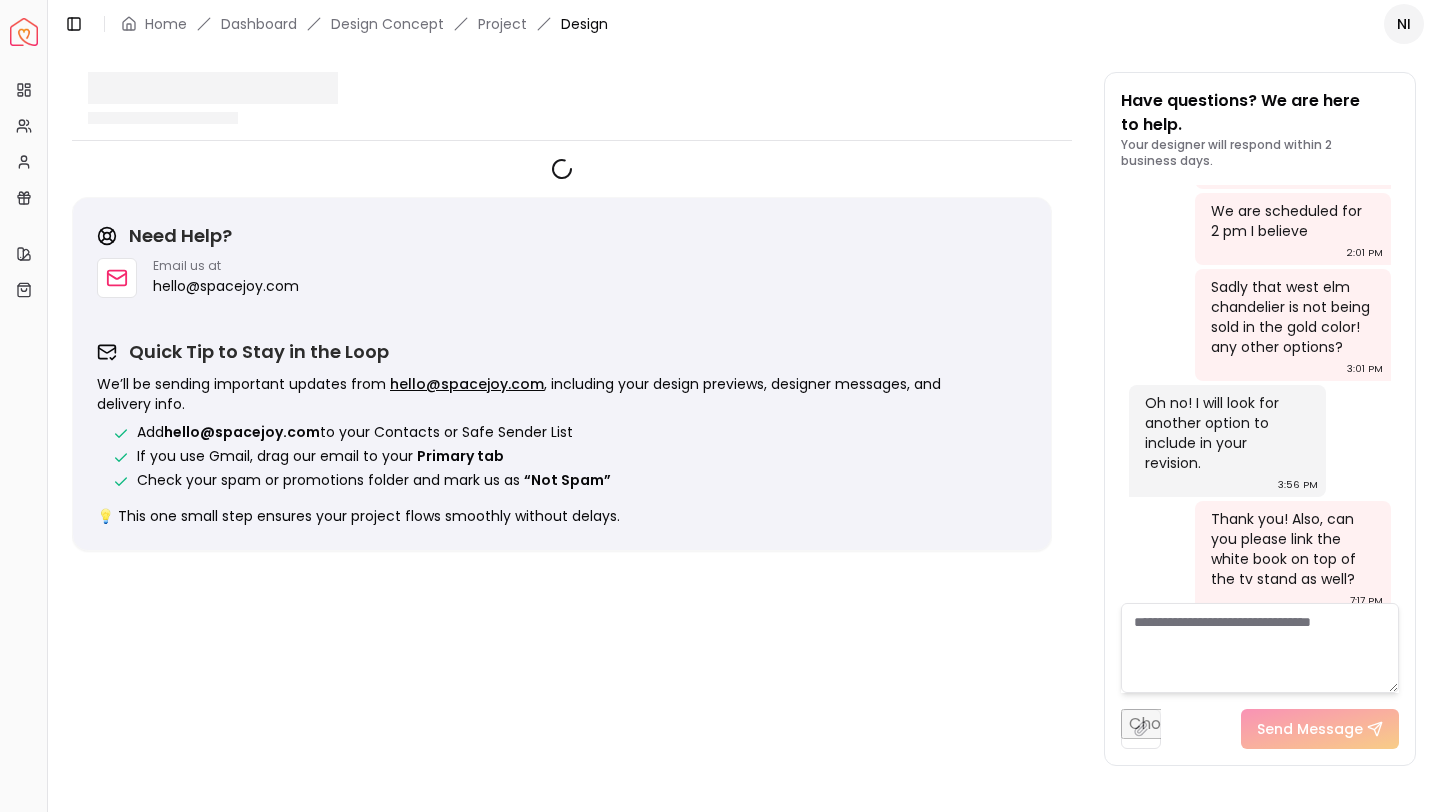scroll, scrollTop: 6321, scrollLeft: 0, axis: vertical 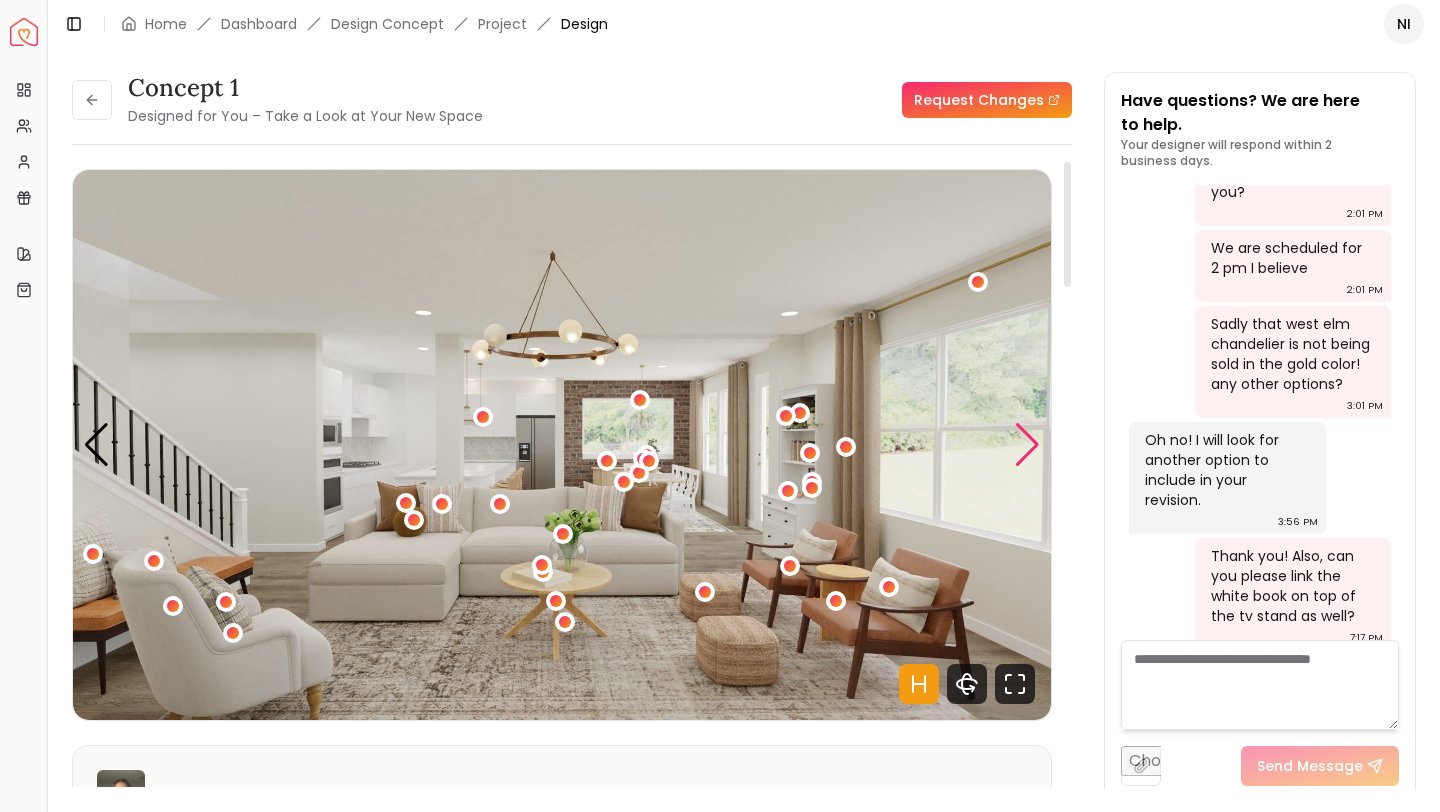 click at bounding box center (1027, 445) 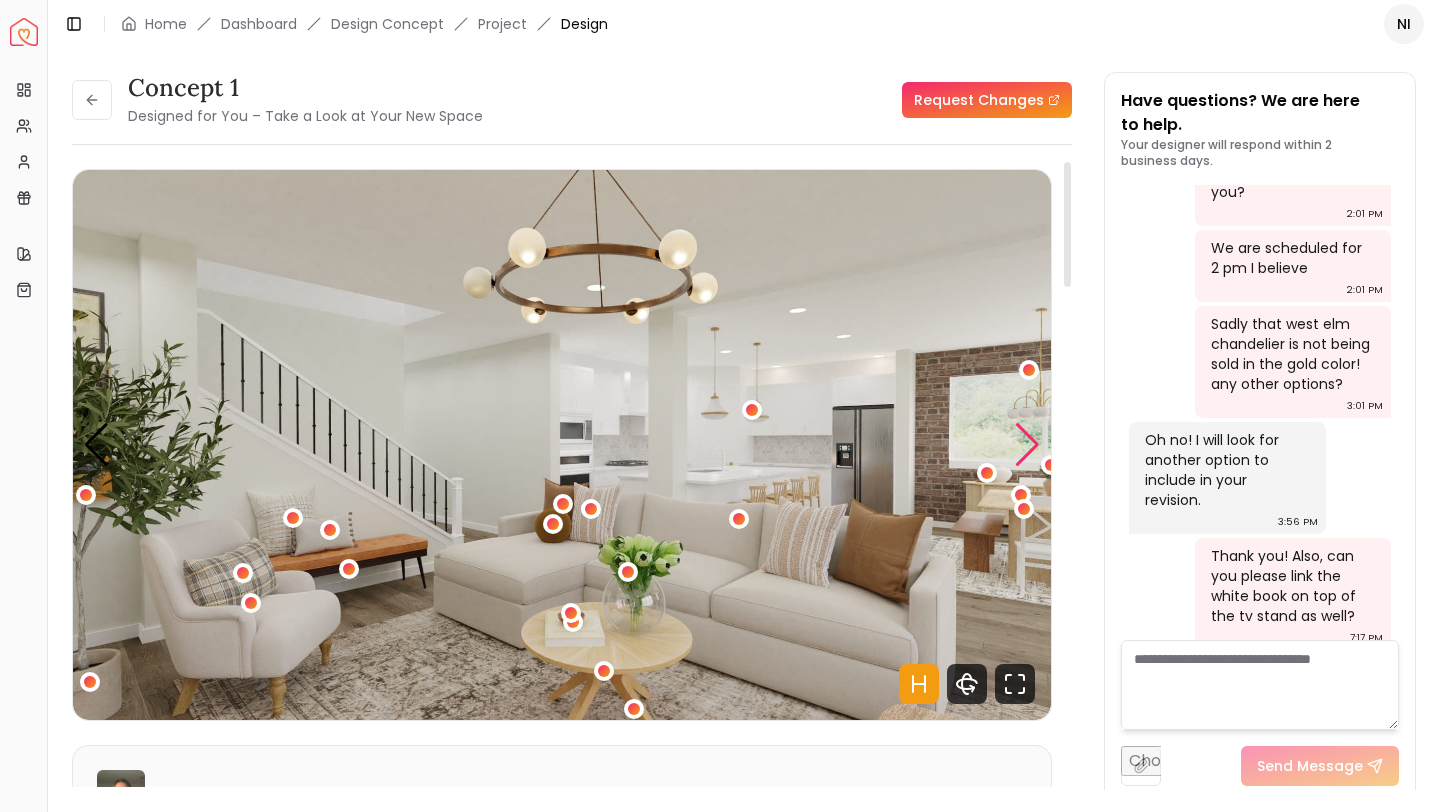 click at bounding box center [1027, 445] 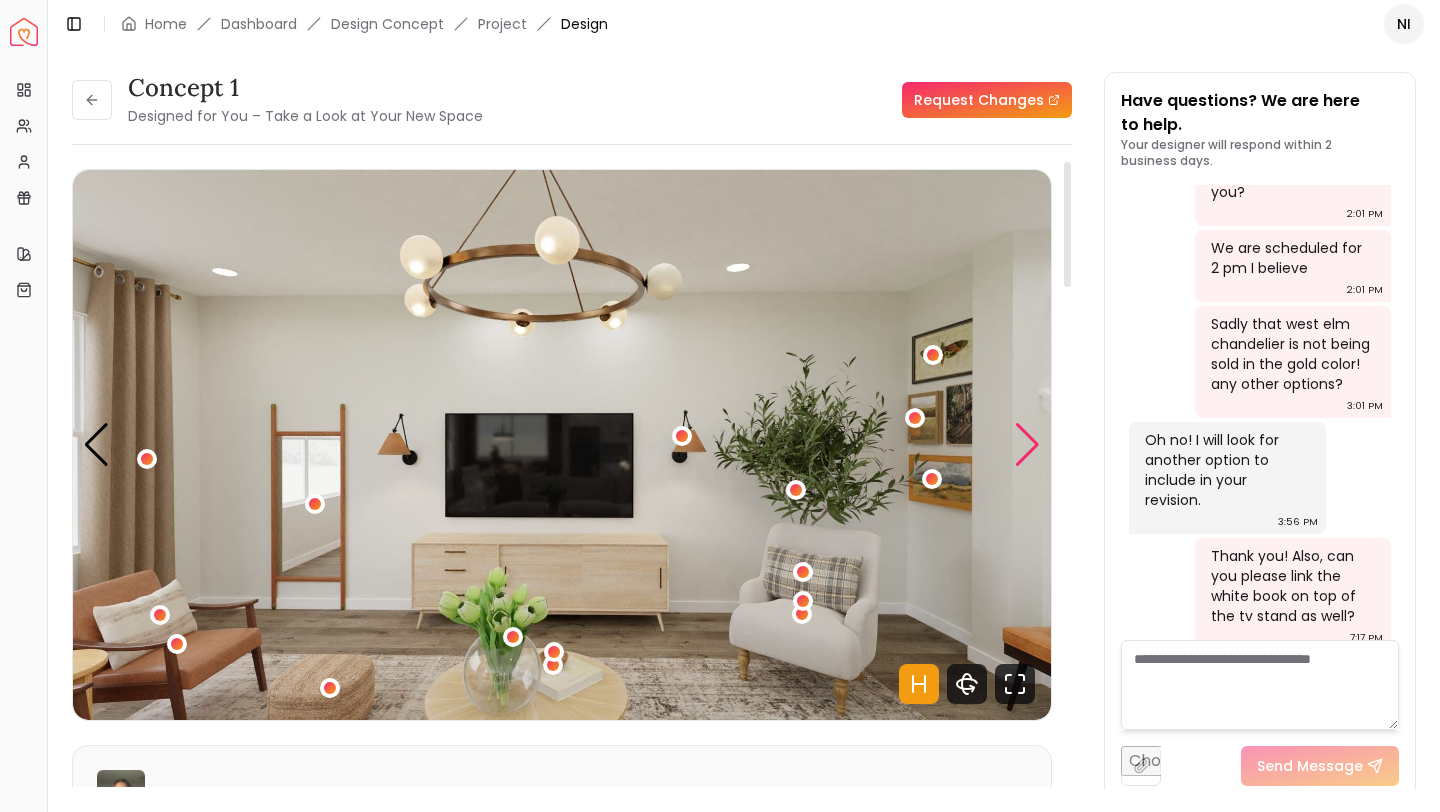 click at bounding box center [1027, 445] 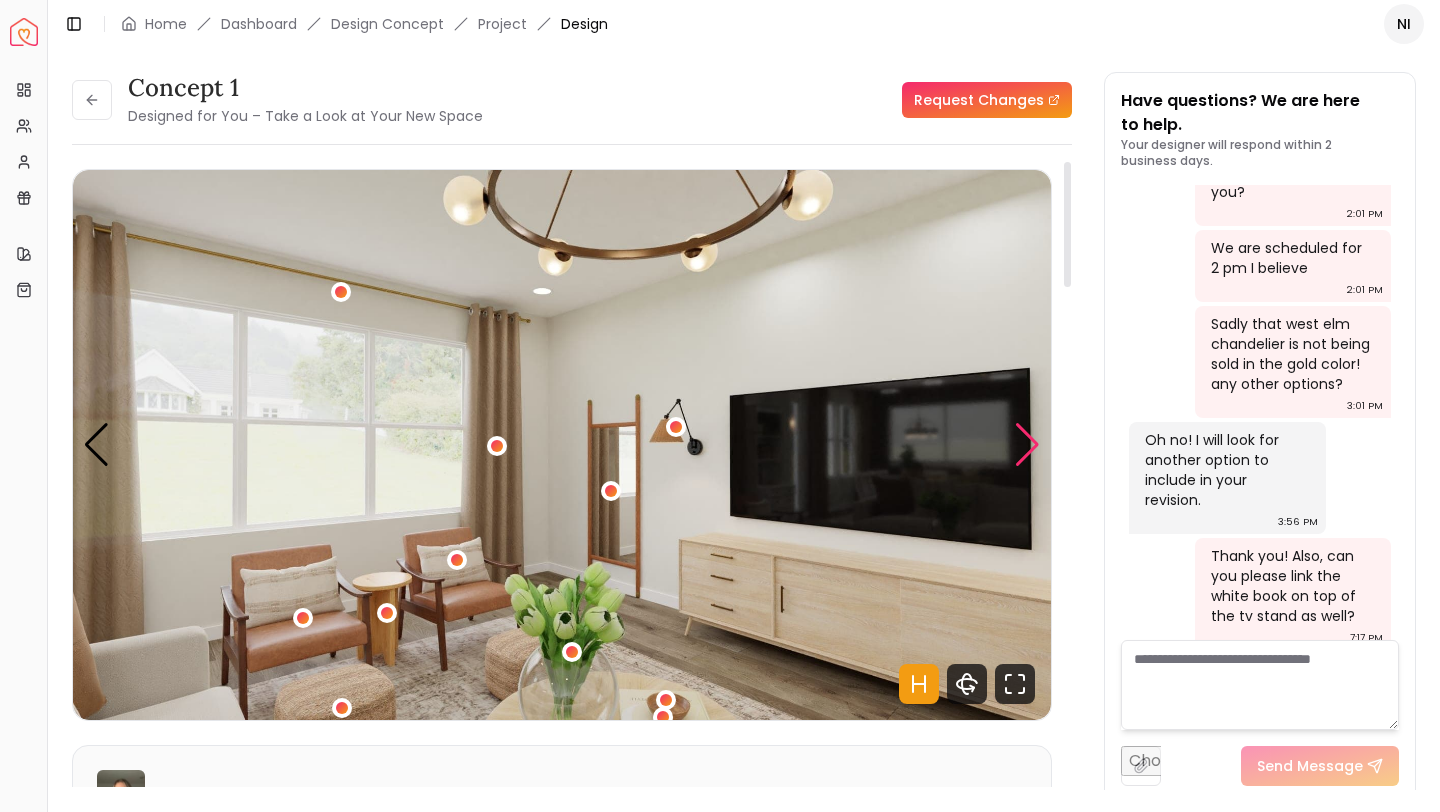 click at bounding box center (1027, 445) 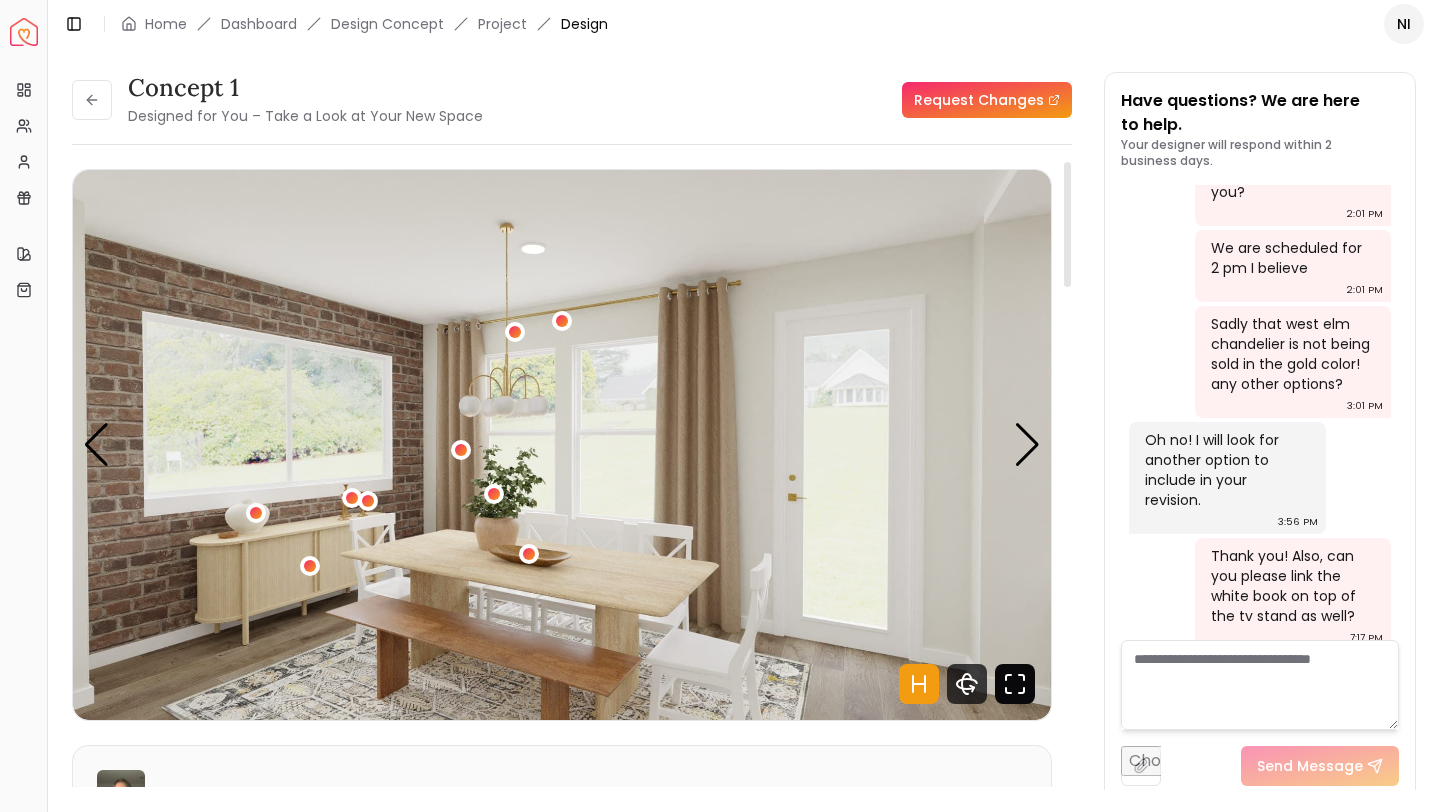 click 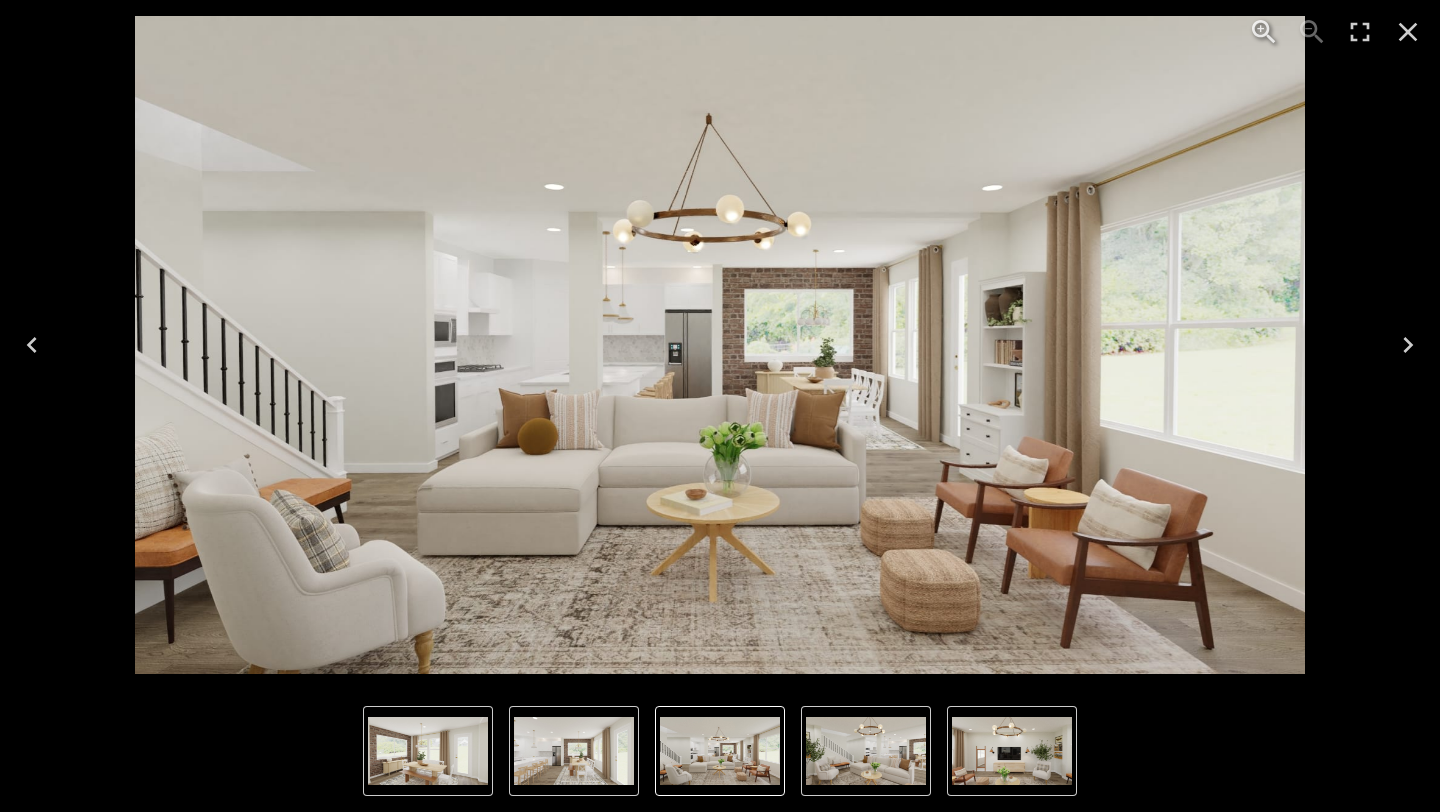 click 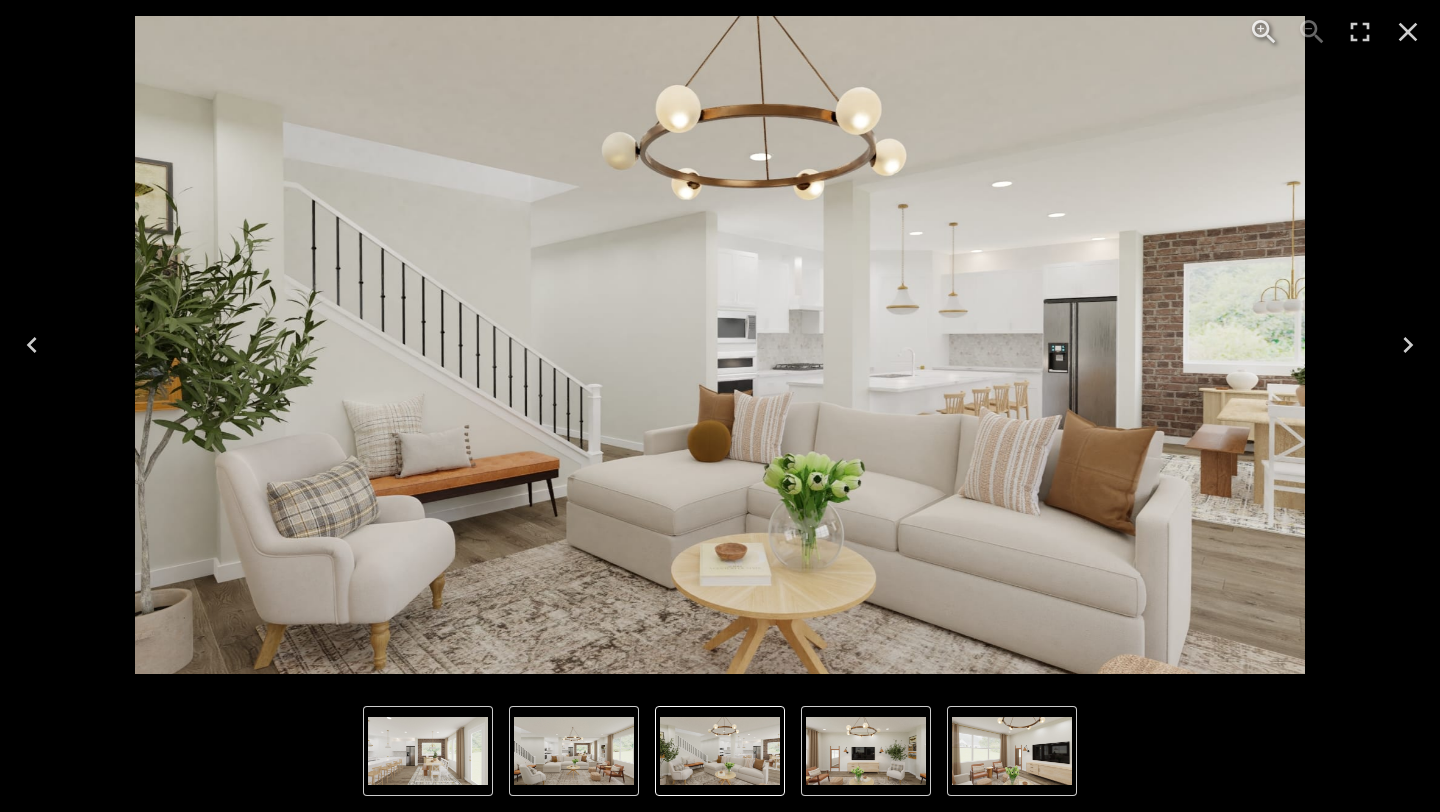 click 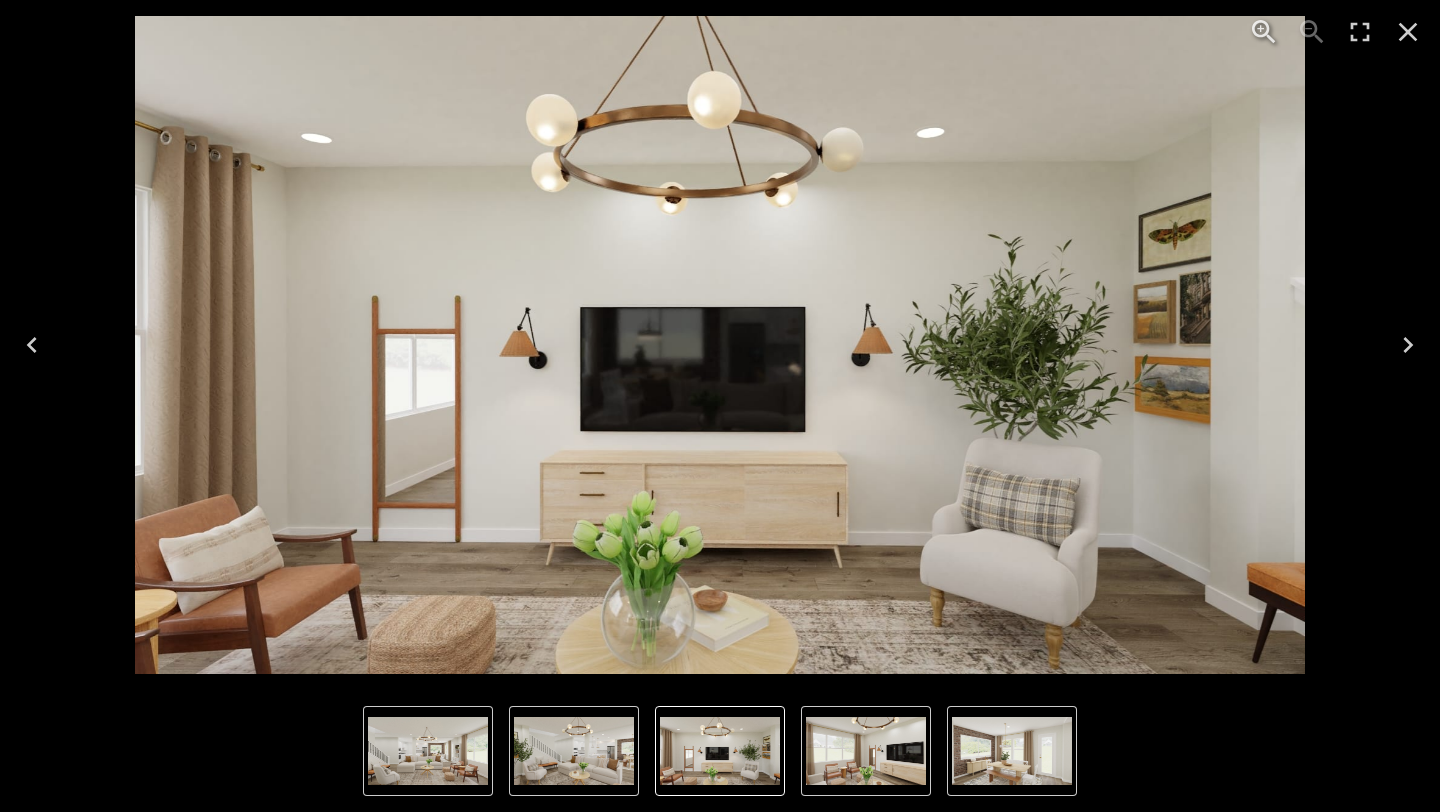 click 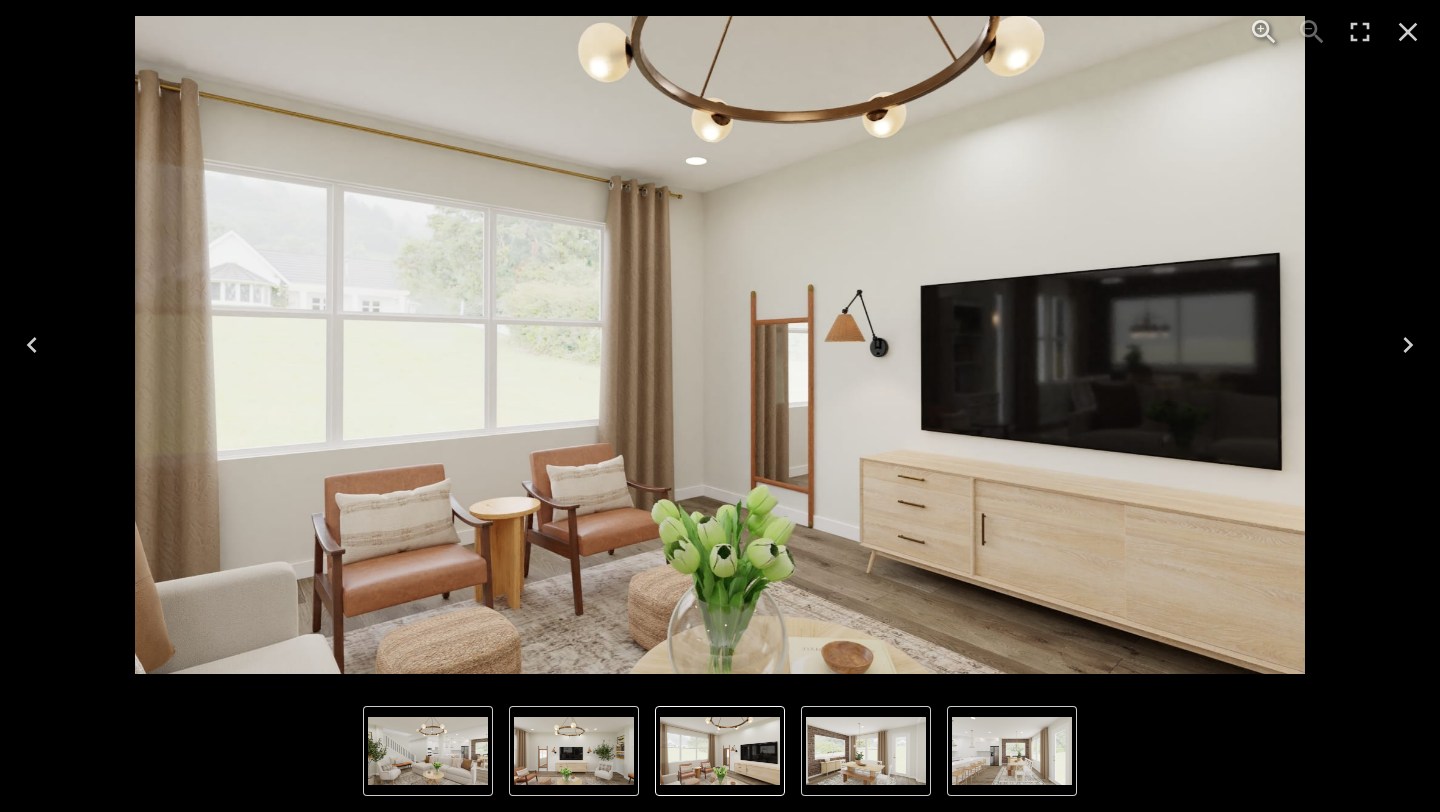 click 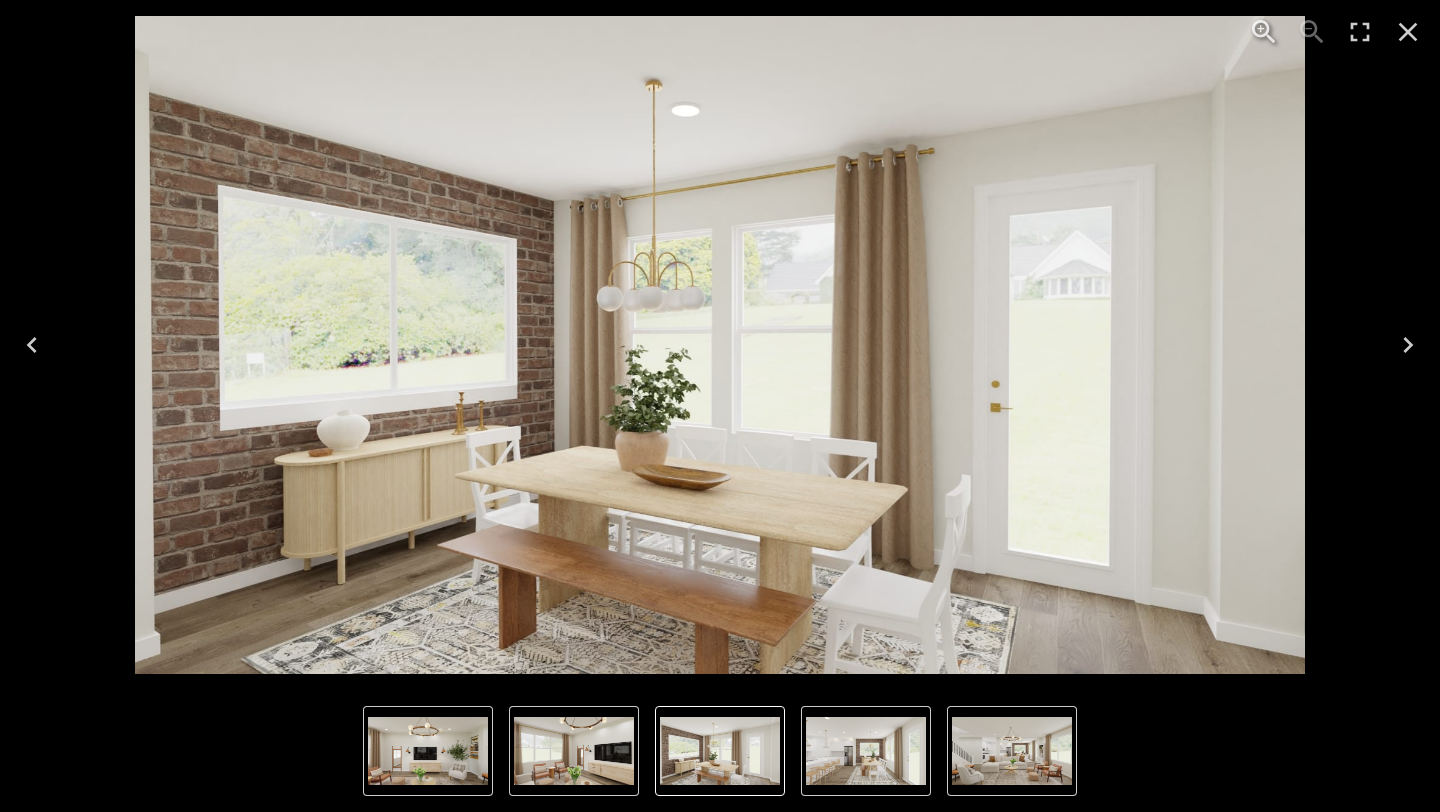 click 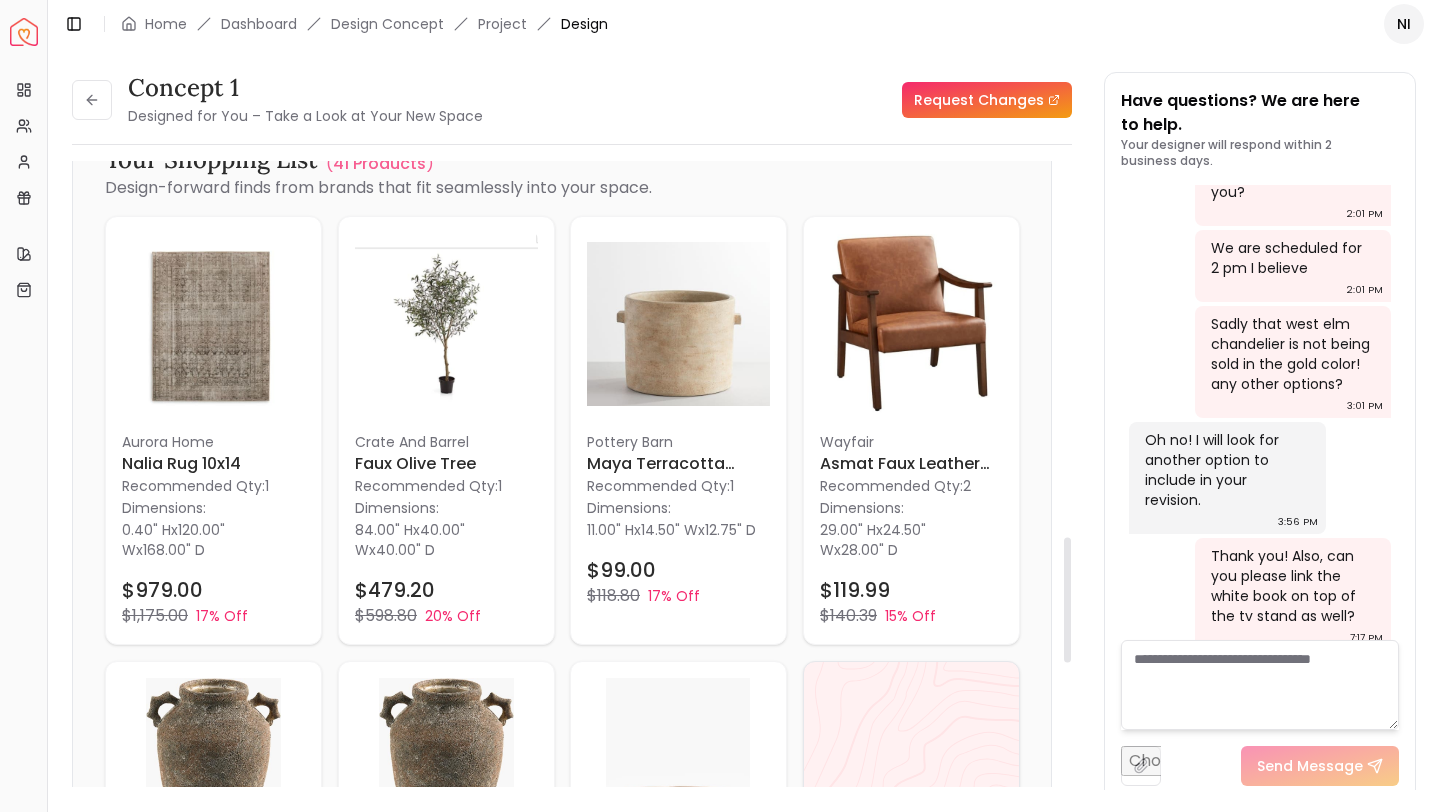 scroll, scrollTop: 2311, scrollLeft: 0, axis: vertical 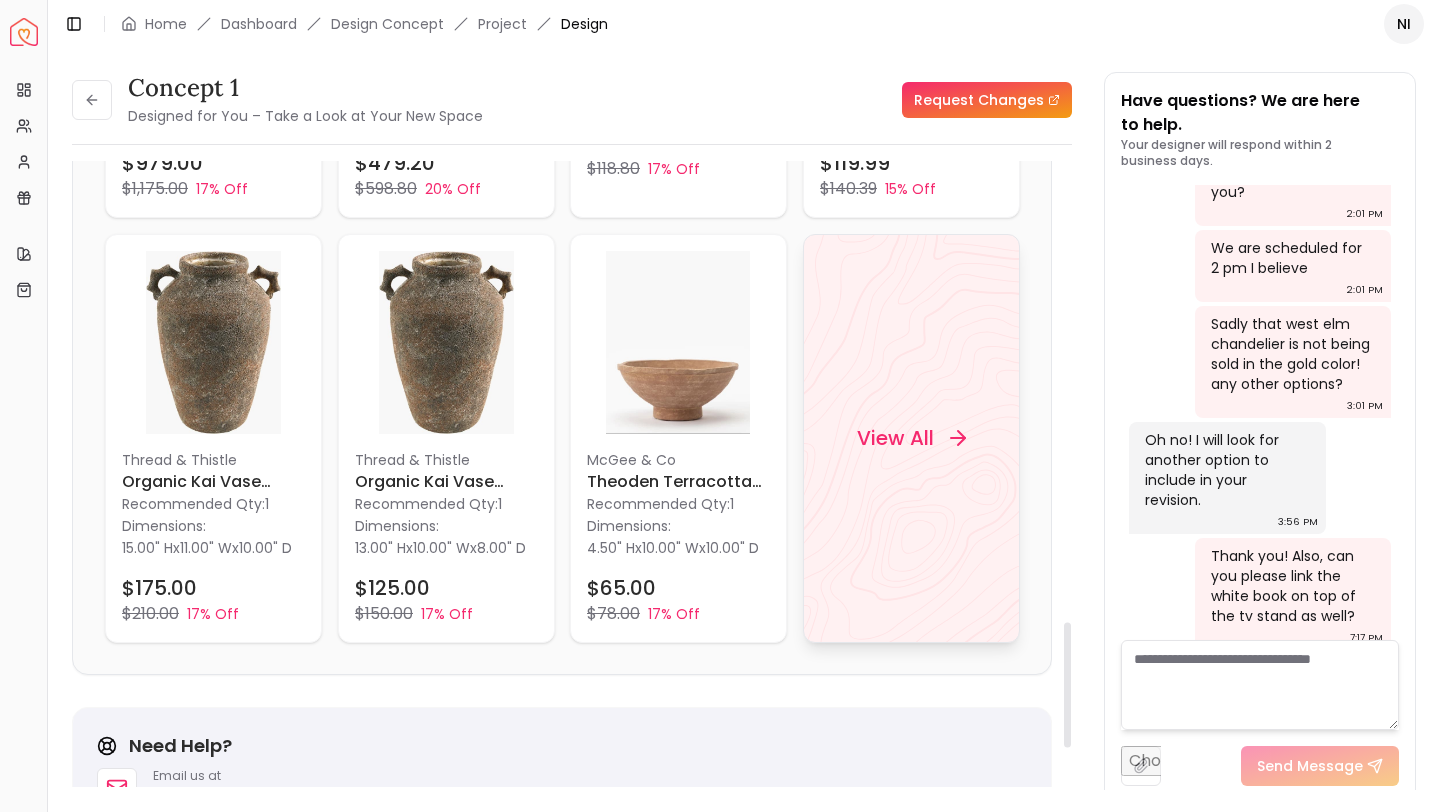 click on "View All" at bounding box center [910, 438] 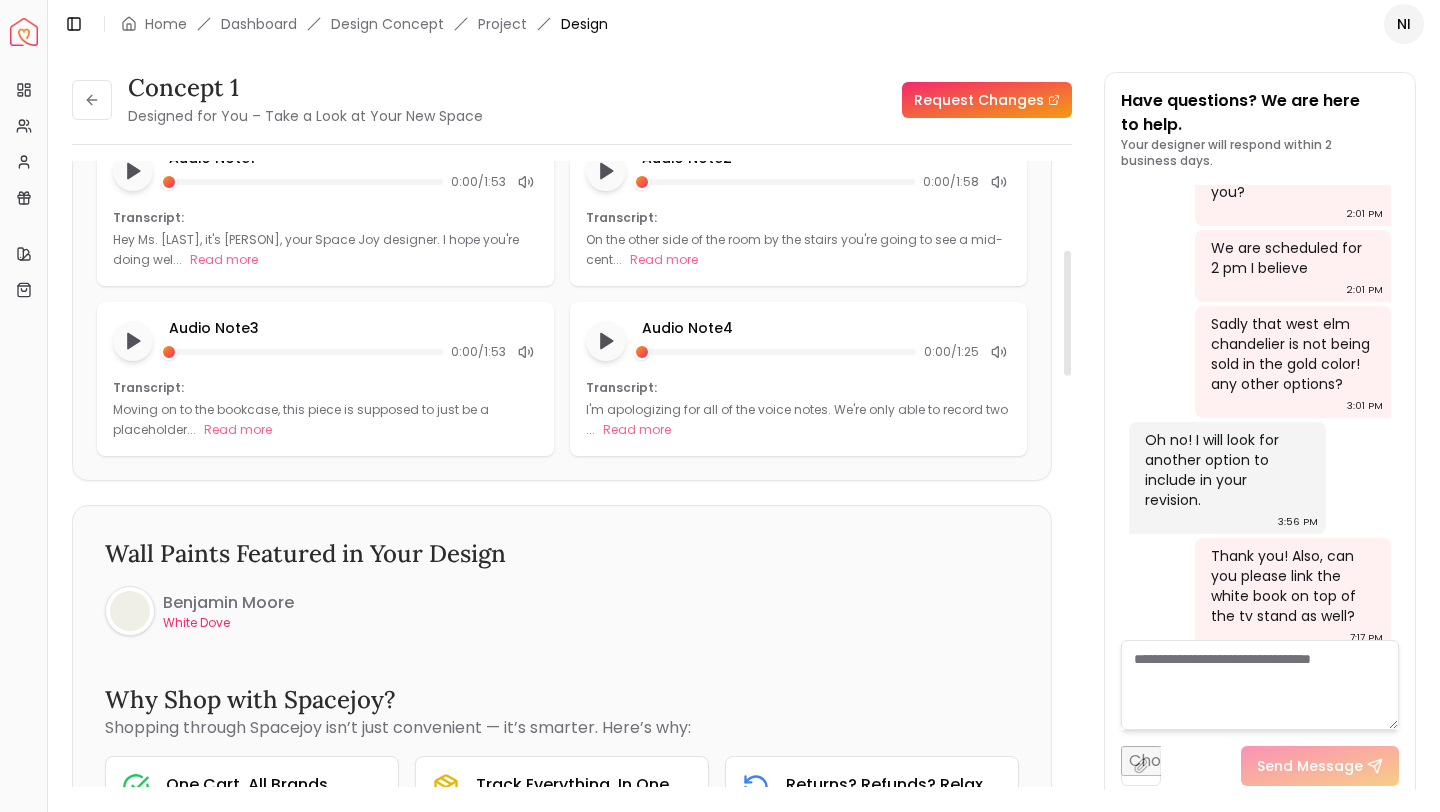 scroll, scrollTop: 0, scrollLeft: 0, axis: both 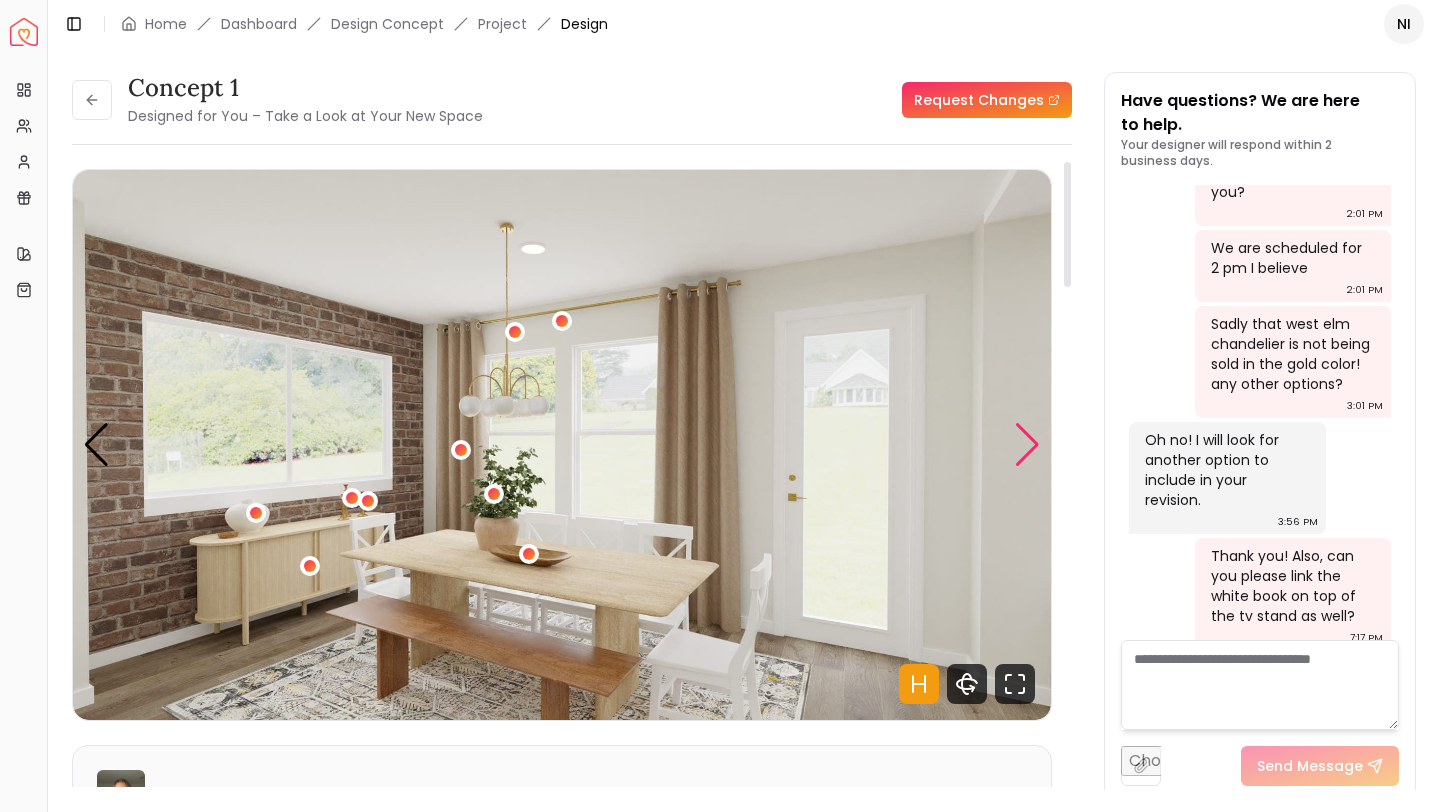 click at bounding box center [1027, 445] 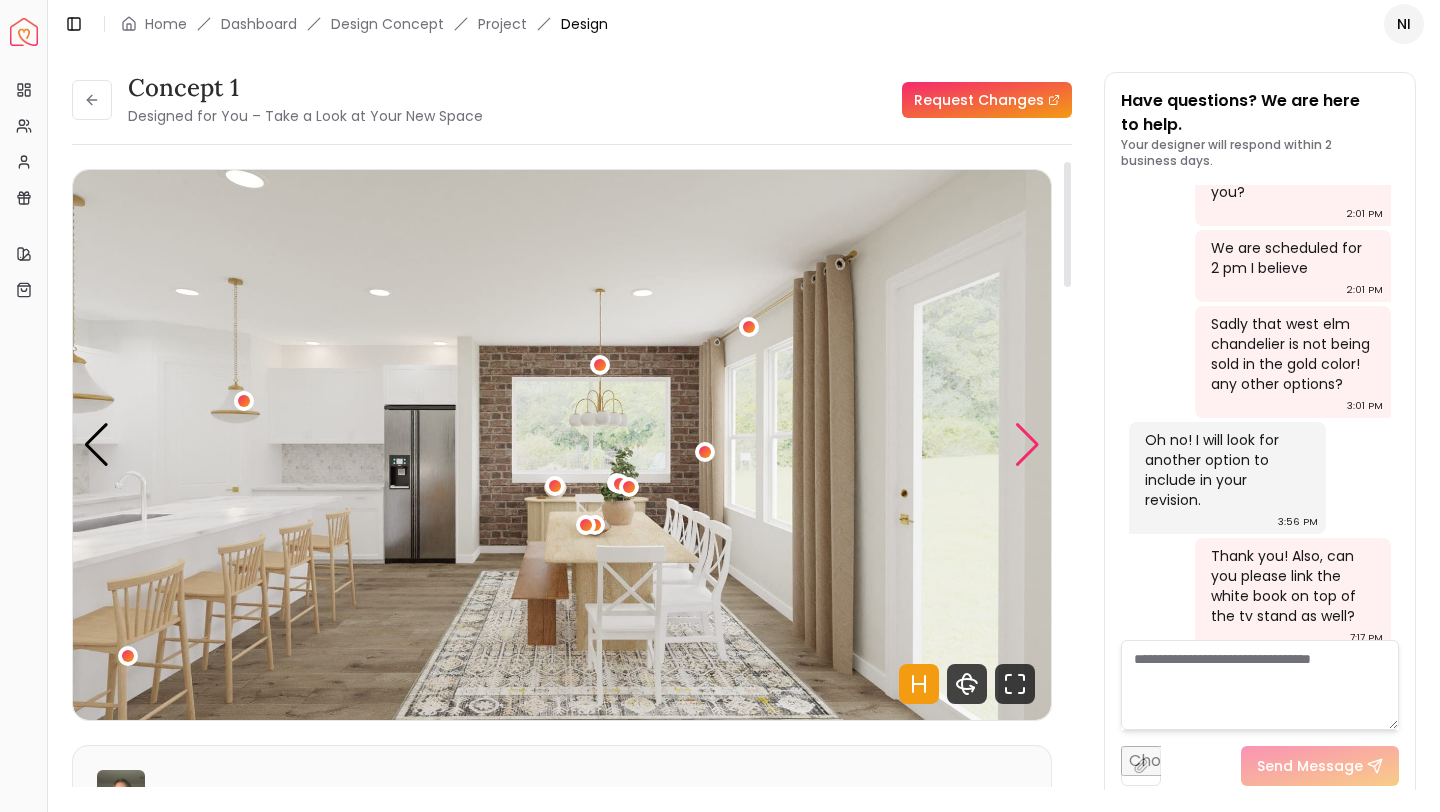 click at bounding box center [1027, 445] 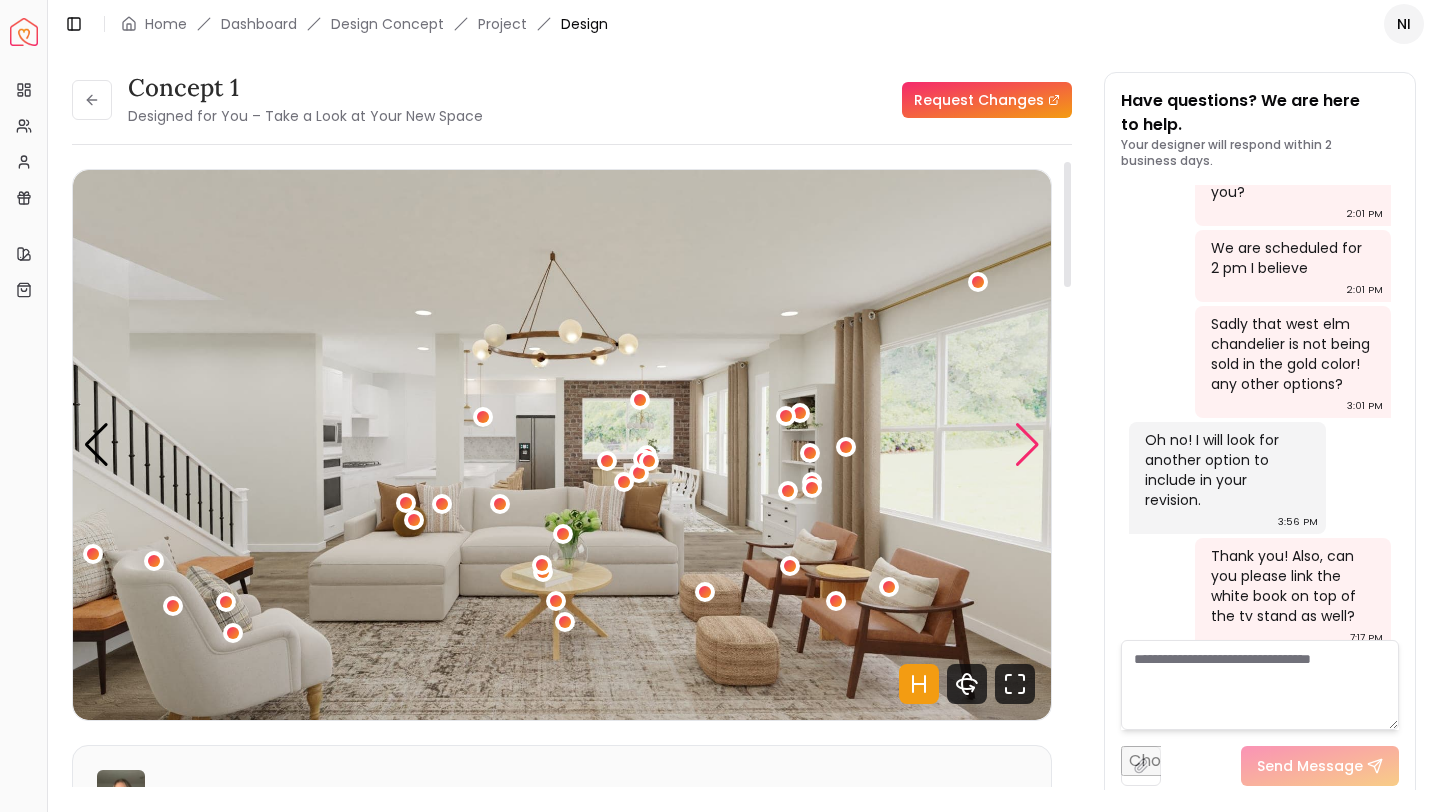 click at bounding box center [1027, 445] 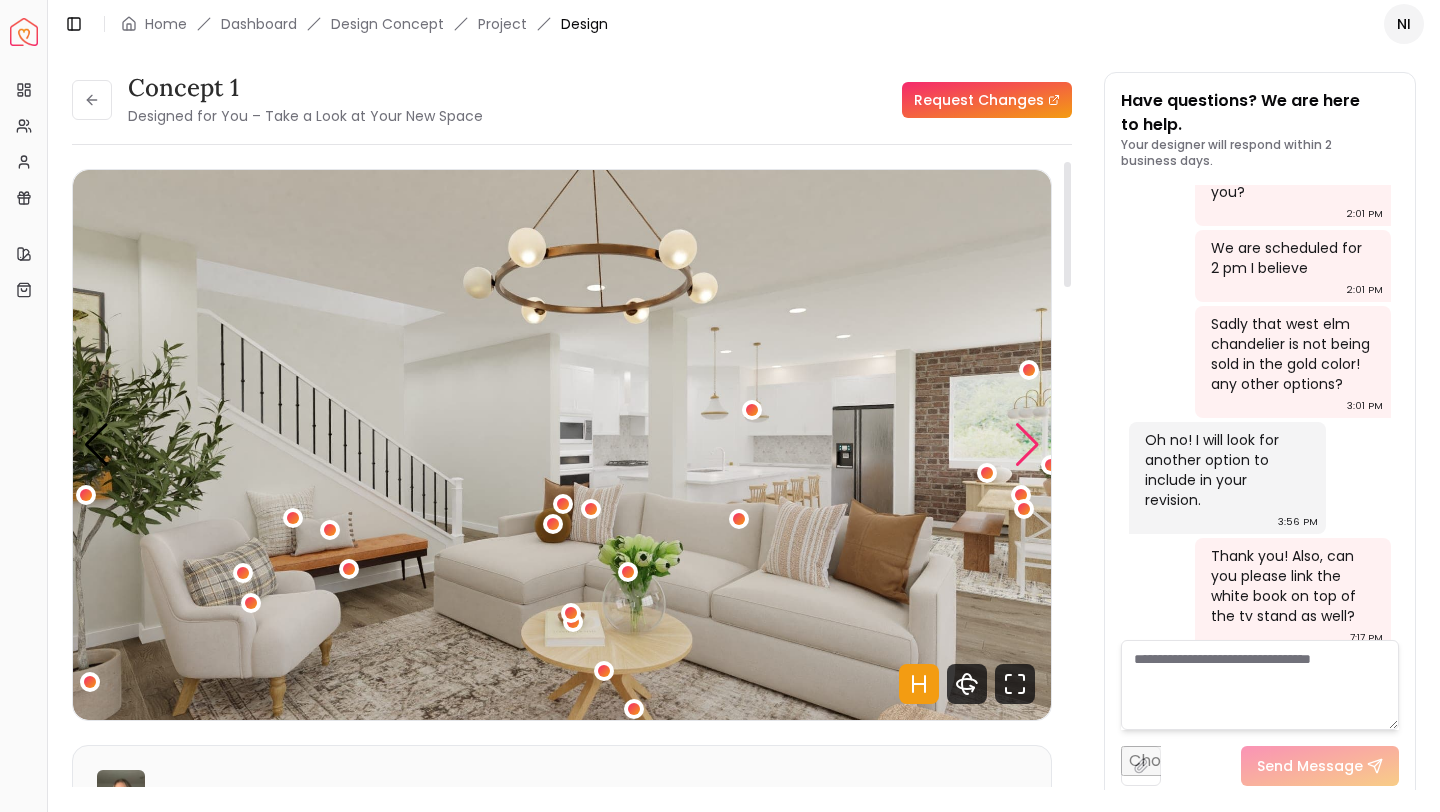 click at bounding box center [1027, 445] 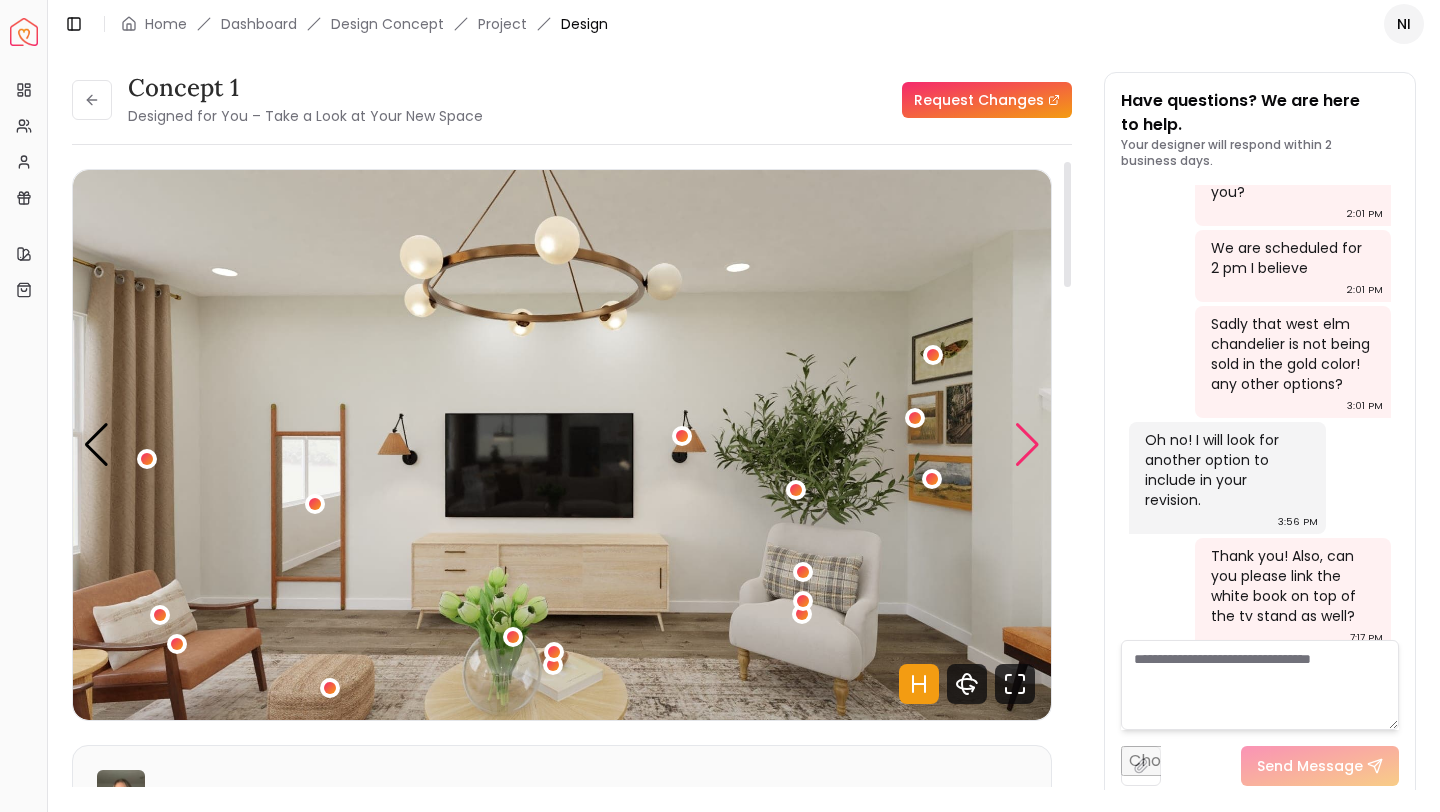click at bounding box center [1027, 445] 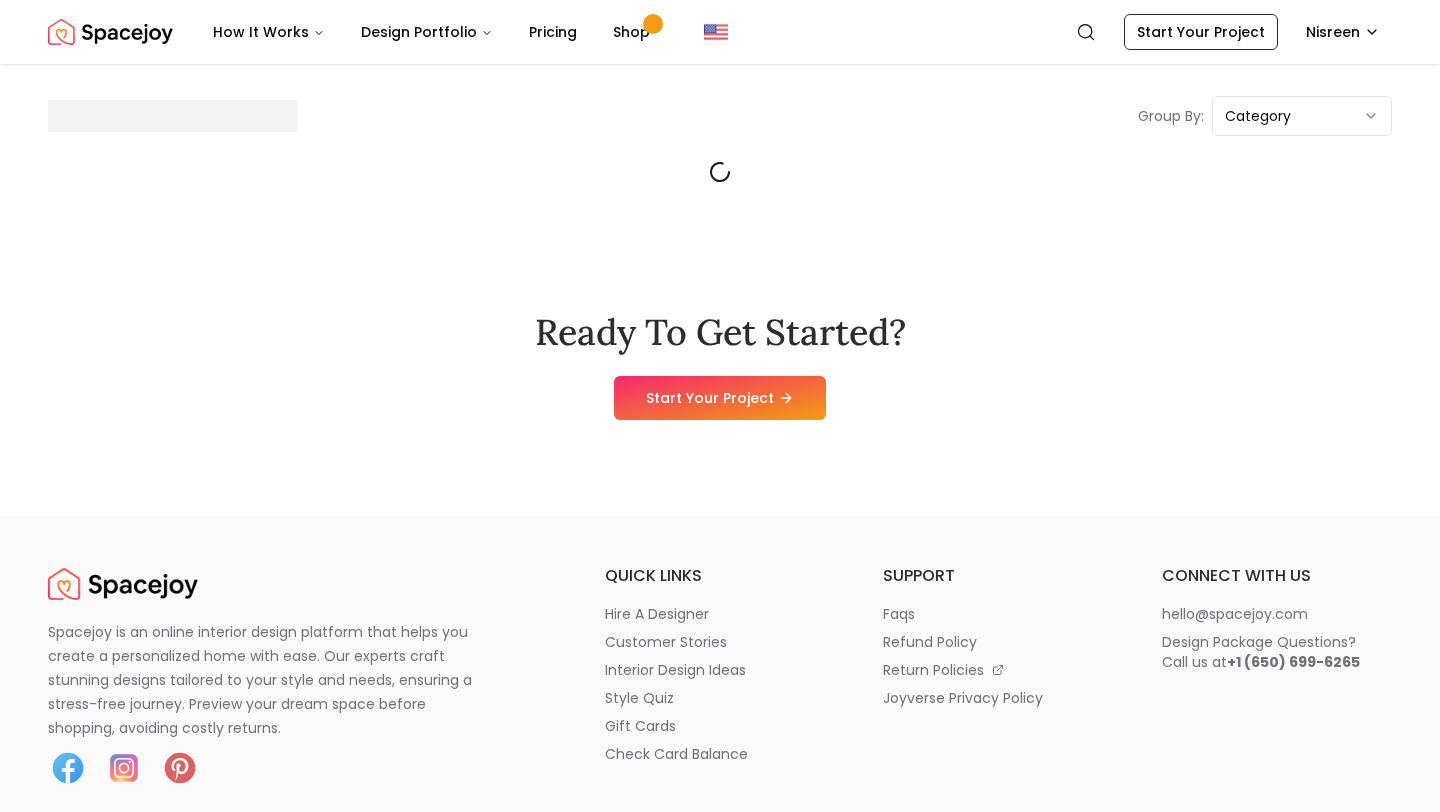 scroll, scrollTop: 0, scrollLeft: 0, axis: both 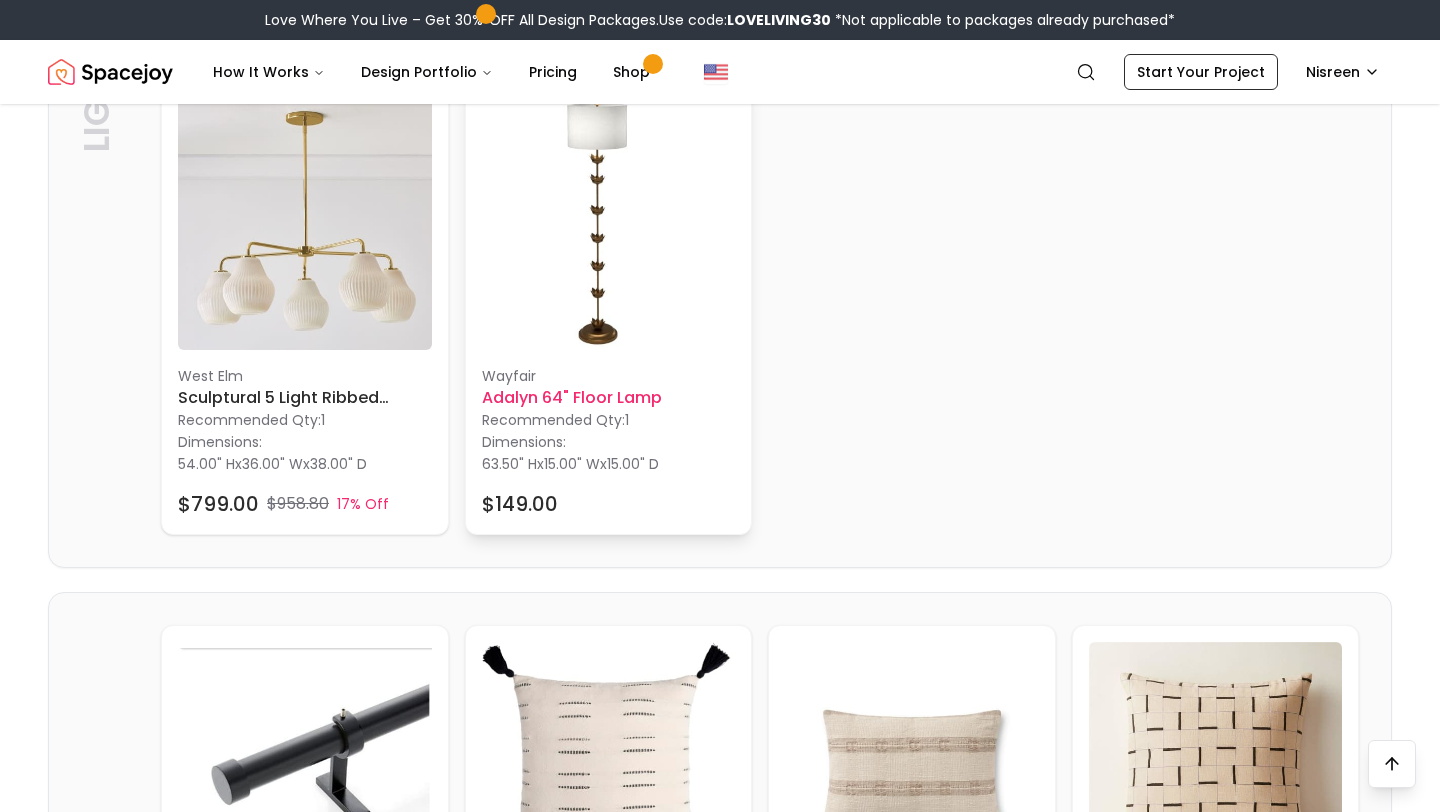 click at bounding box center [609, 223] 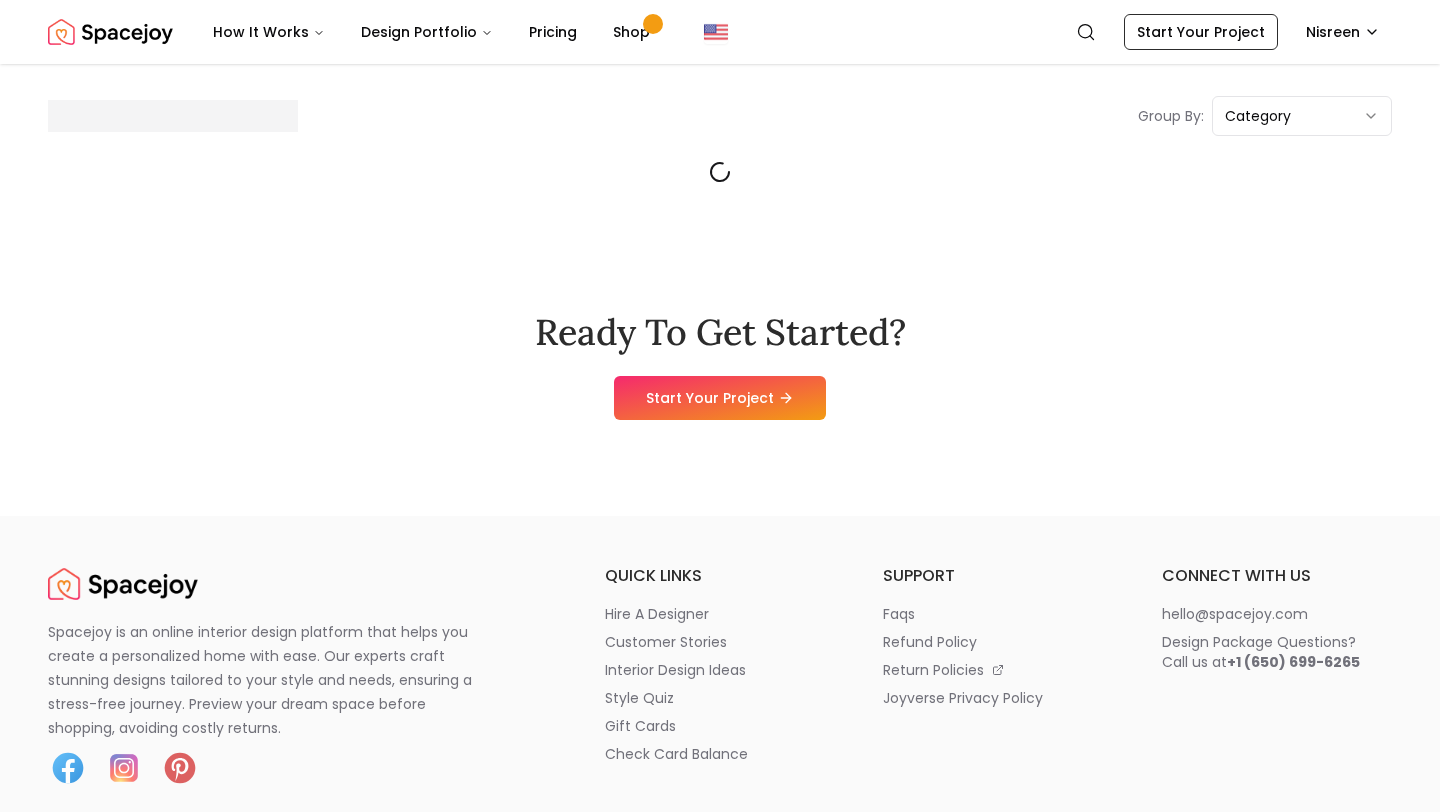 scroll, scrollTop: 0, scrollLeft: 0, axis: both 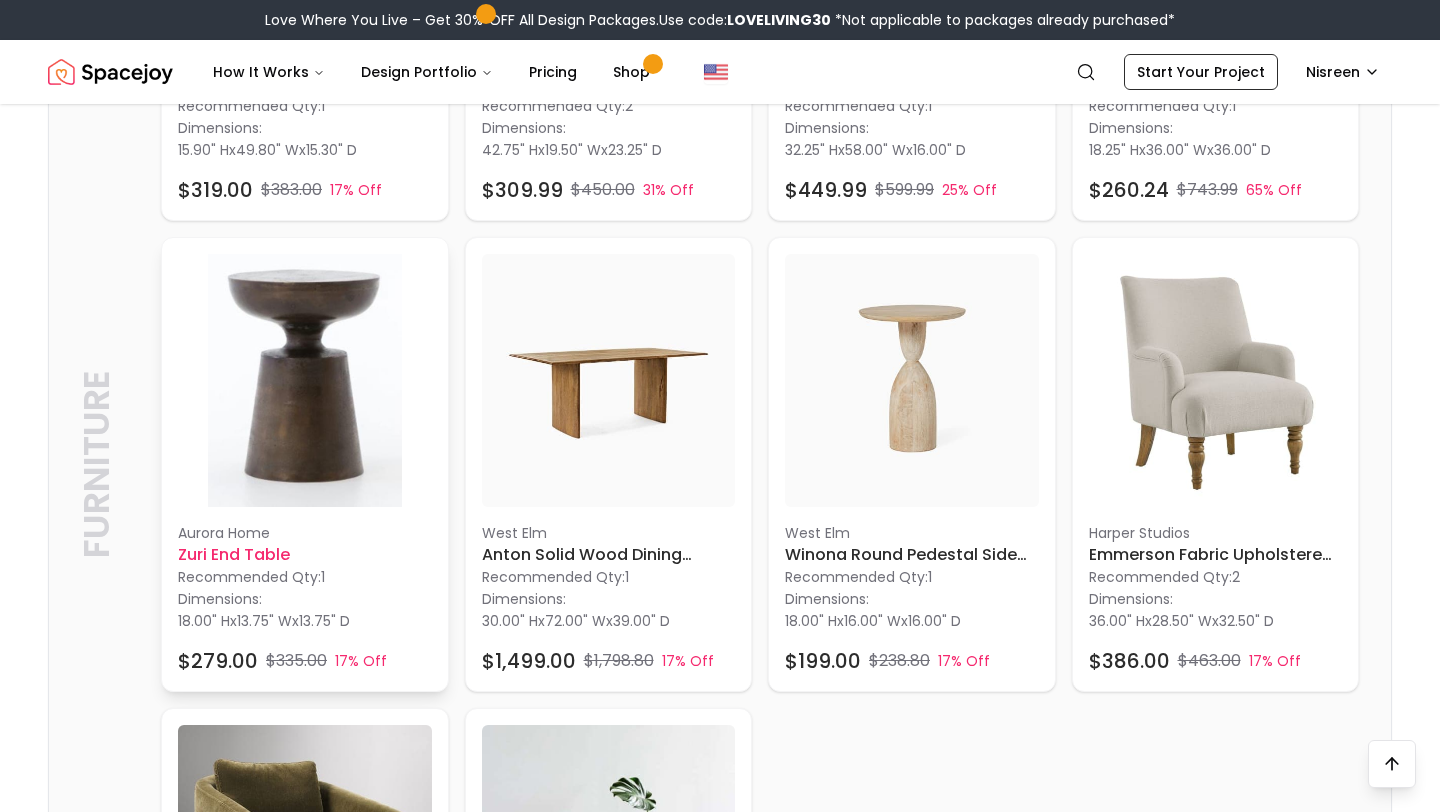 click at bounding box center (305, 381) 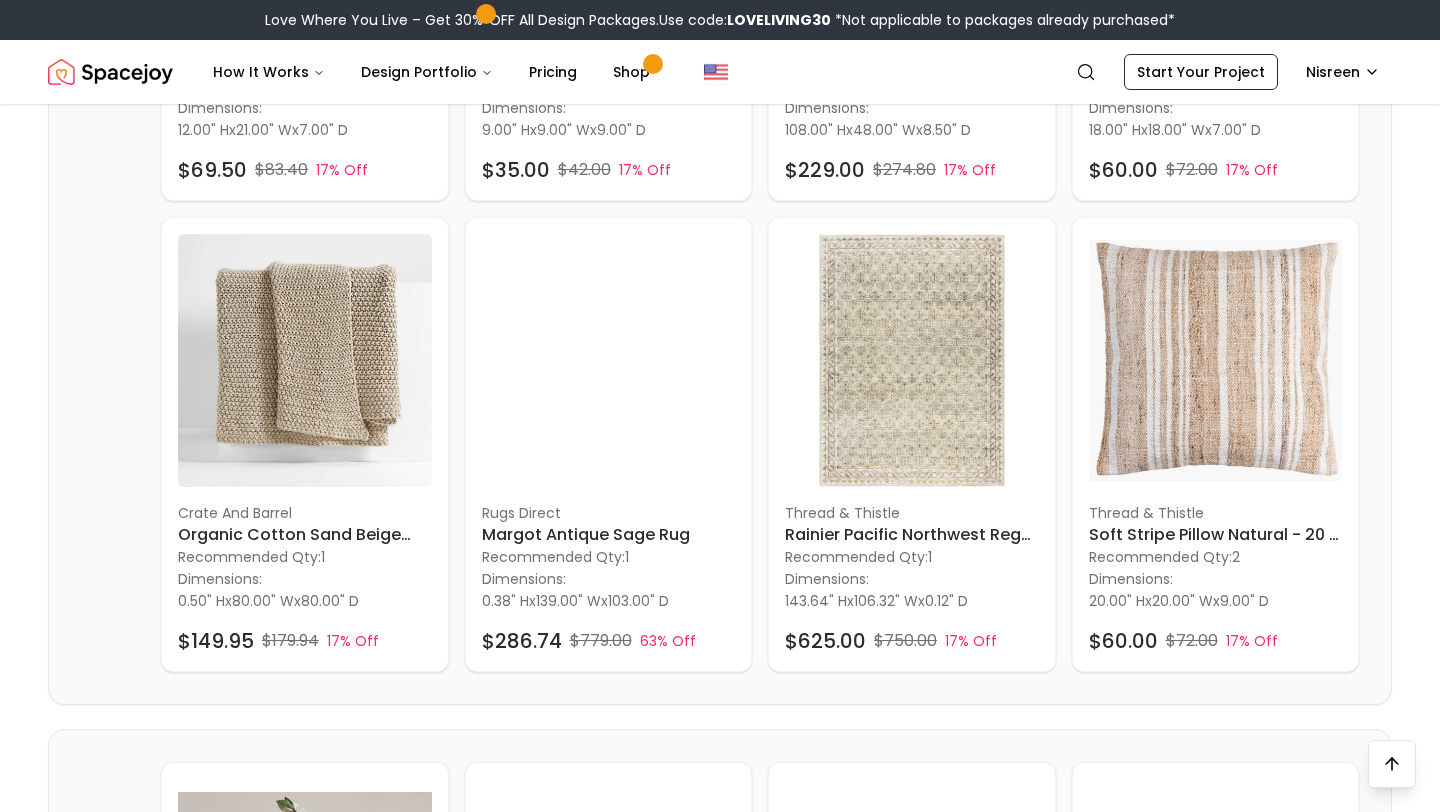 scroll, scrollTop: 7046, scrollLeft: 0, axis: vertical 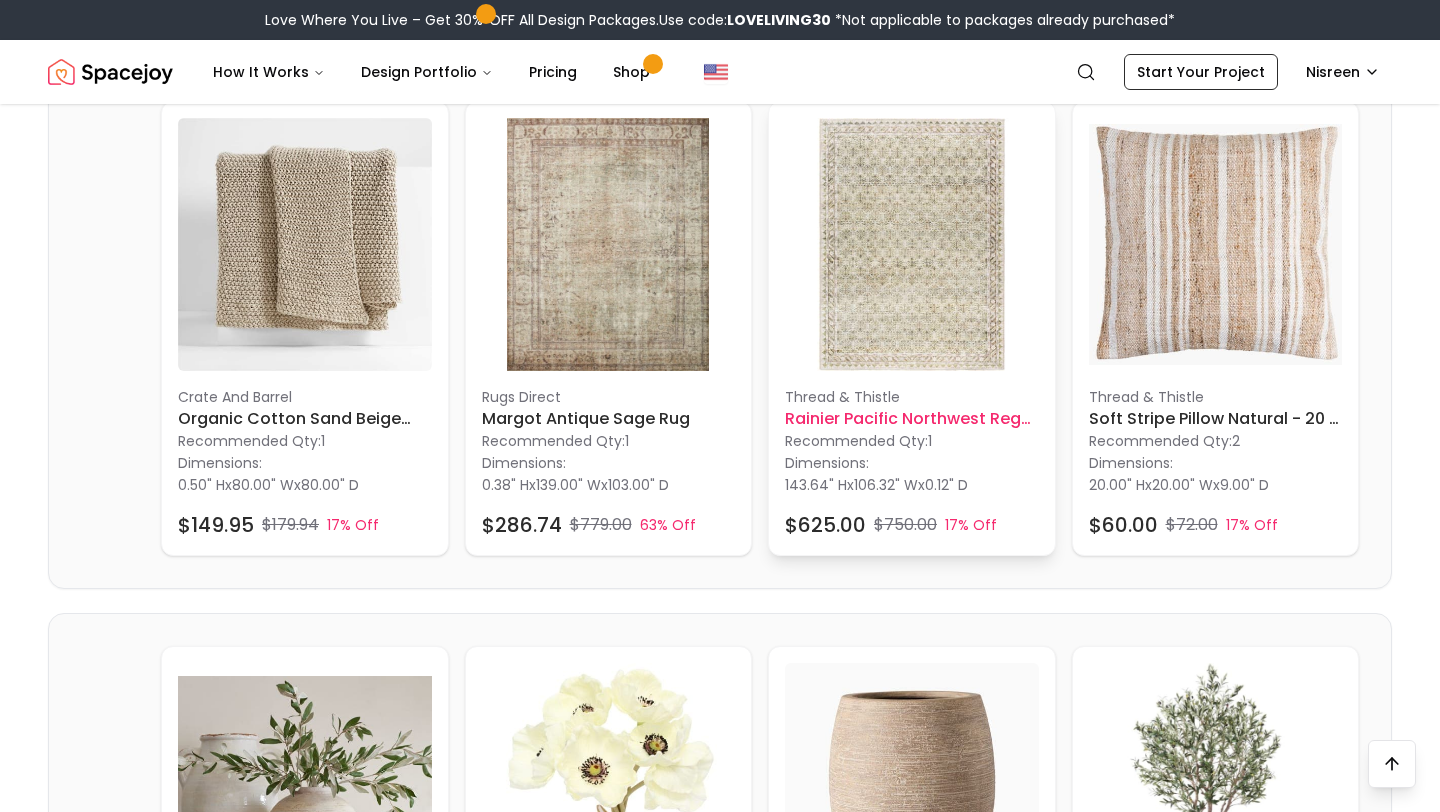 click at bounding box center [912, 245] 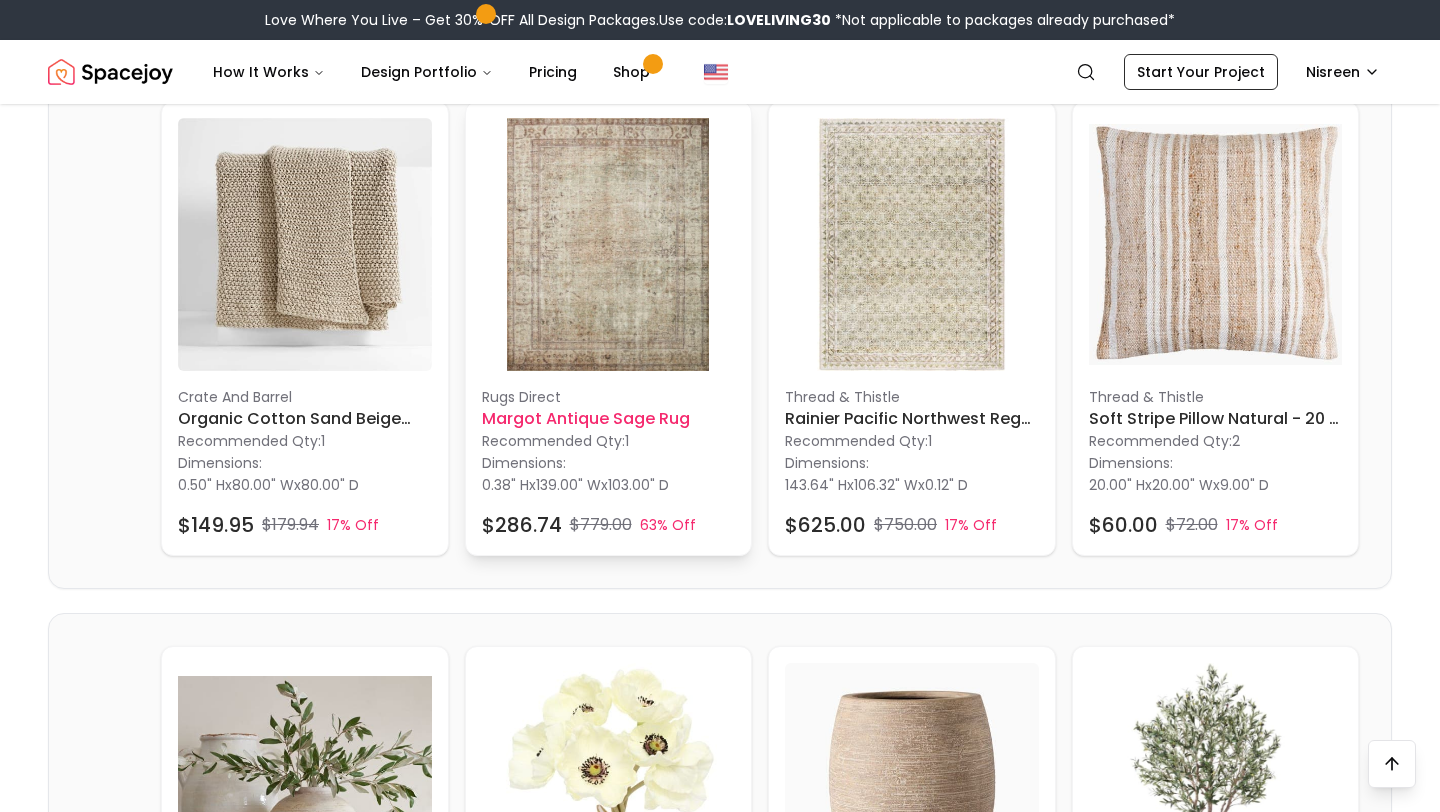 scroll, scrollTop: 7031, scrollLeft: 0, axis: vertical 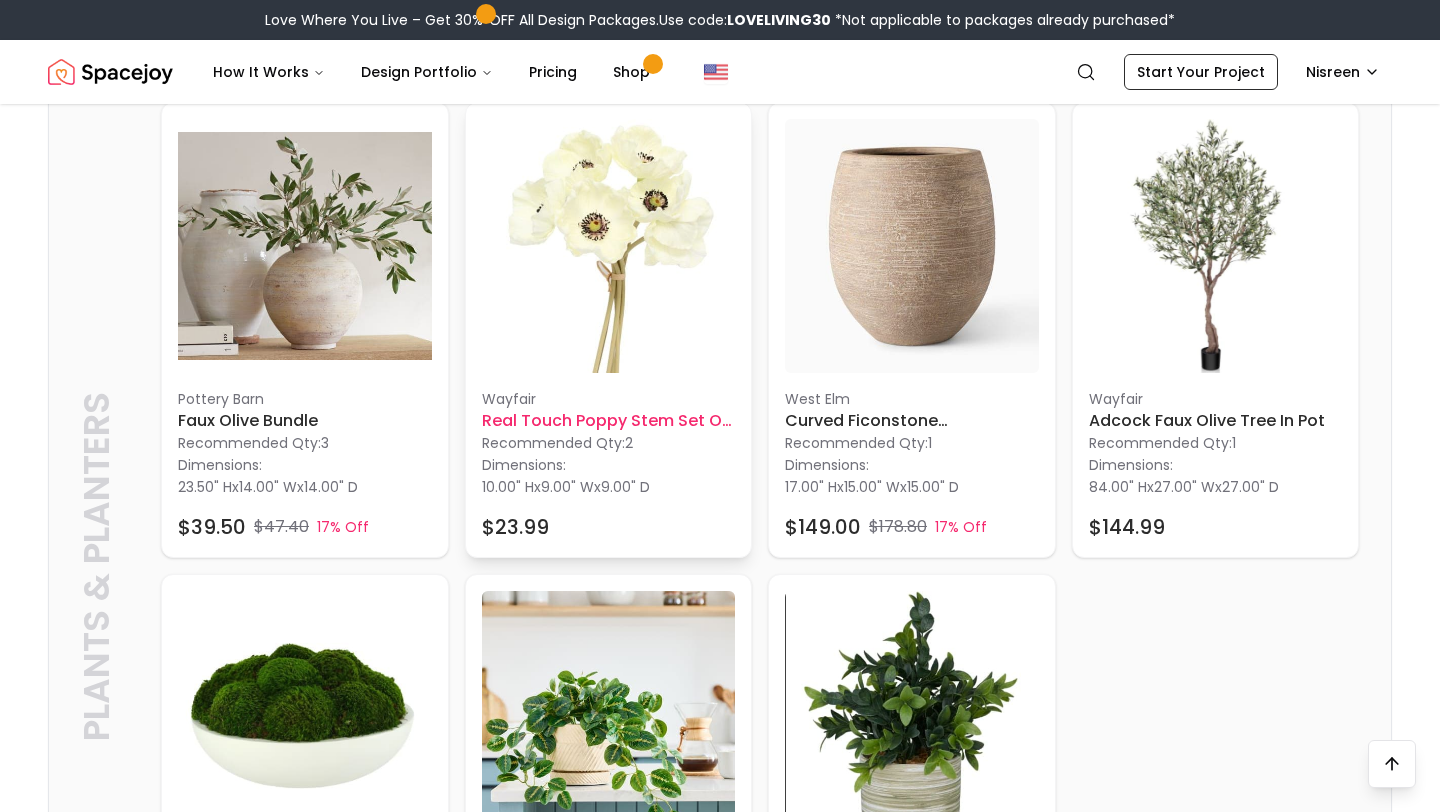 click at bounding box center (609, 246) 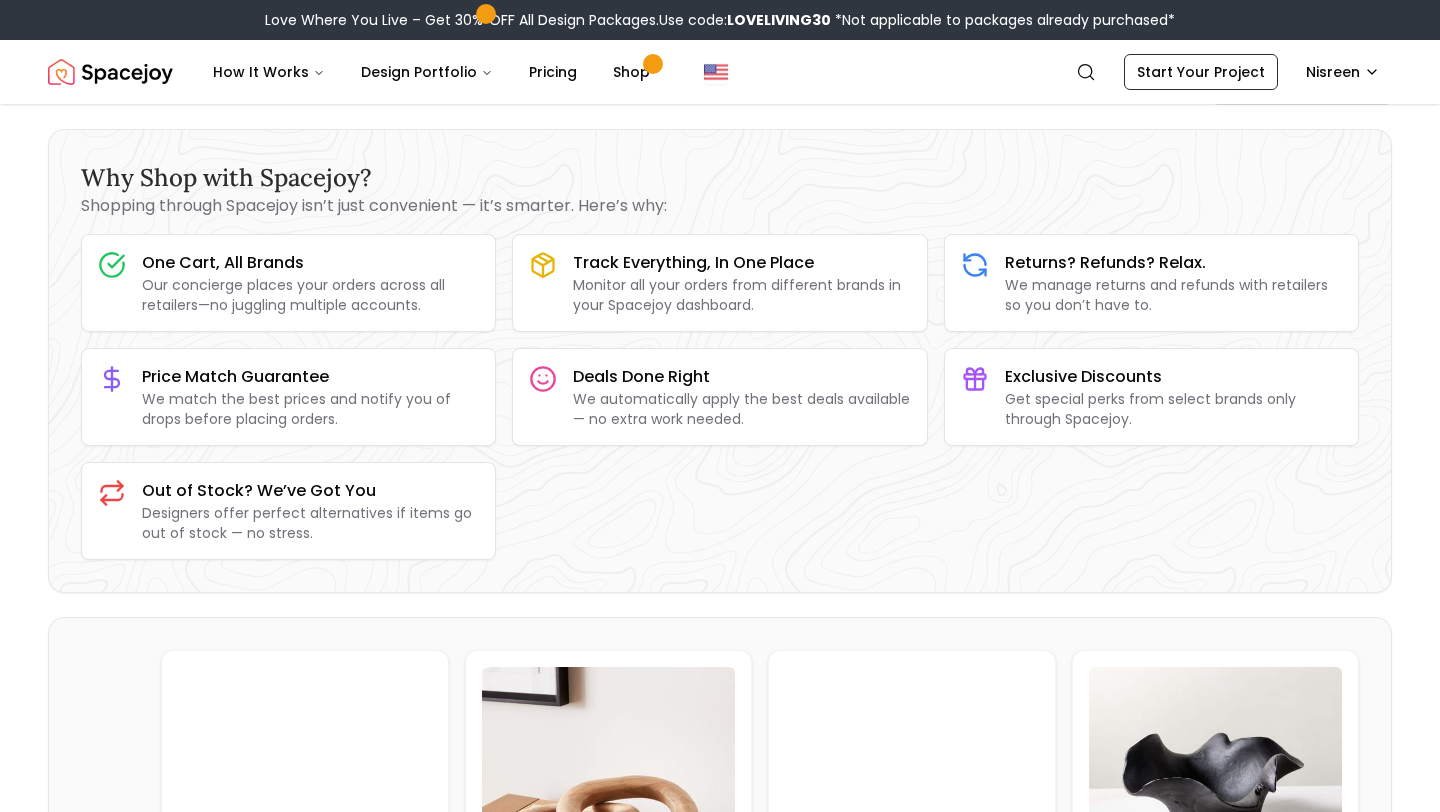 scroll, scrollTop: 0, scrollLeft: 0, axis: both 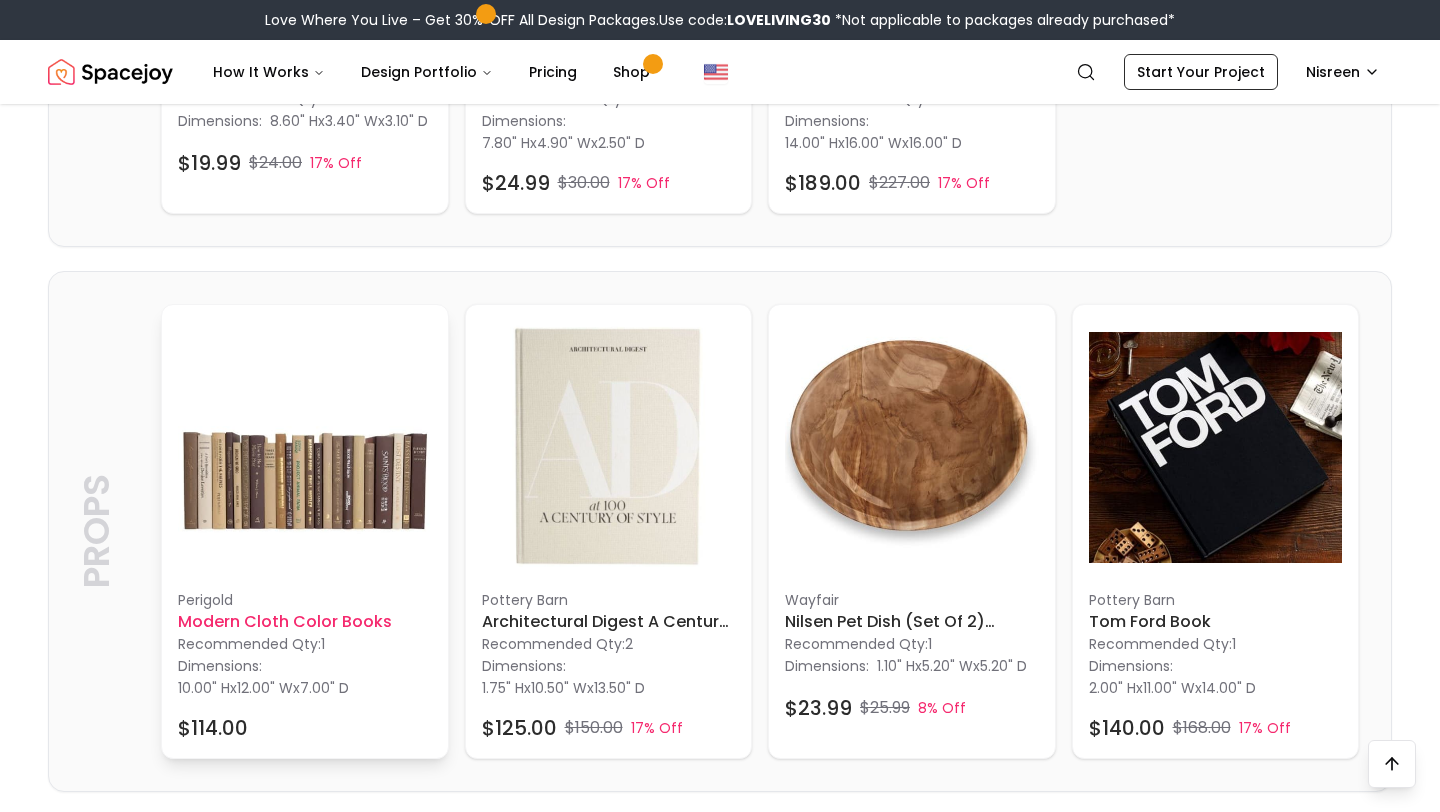 click at bounding box center [305, 448] 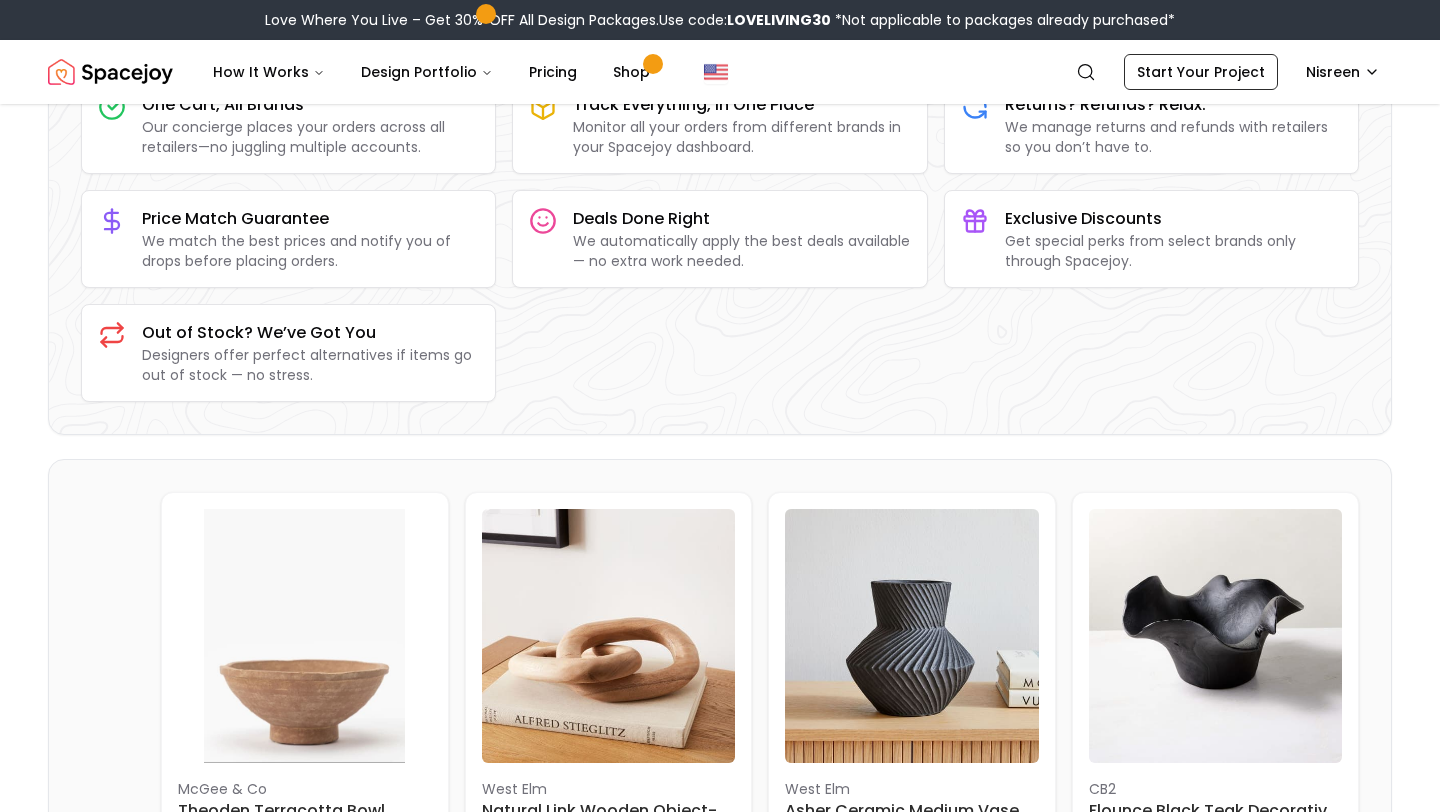 scroll, scrollTop: 0, scrollLeft: 0, axis: both 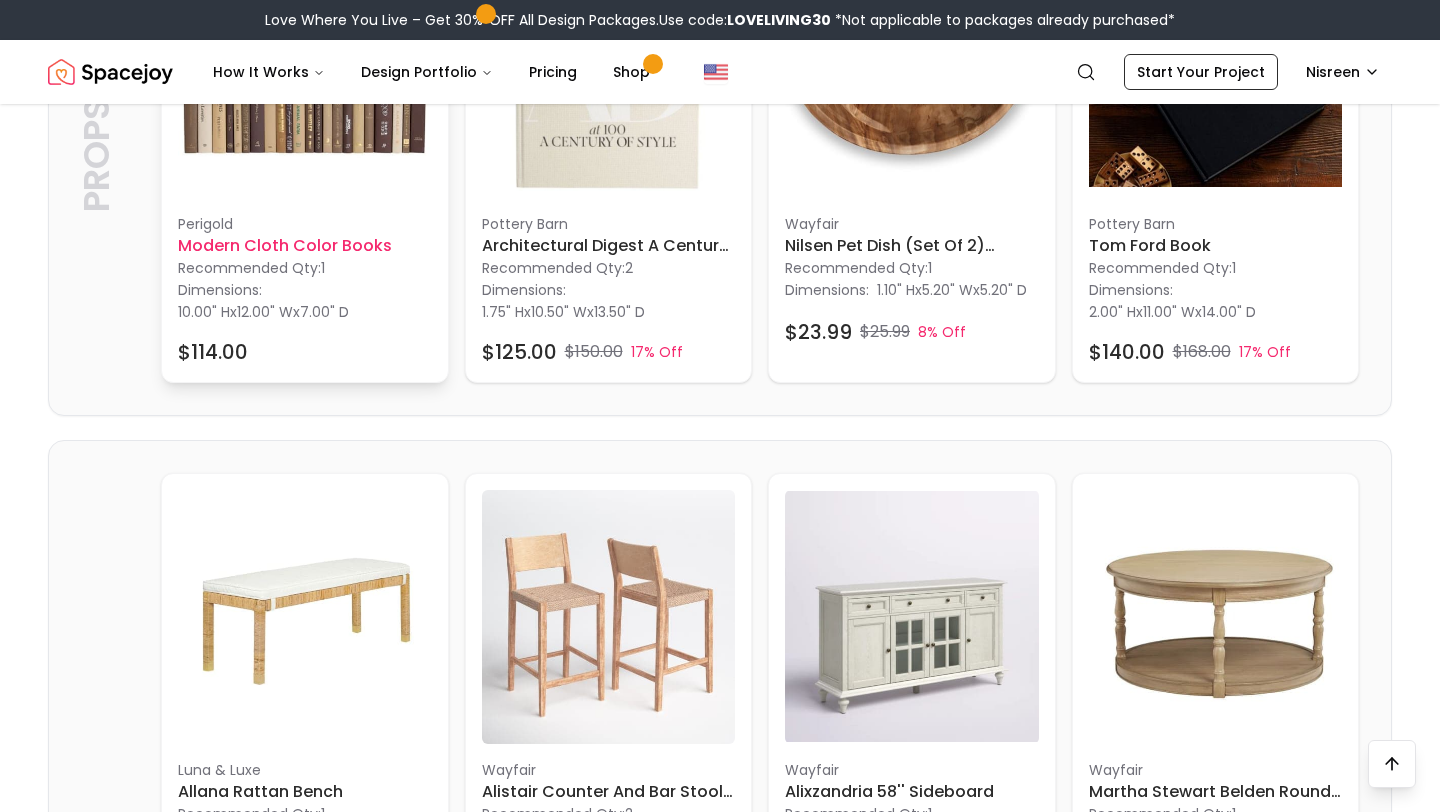 click at bounding box center [305, 72] 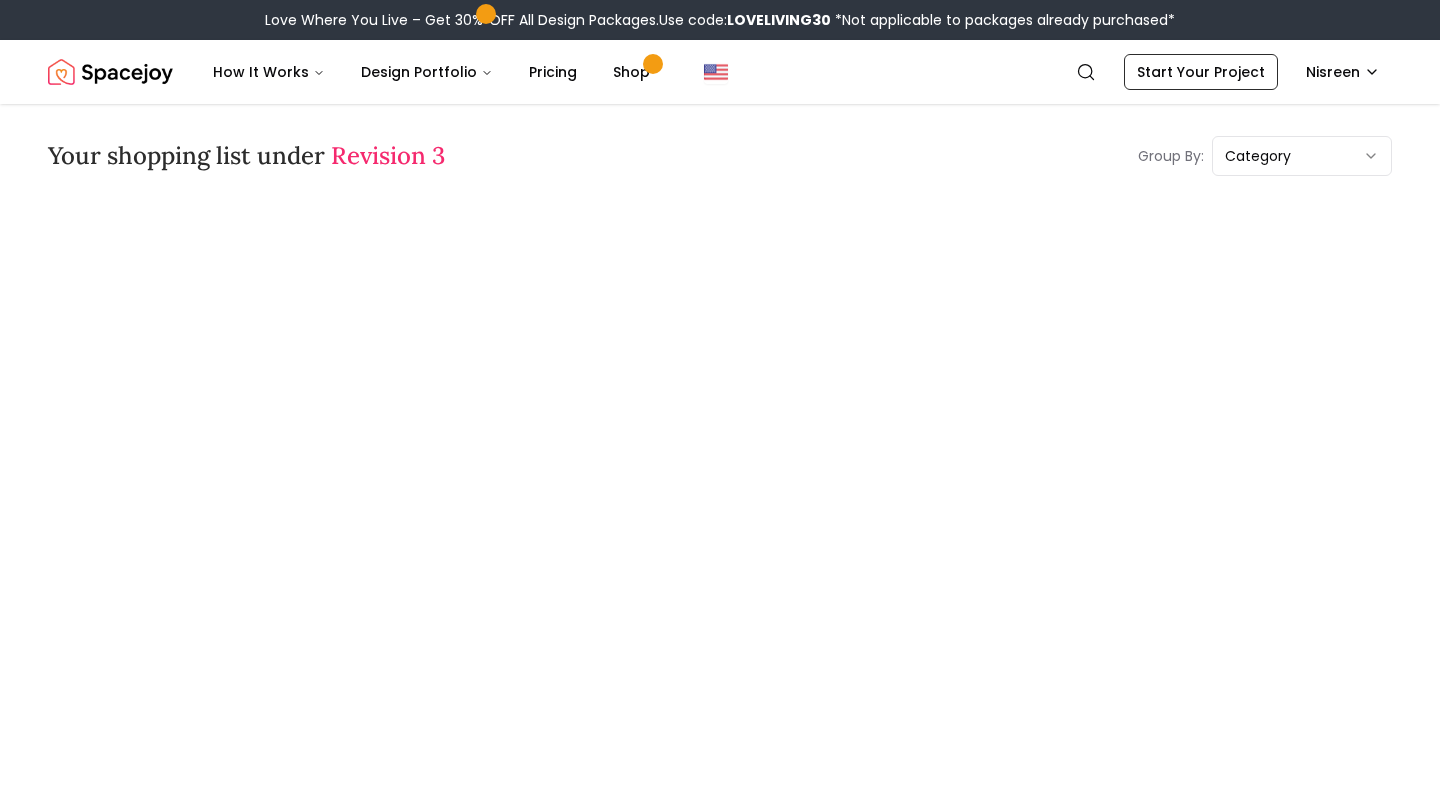 scroll, scrollTop: 0, scrollLeft: 0, axis: both 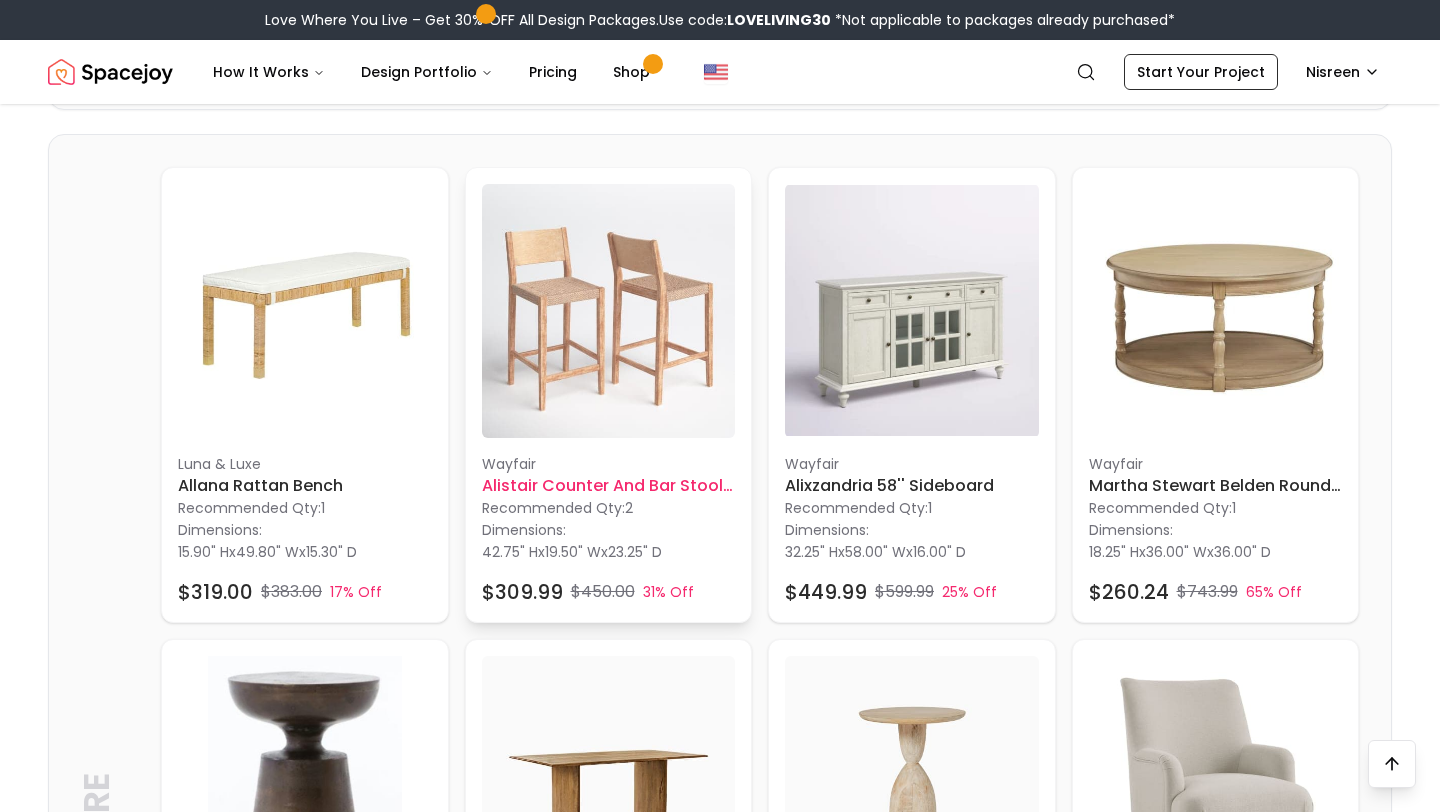 click at bounding box center (609, 311) 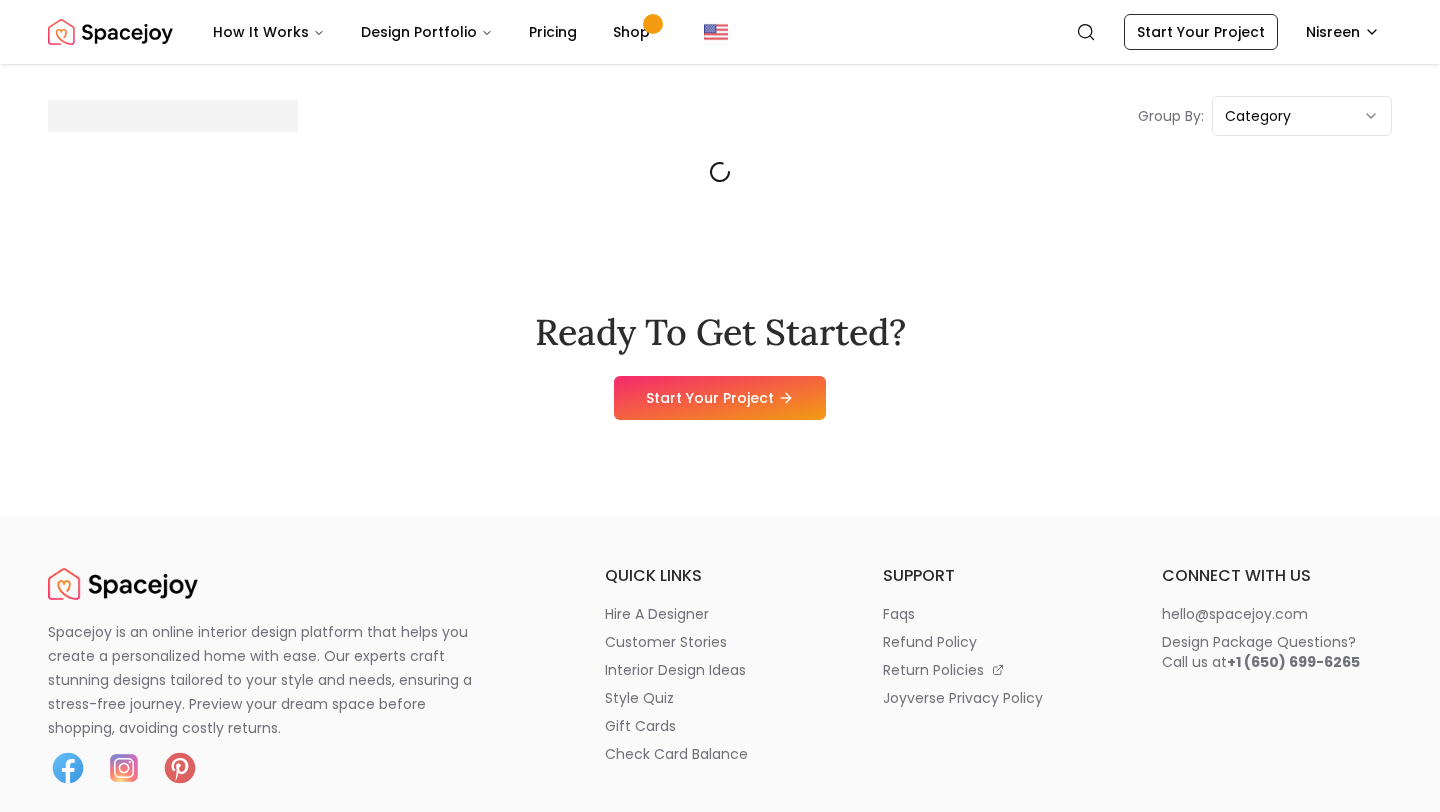 scroll, scrollTop: 0, scrollLeft: 0, axis: both 